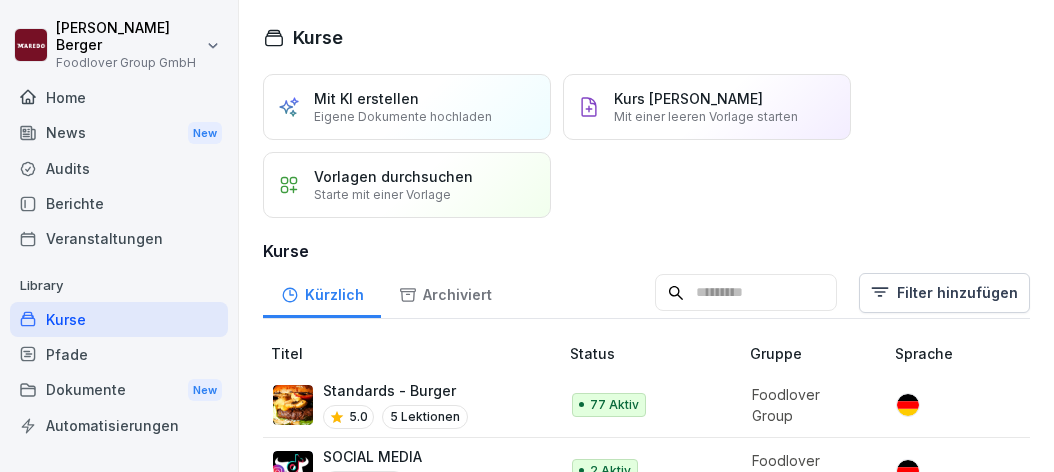 scroll, scrollTop: 0, scrollLeft: 0, axis: both 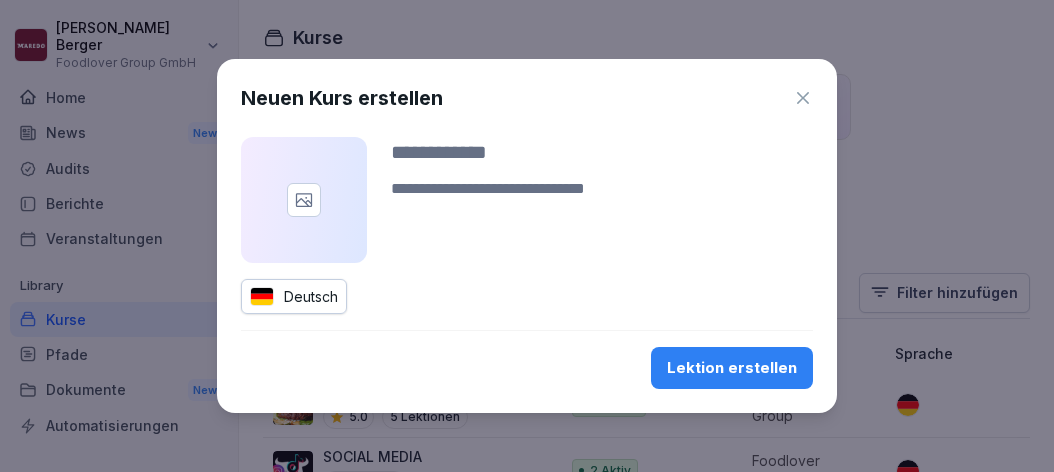 click at bounding box center (304, 200) 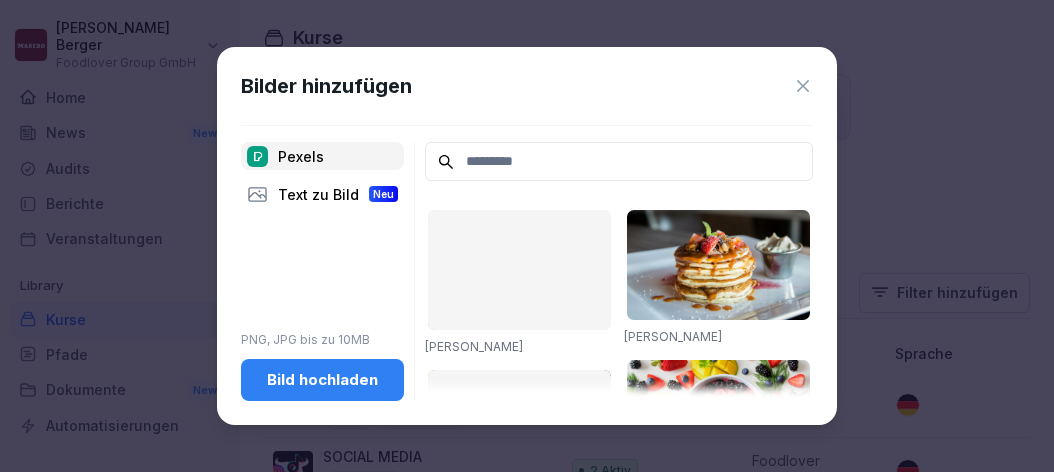click on "Bild hochladen" at bounding box center (322, 380) 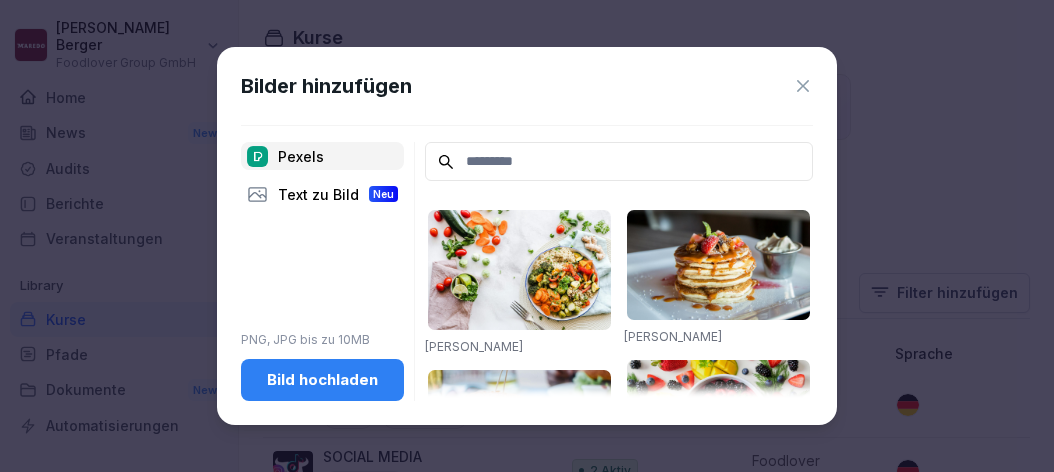 click on "Bild hochladen" at bounding box center (322, 380) 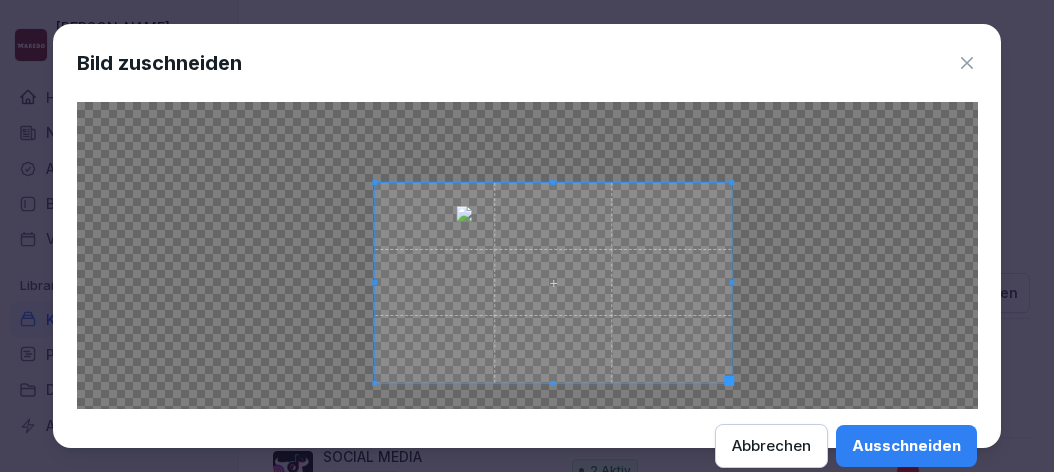 click at bounding box center [553, 283] 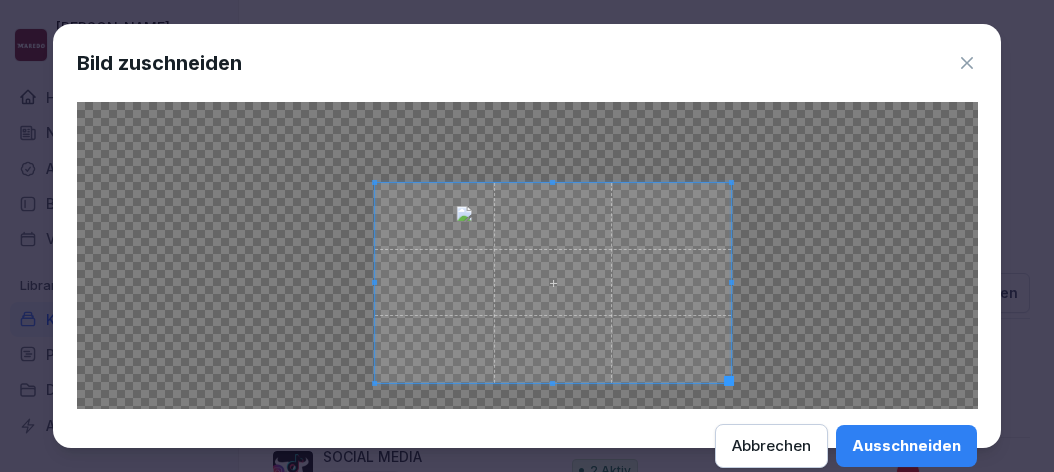 click on "Ausschneiden" at bounding box center [906, 446] 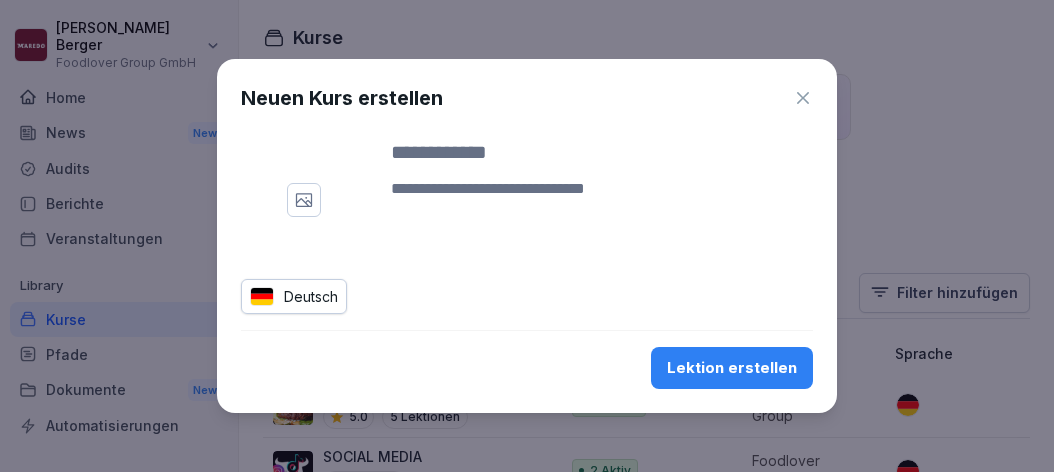 click at bounding box center [602, 152] 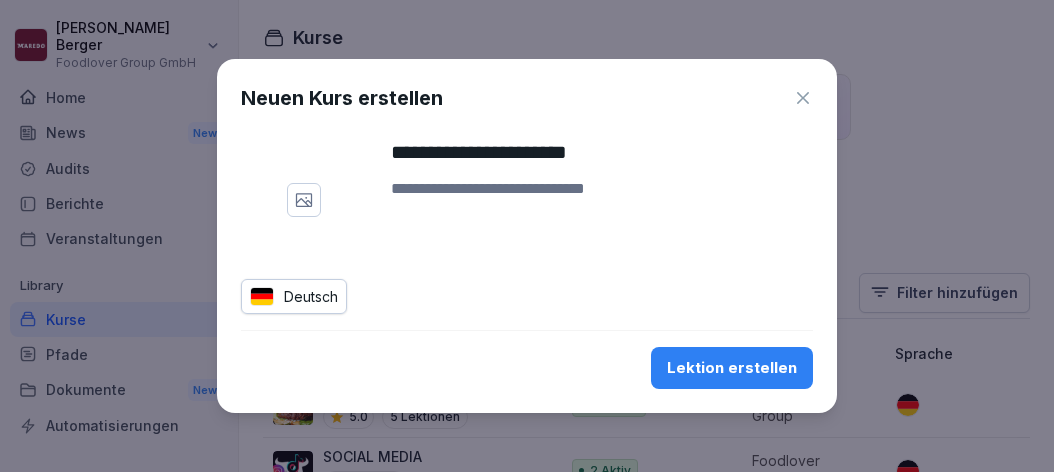 type on "**********" 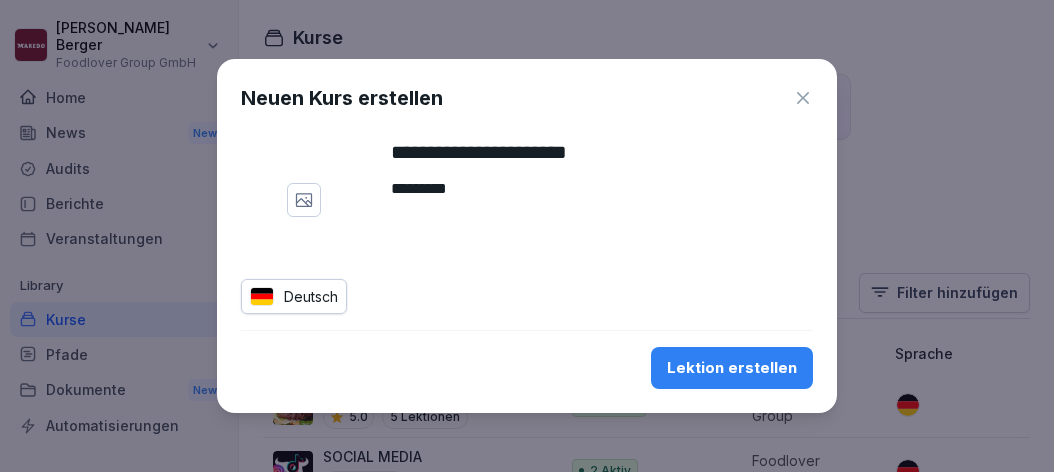 type on "*********" 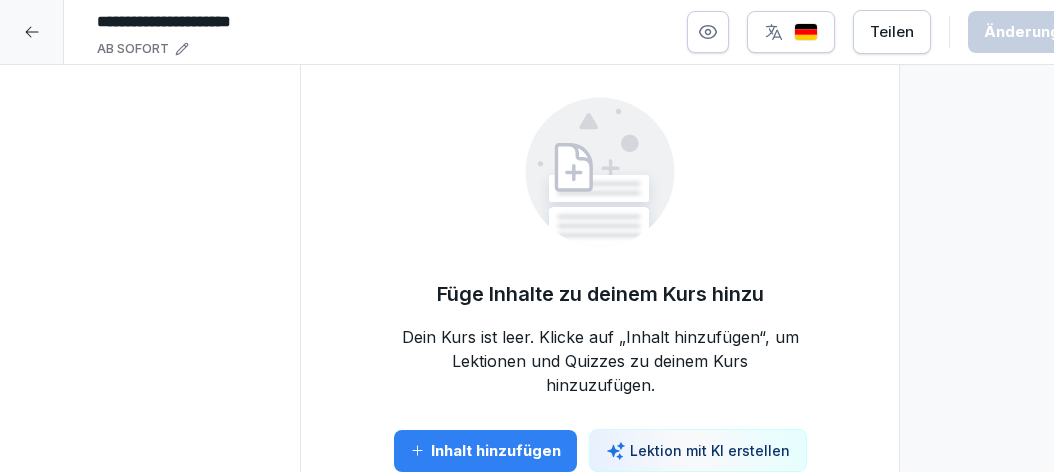 click on "Inhalt hinzufügen" at bounding box center (485, 451) 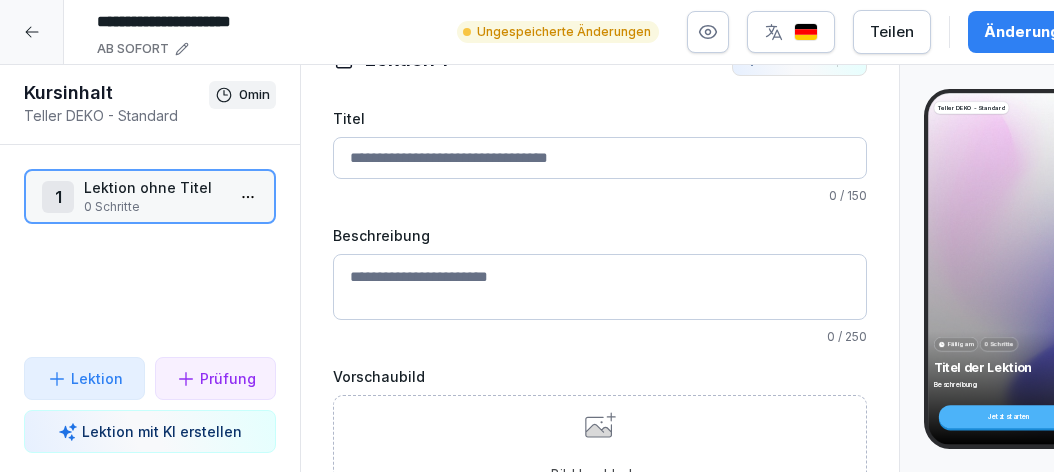 scroll, scrollTop: 60, scrollLeft: 0, axis: vertical 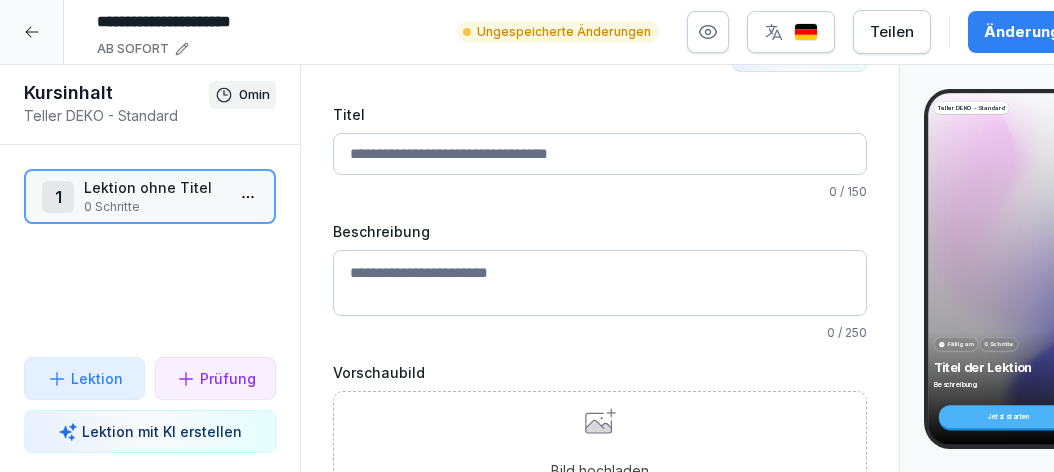 click on "Bild hochladen Ziehe ein Bild in das Fenster oder klicke, um nach Bildern zu suchen" at bounding box center (600, 453) 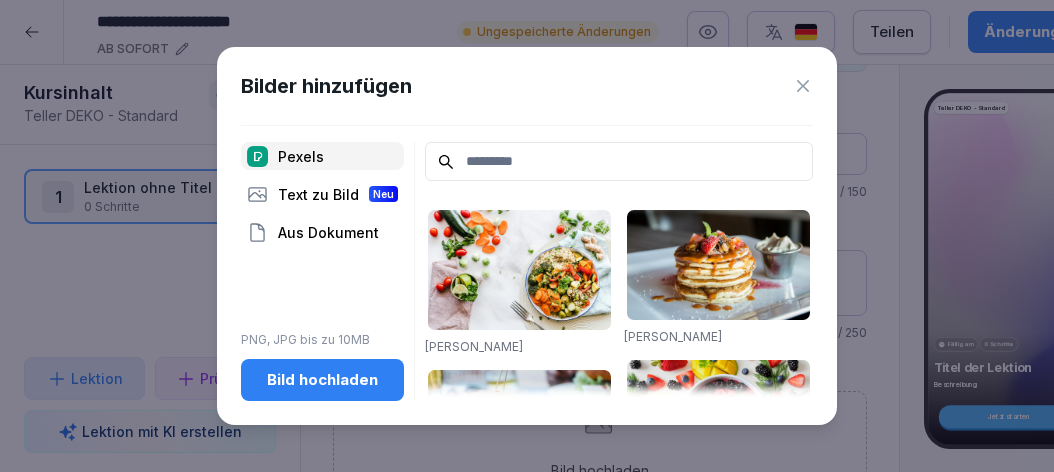 click on "Bild hochladen" at bounding box center (322, 380) 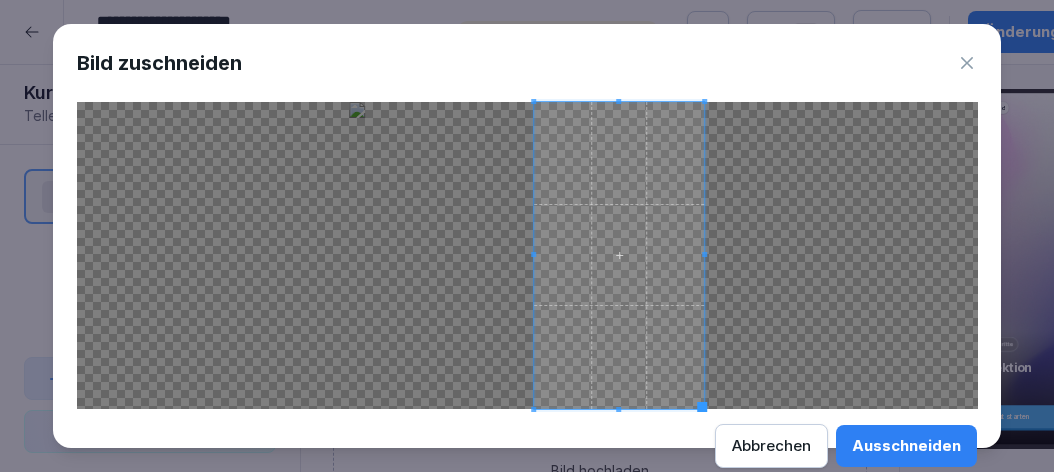 click at bounding box center [619, 255] 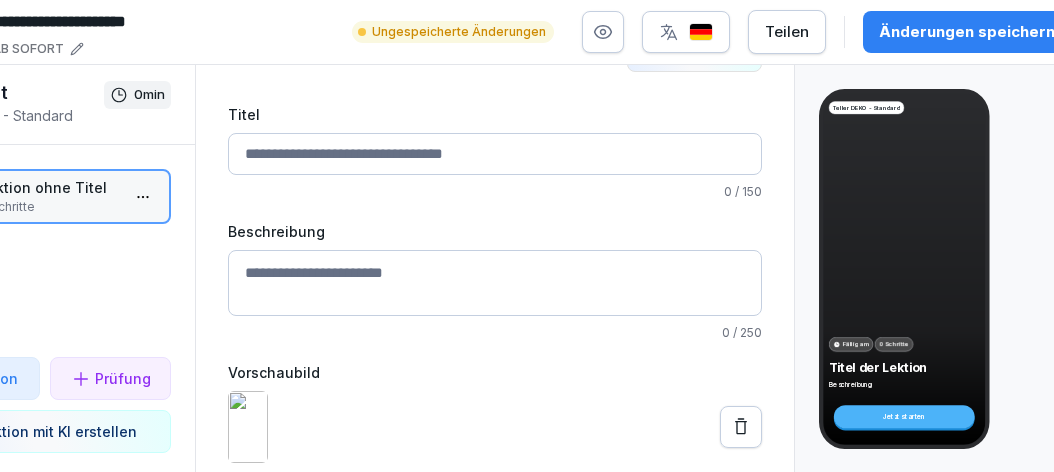 scroll, scrollTop: 0, scrollLeft: 109, axis: horizontal 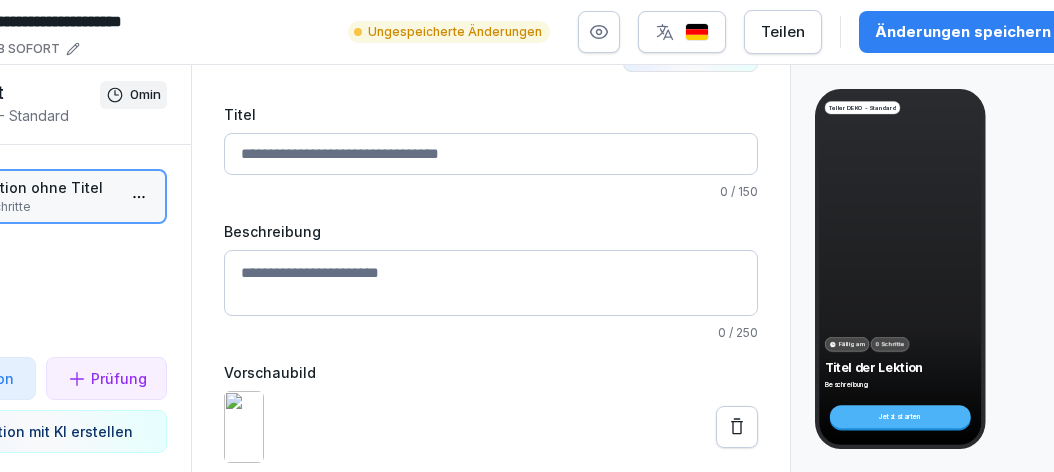 click on "Titel" at bounding box center (491, 154) 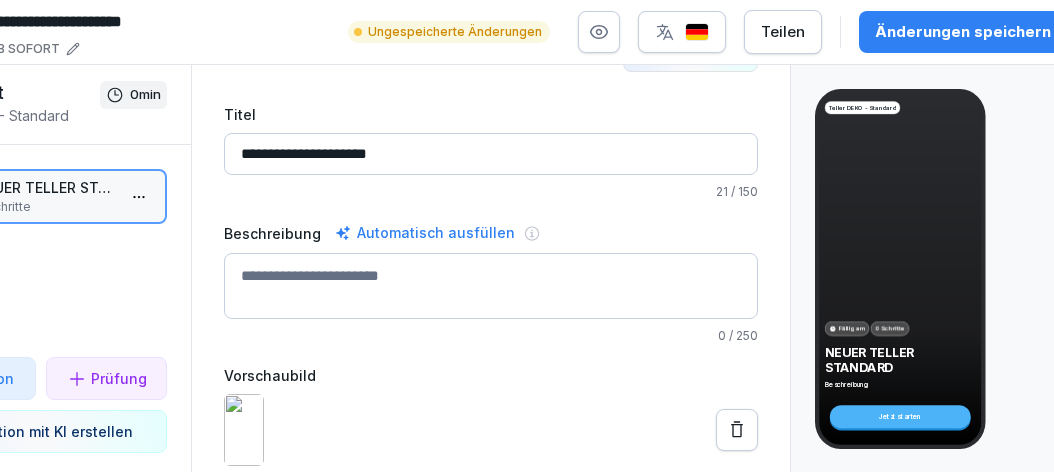 type on "**********" 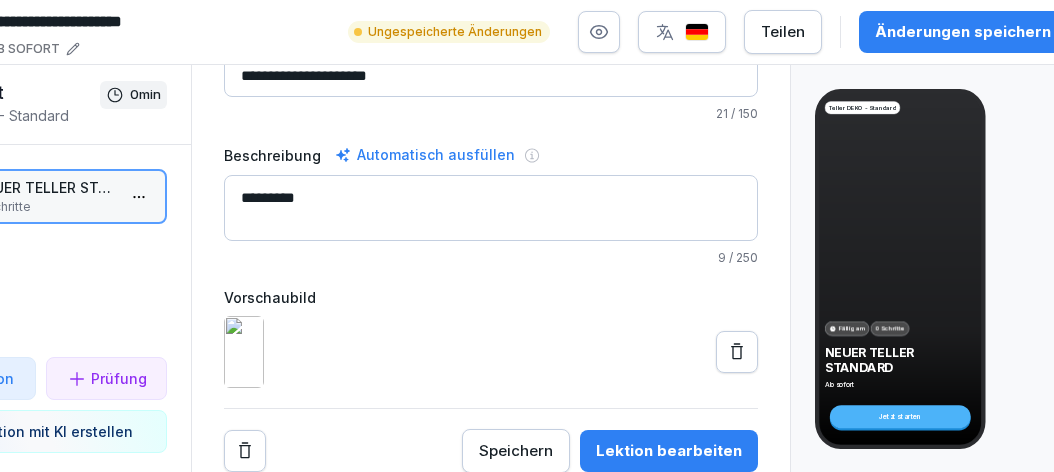 scroll, scrollTop: 210, scrollLeft: 0, axis: vertical 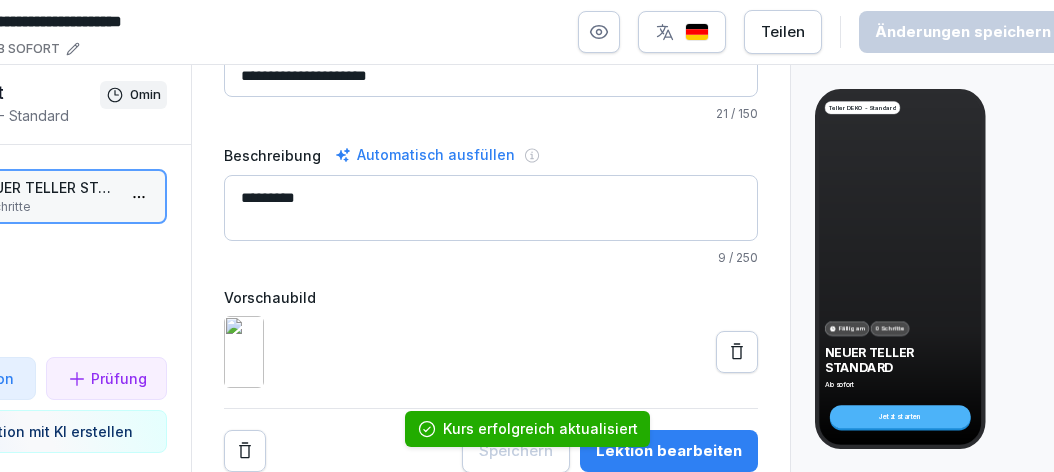 click on "Kurs erfolgreich aktualisiert" at bounding box center [527, 429] 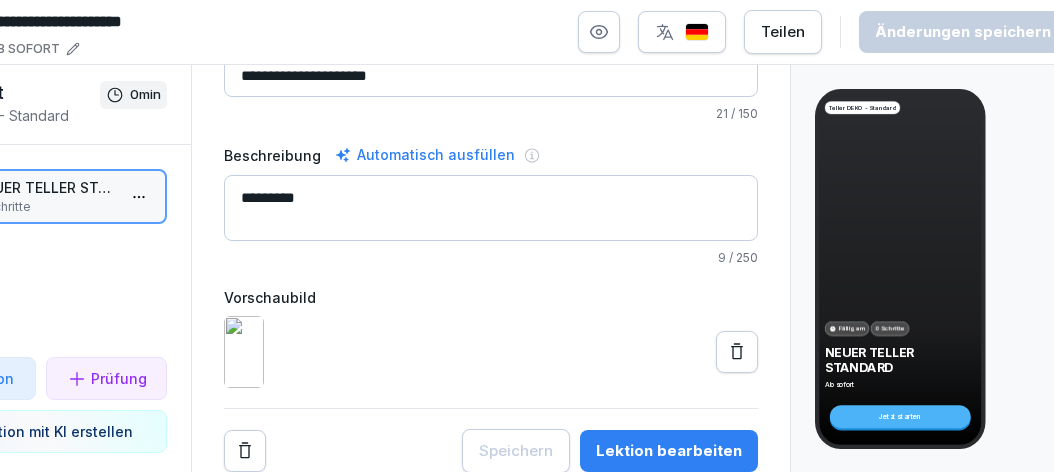 click on "Lektion bearbeiten" at bounding box center (669, 451) 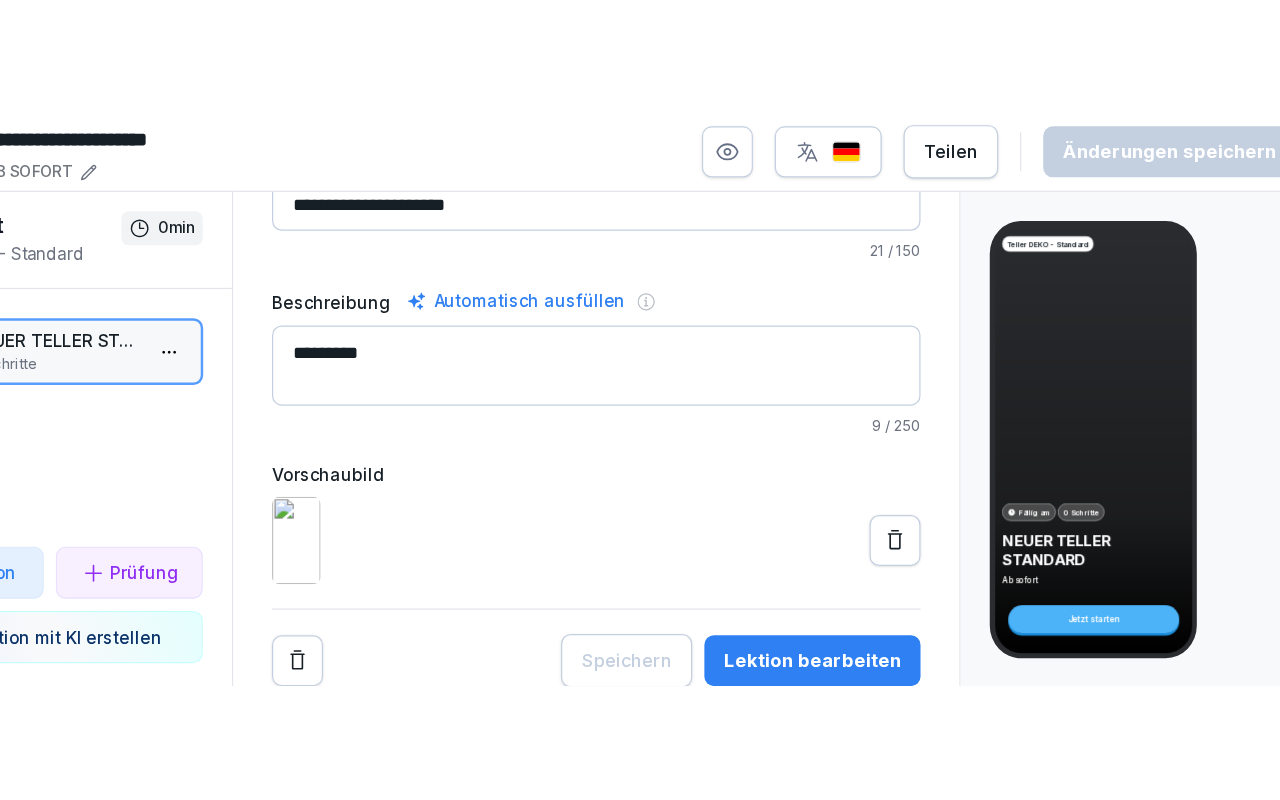 scroll, scrollTop: 0, scrollLeft: 0, axis: both 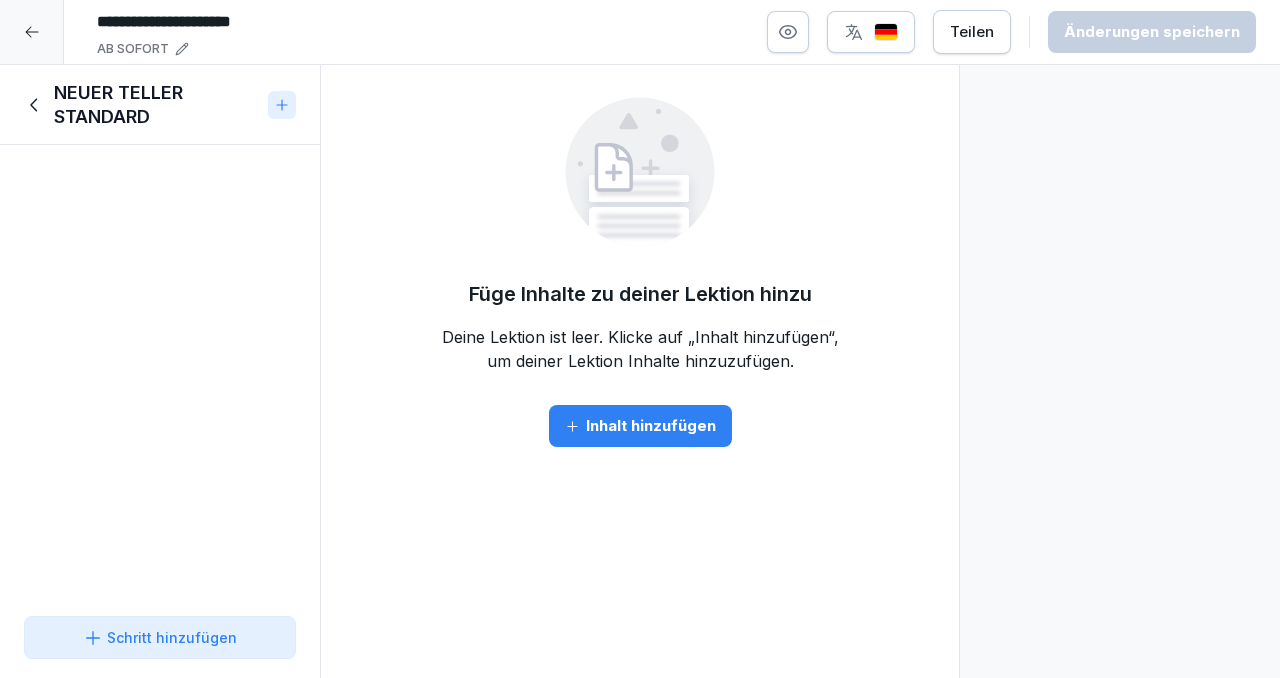 click on "Füge Inhalte zu deiner Lektion hinzu Deine Lektion ist leer. Klicke auf „Inhalt hinzufügen“, um deiner Lektion Inhalte hinzuzufügen. Inhalt hinzufügen" at bounding box center (640, 388) 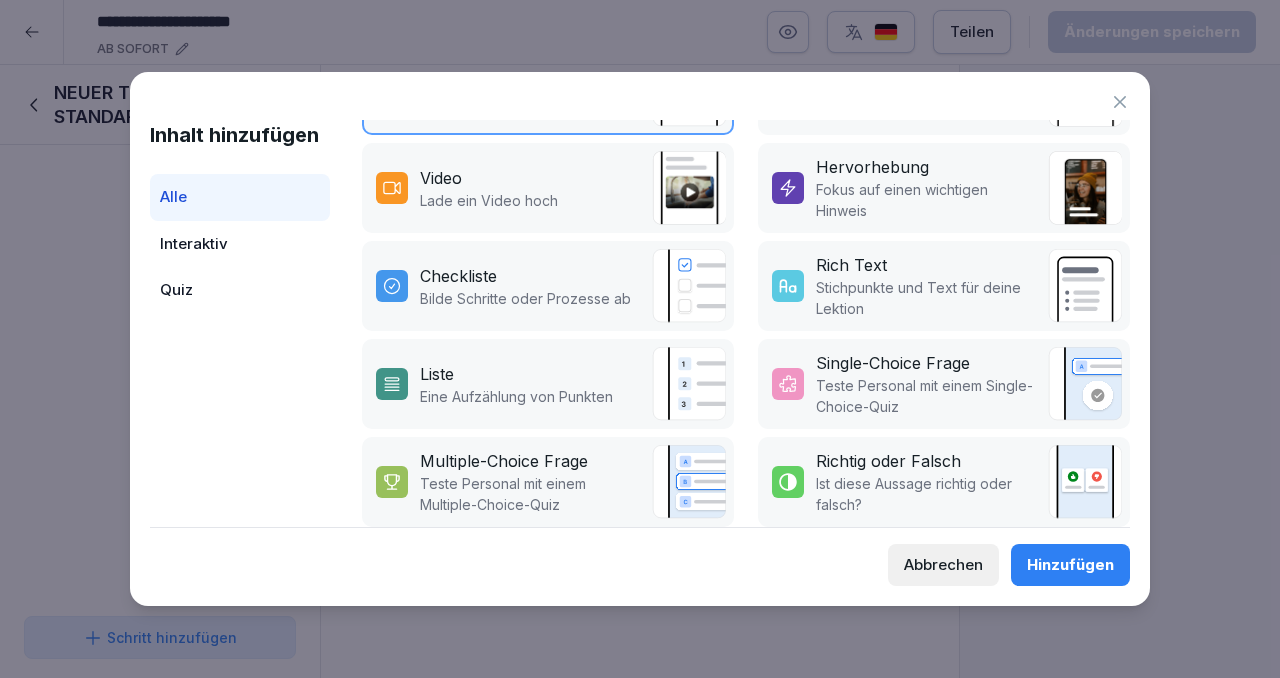 scroll, scrollTop: 371, scrollLeft: 0, axis: vertical 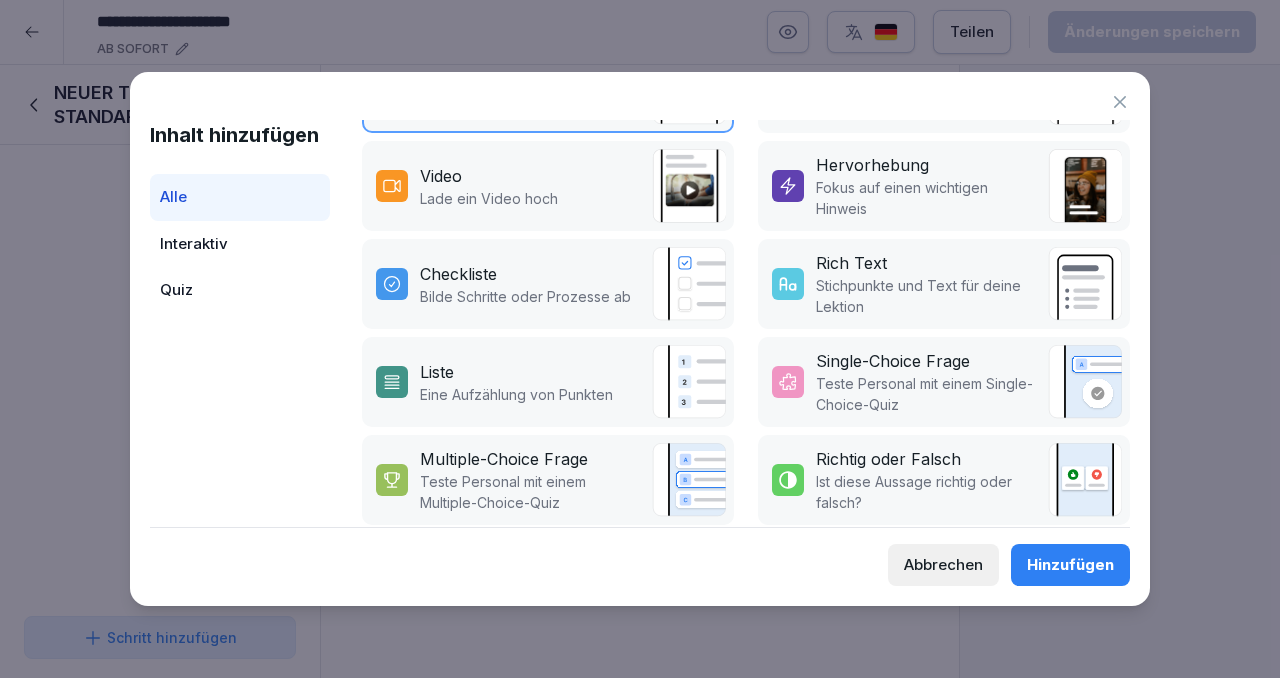 click on "Stichpunkte und Text für deine Lektion" at bounding box center (927, 296) 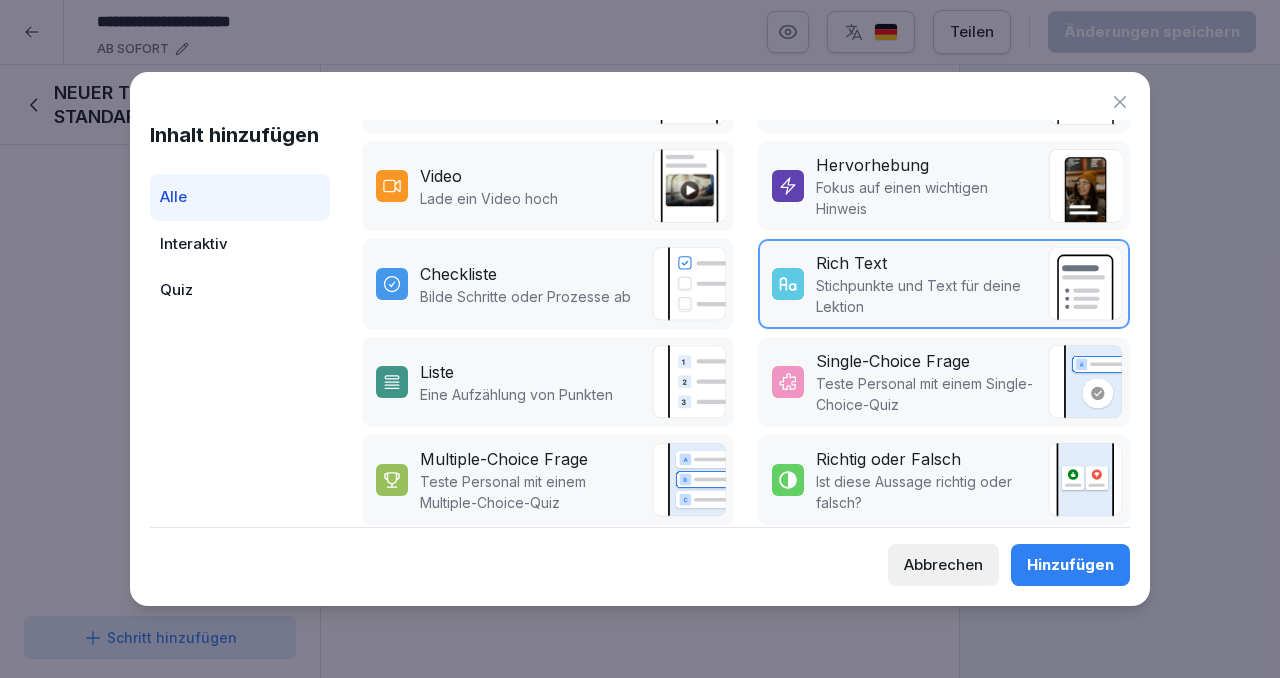 click on "Hinzufügen" at bounding box center [1070, 565] 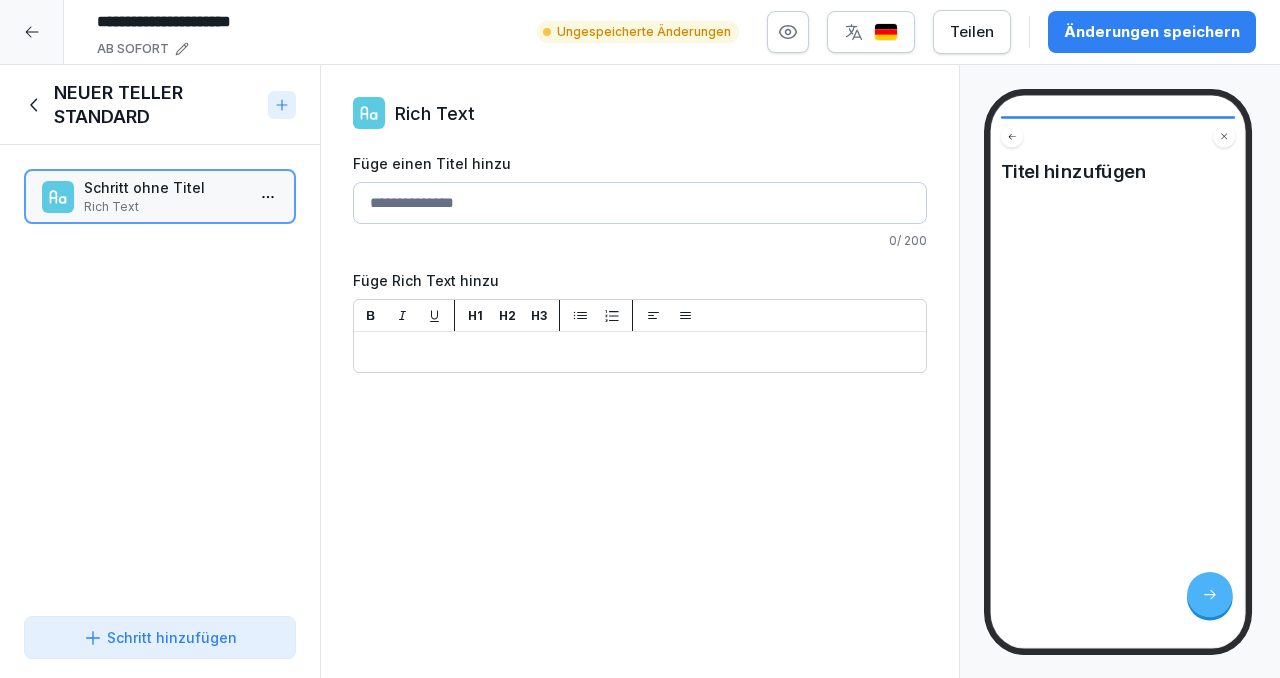 click on "Füge einen Titel hinzu" at bounding box center (640, 203) 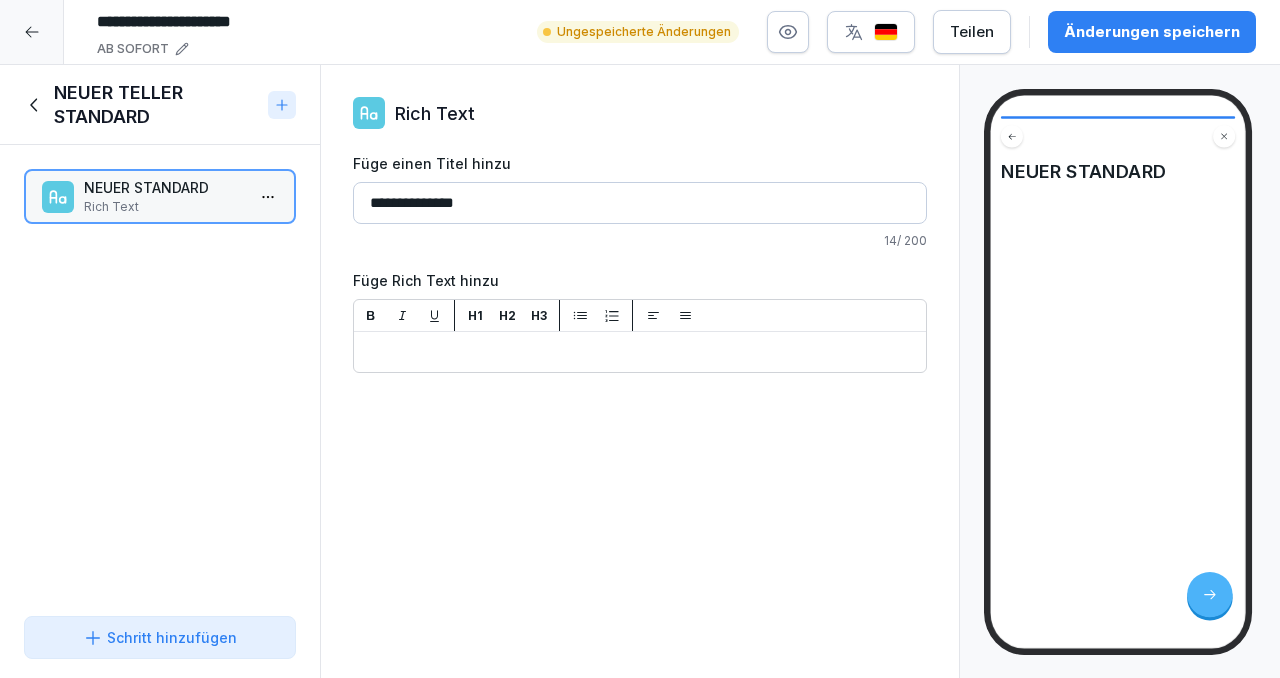 type on "**********" 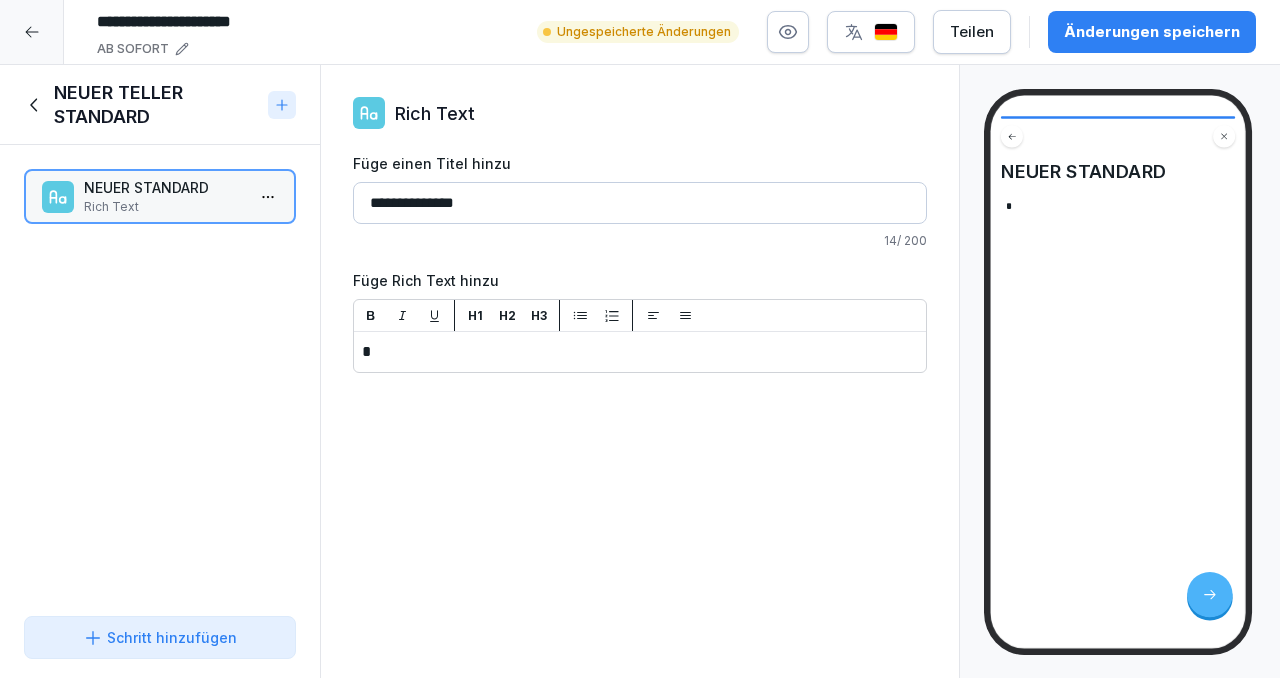 type 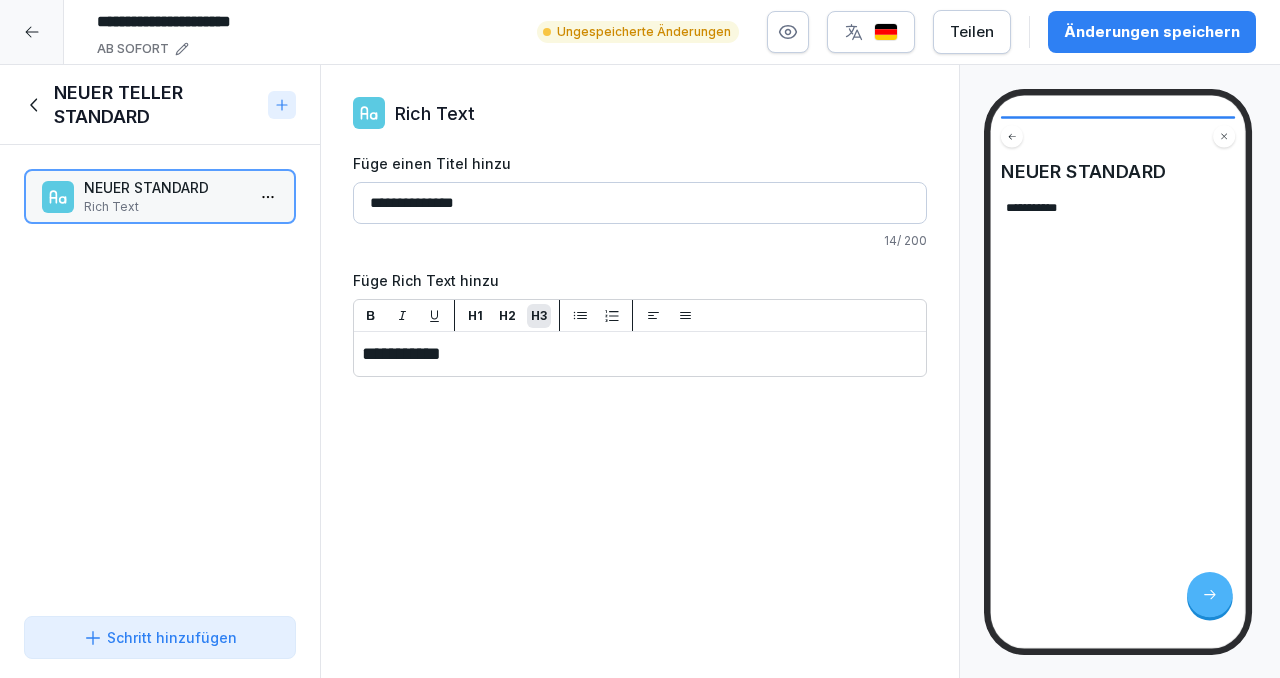 click on "H3" at bounding box center (539, 316) 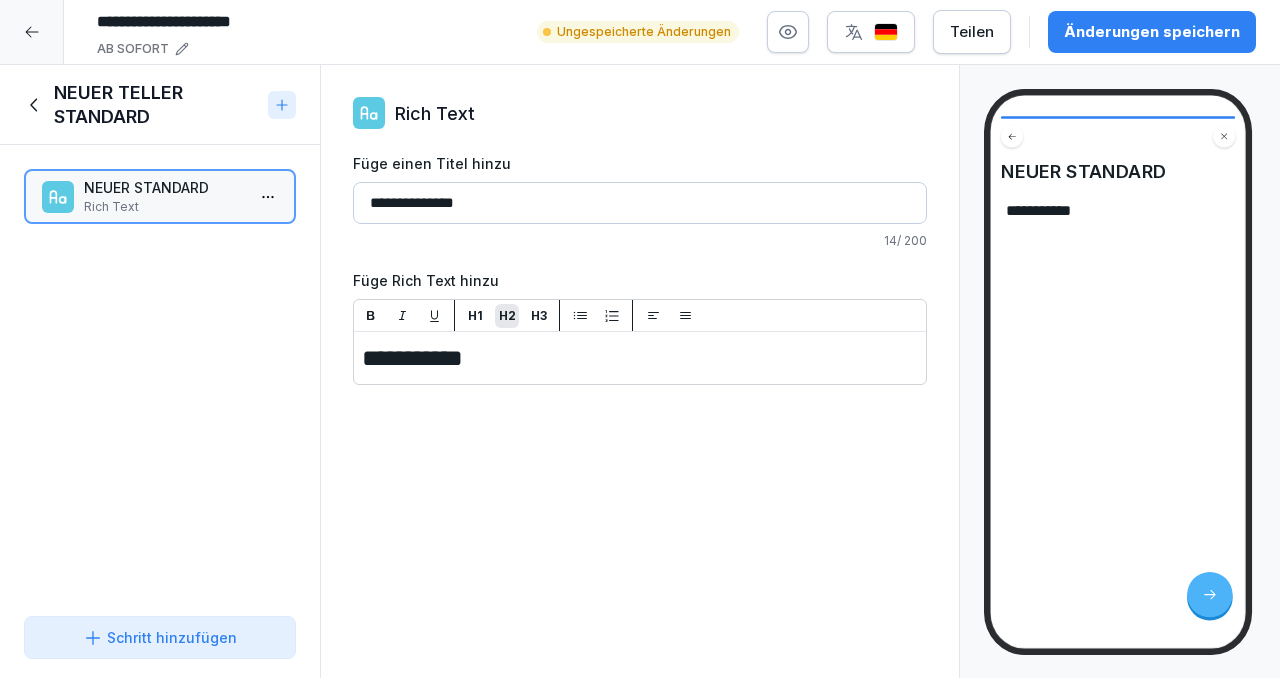 click on "H2" at bounding box center (507, 316) 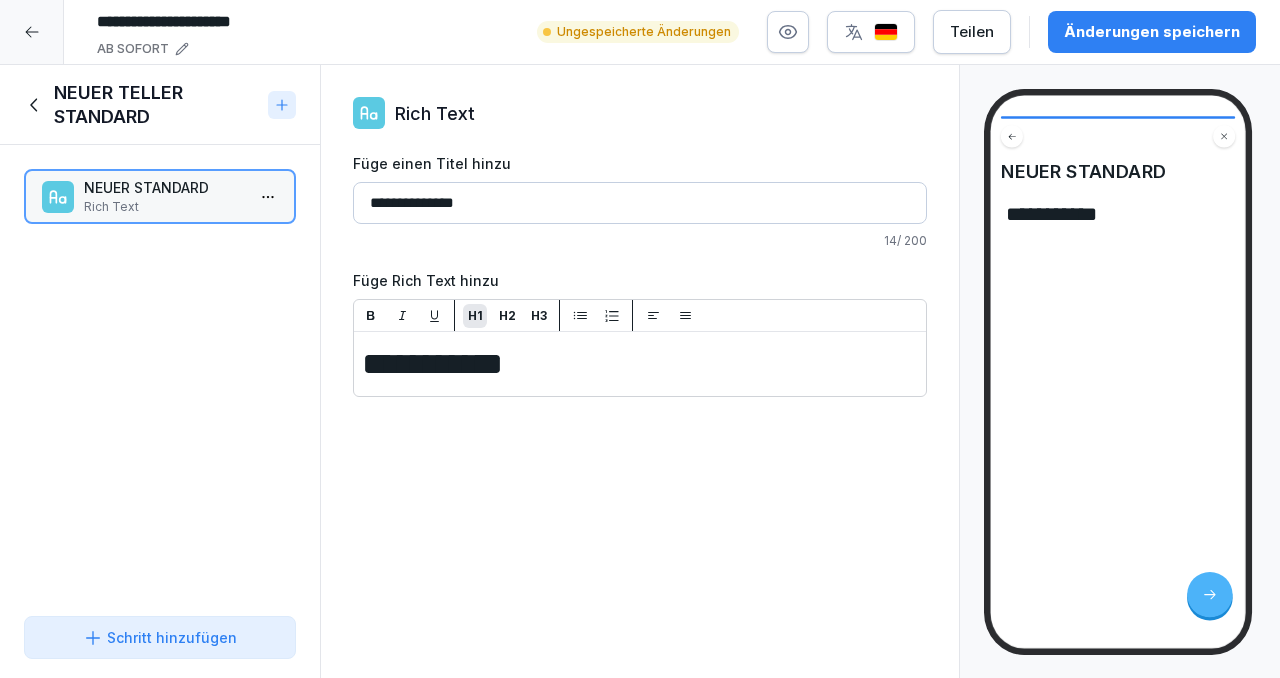 click on "H1" at bounding box center [475, 316] 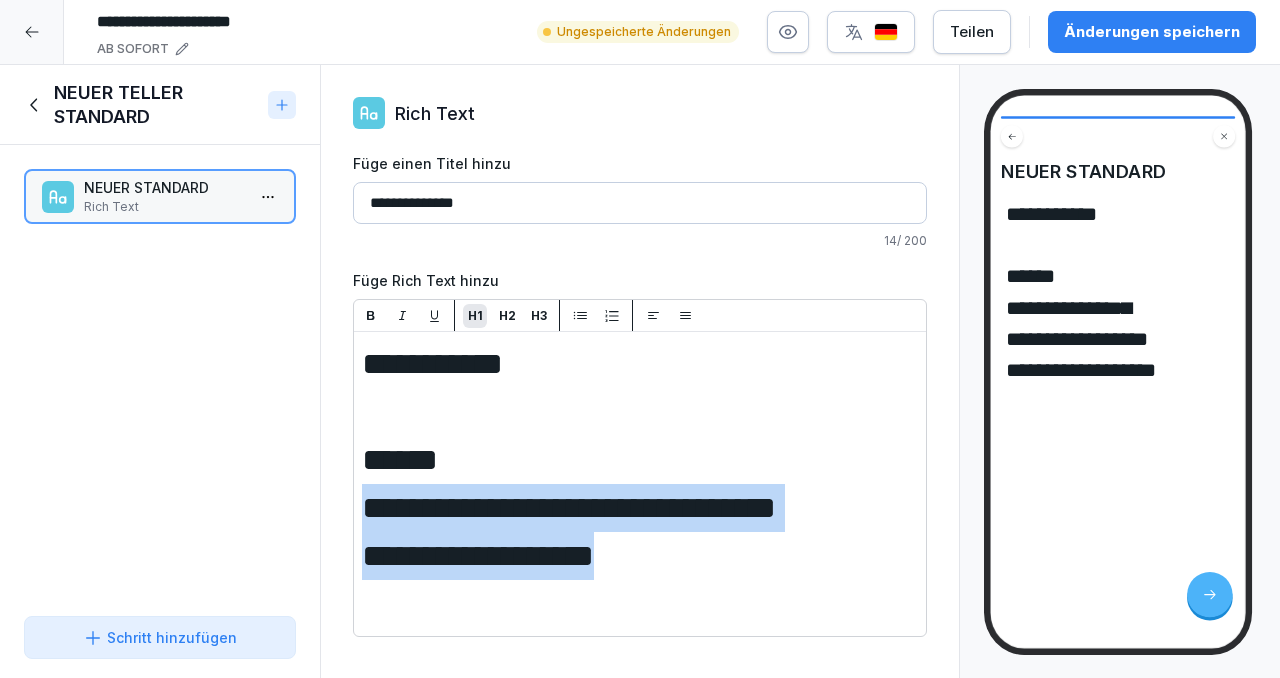 drag, startPoint x: 634, startPoint y: 559, endPoint x: 343, endPoint y: 508, distance: 295.43527 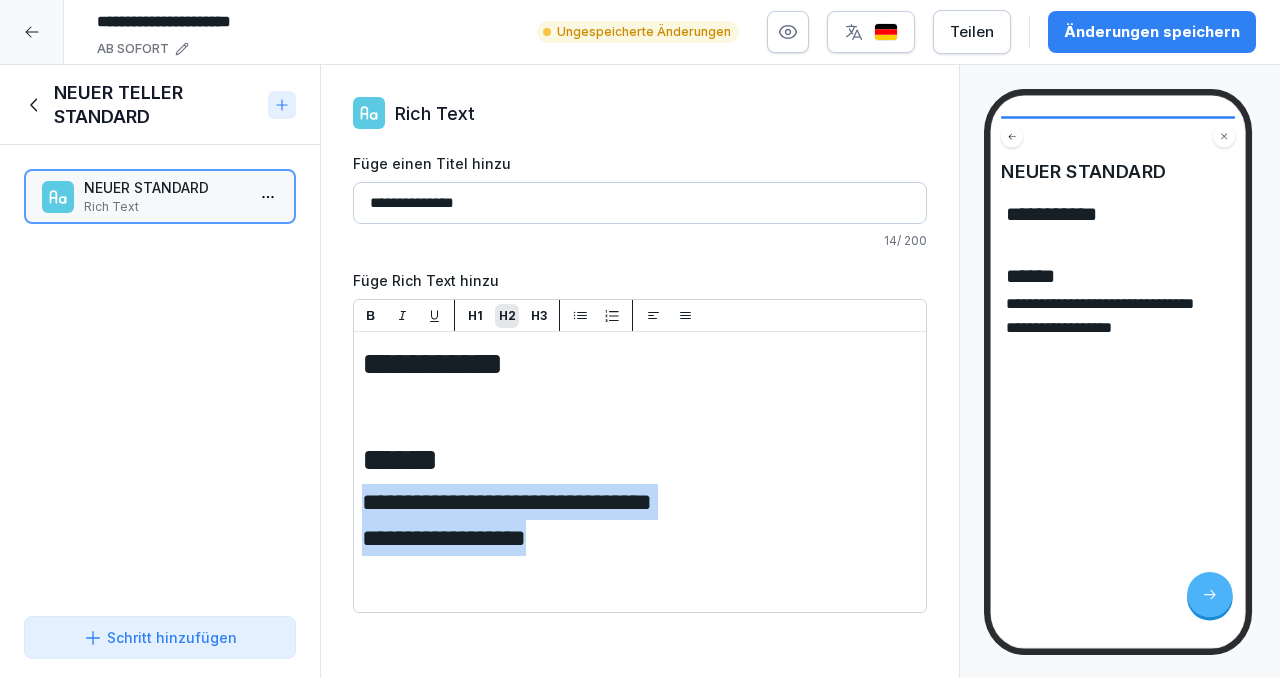 click on "H2" at bounding box center [507, 316] 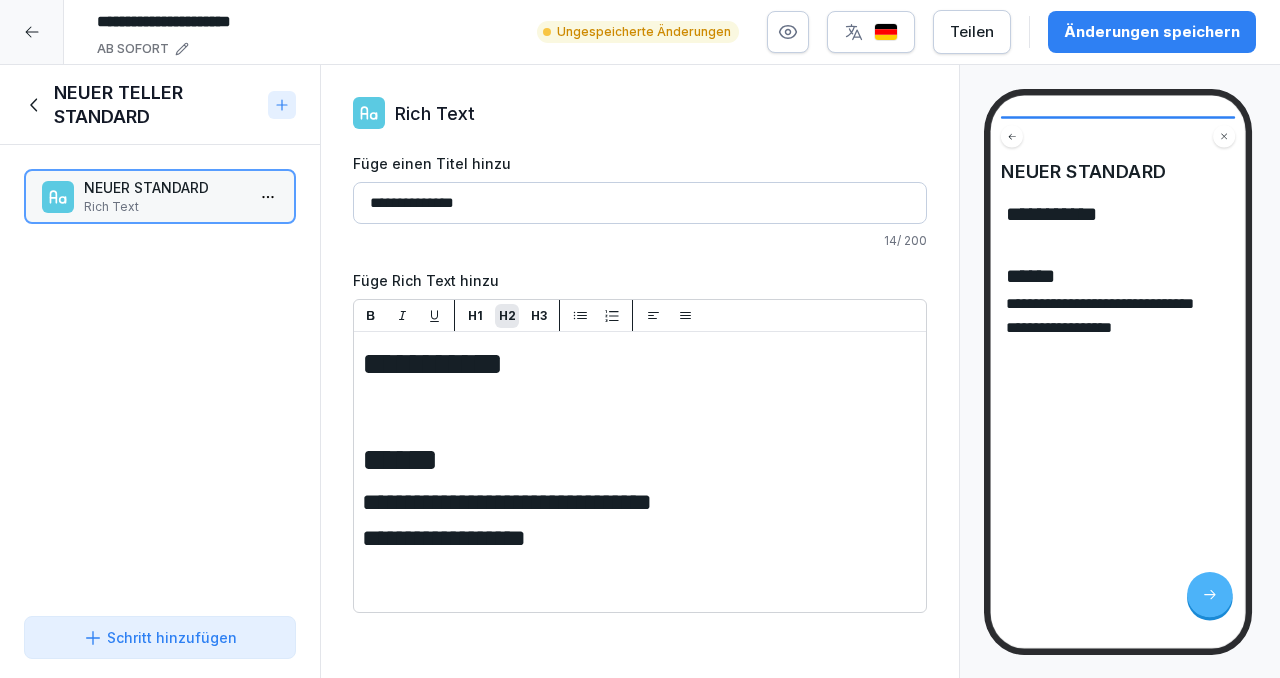 click on "H3" at bounding box center (539, 316) 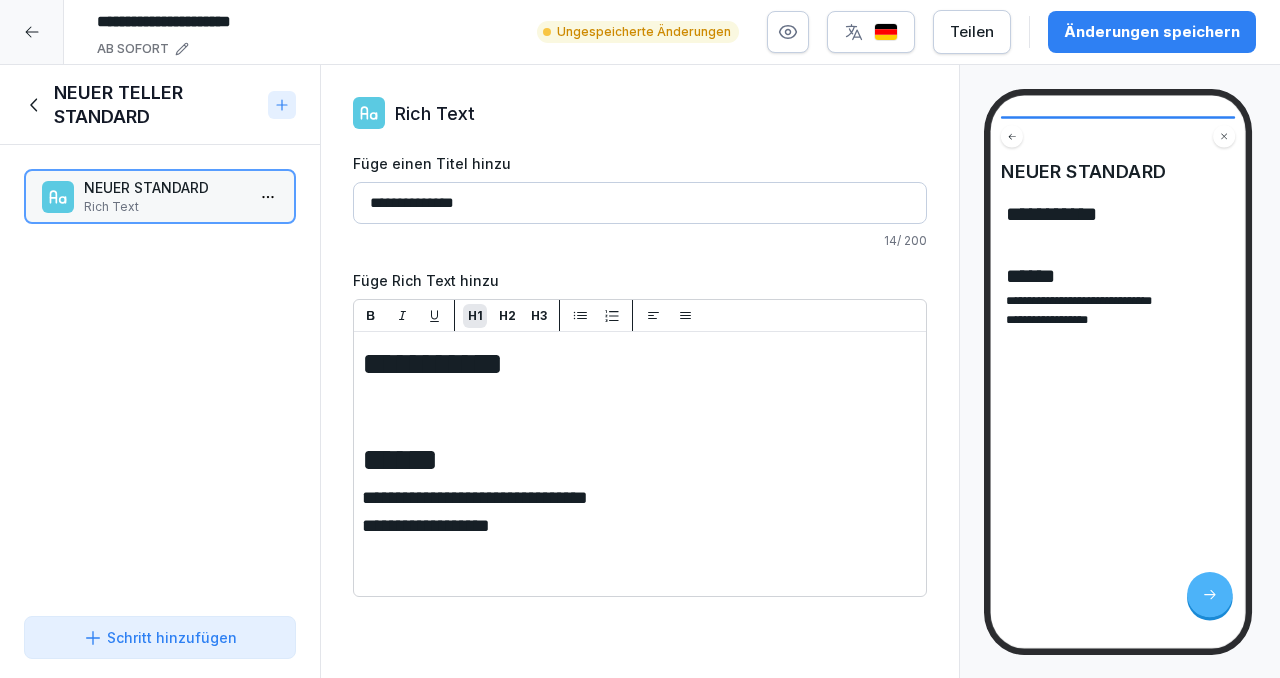 drag, startPoint x: 494, startPoint y: 457, endPoint x: 367, endPoint y: 454, distance: 127.03543 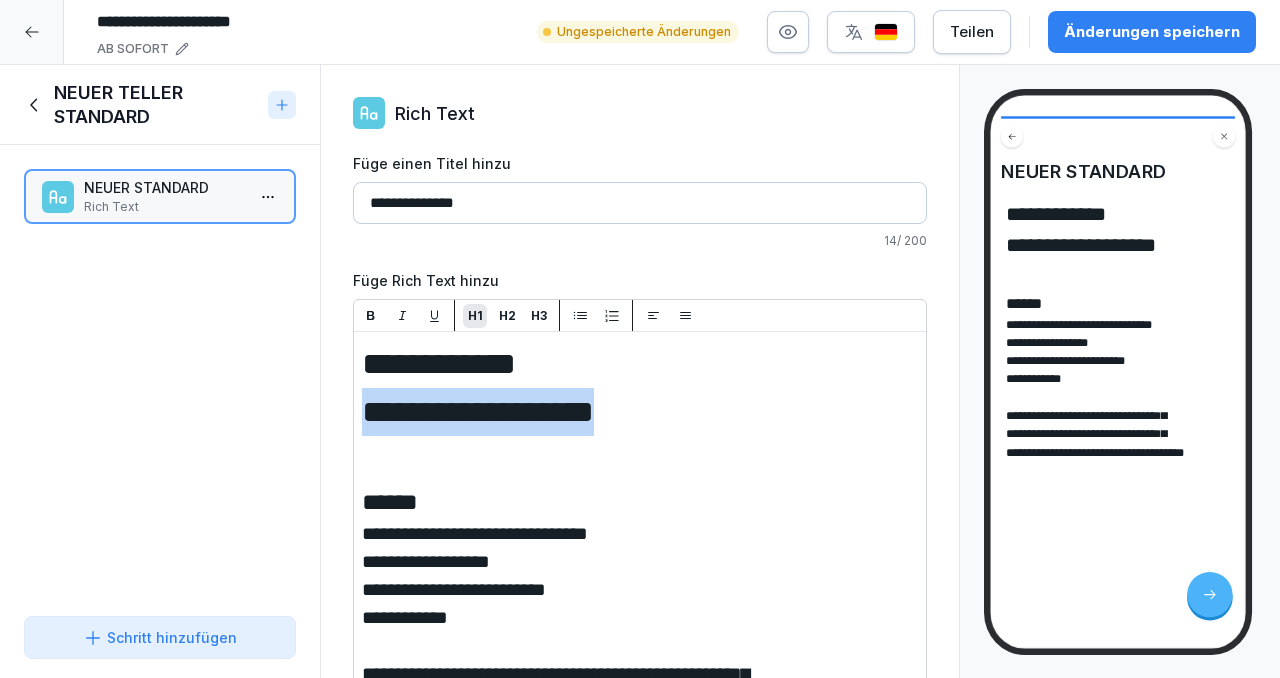 drag, startPoint x: 673, startPoint y: 421, endPoint x: 362, endPoint y: 416, distance: 311.0402 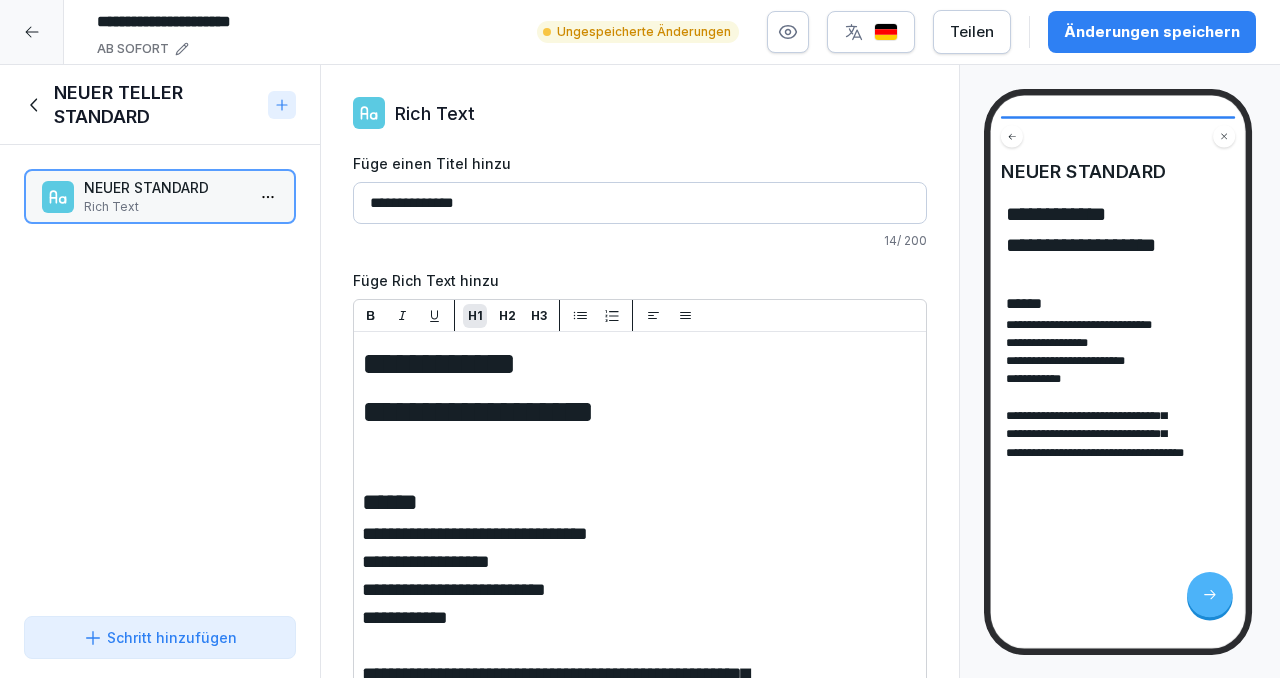 click on "H2" at bounding box center (507, 316) 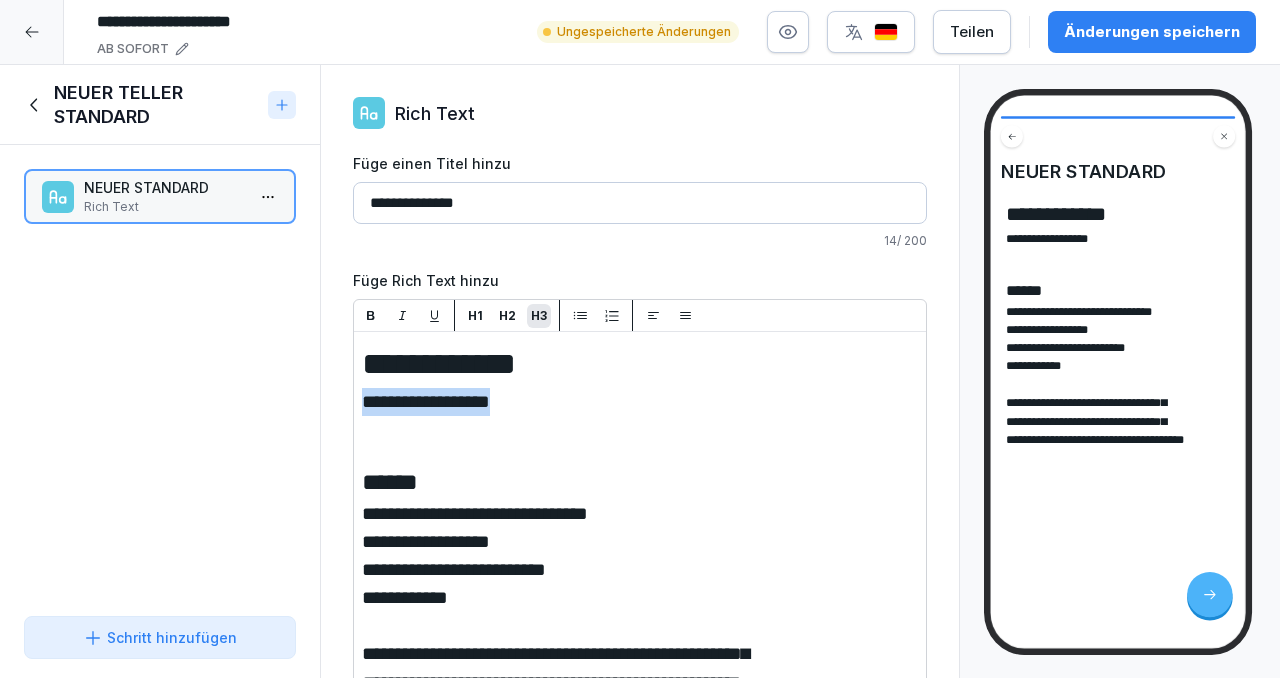 click on "H3" at bounding box center (539, 316) 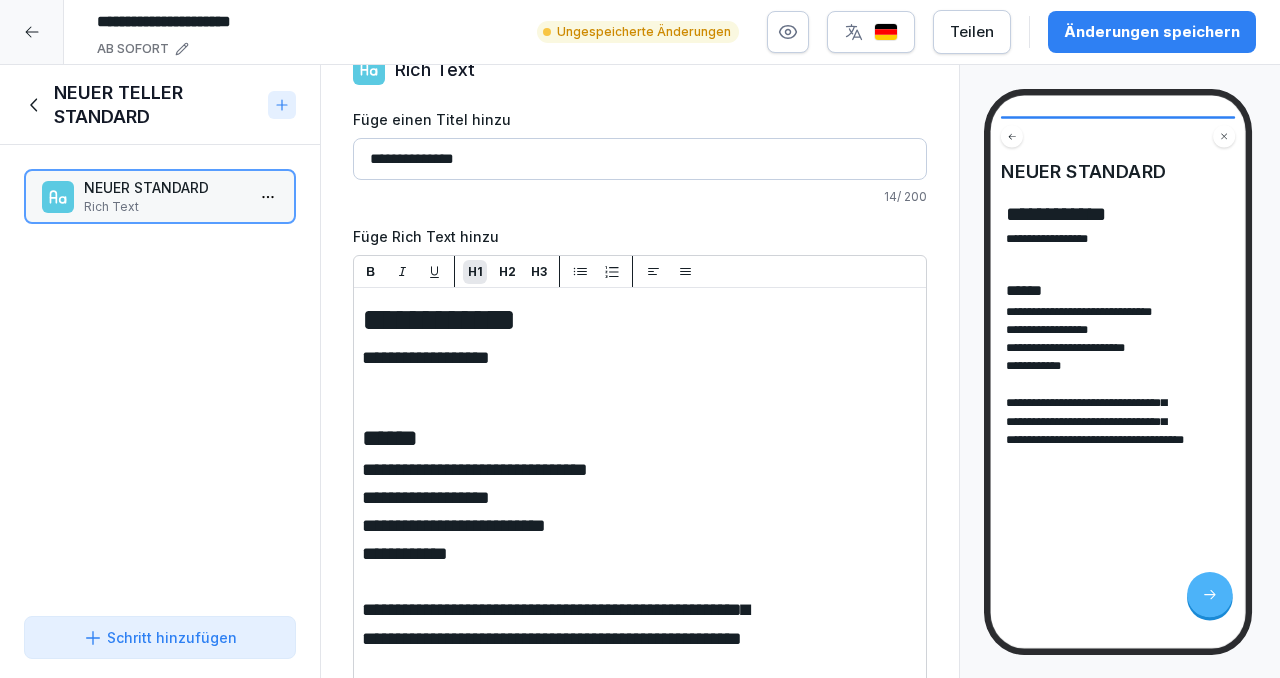 scroll, scrollTop: 74, scrollLeft: 0, axis: vertical 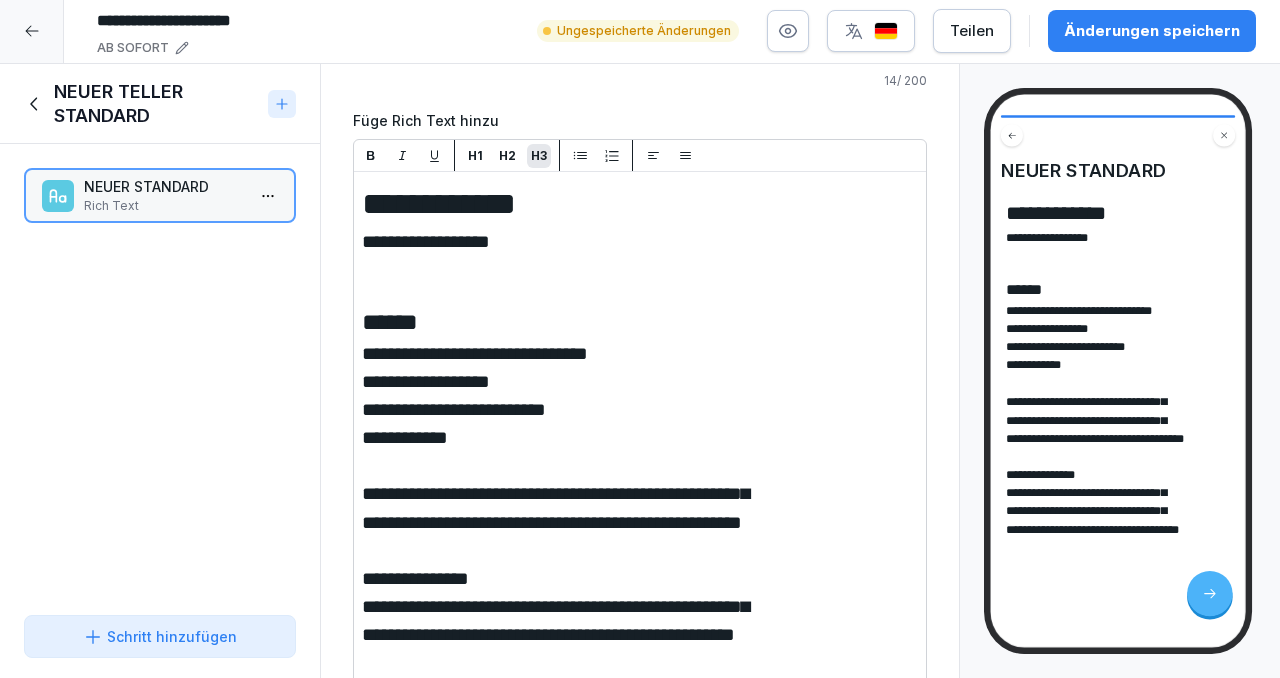 drag, startPoint x: 548, startPoint y: 576, endPoint x: 366, endPoint y: 575, distance: 182.00275 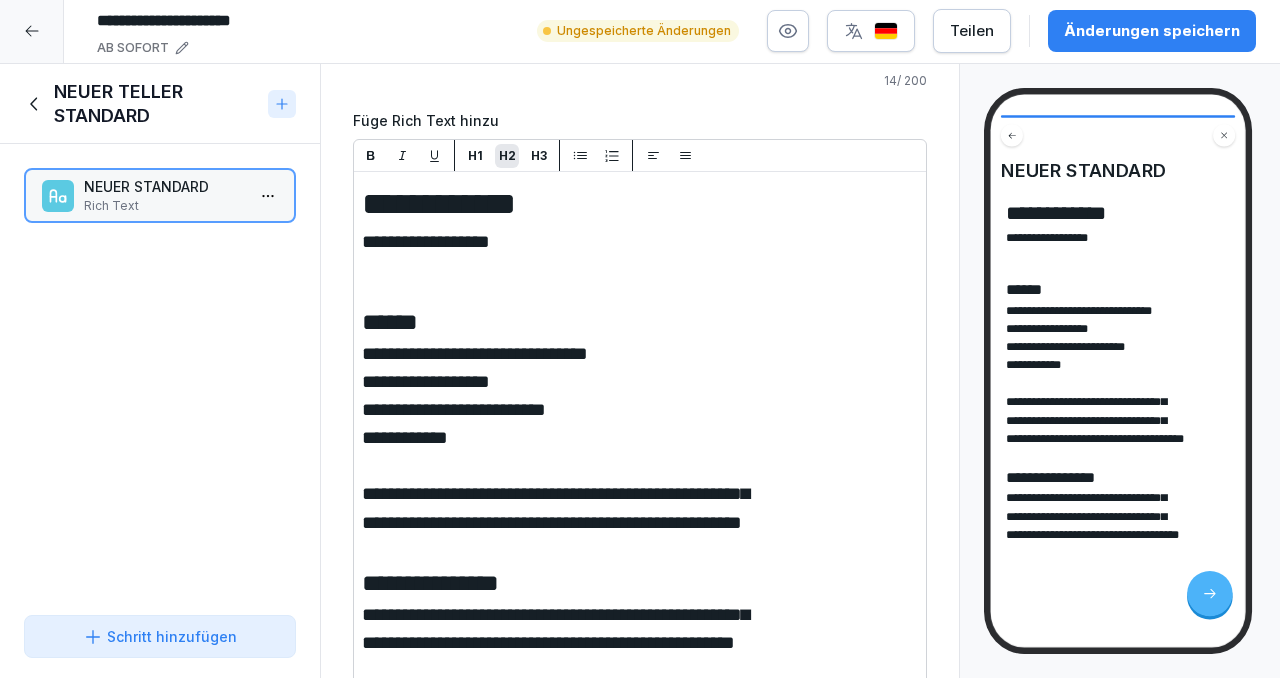 click on "H2" at bounding box center (507, 156) 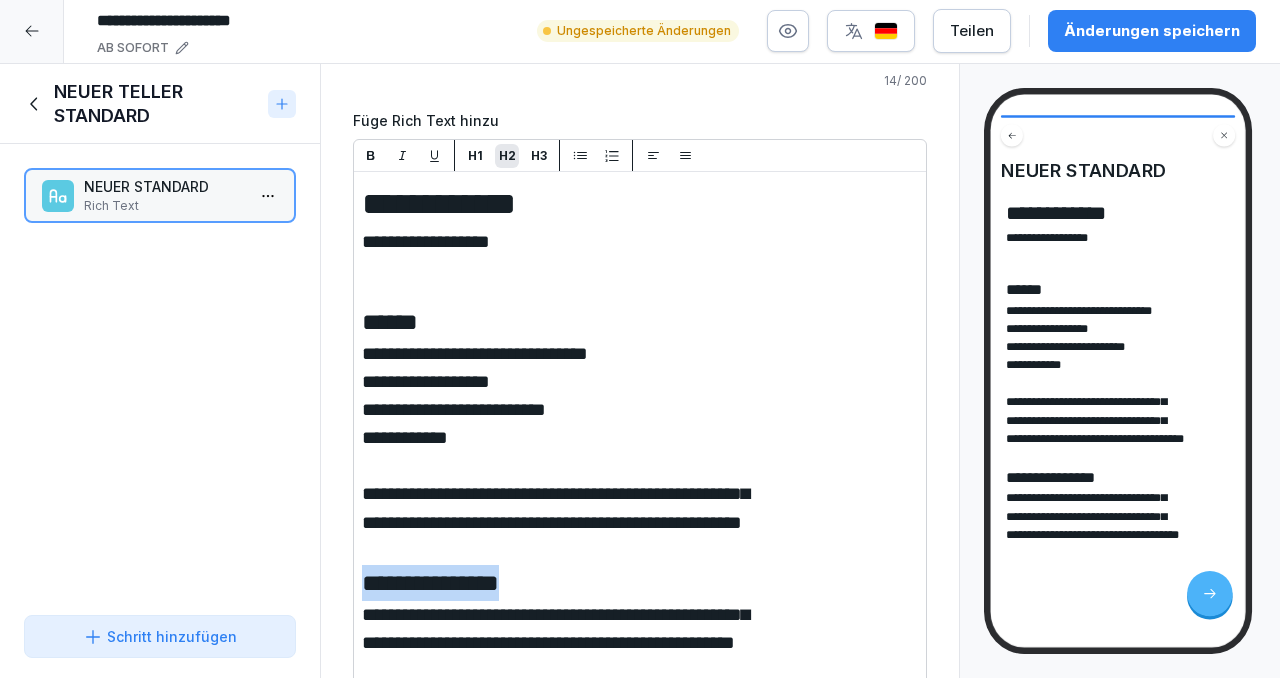 click on "H2" at bounding box center [507, 156] 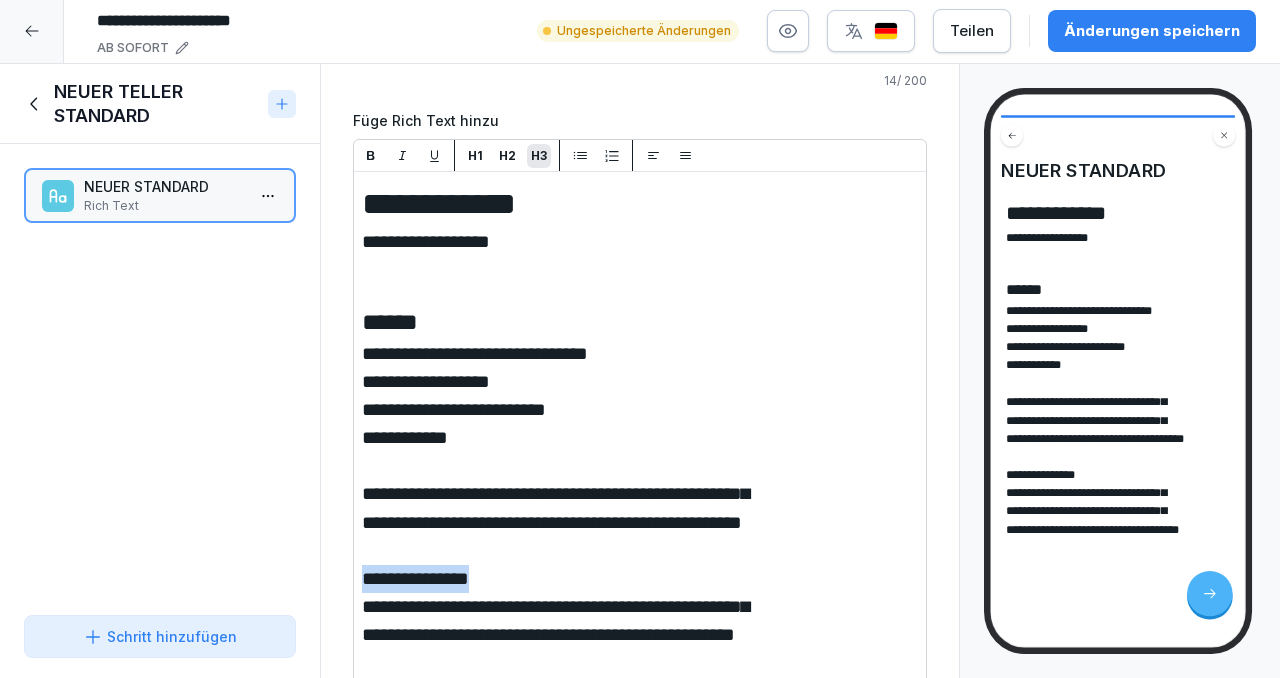 click on "H3" at bounding box center [539, 156] 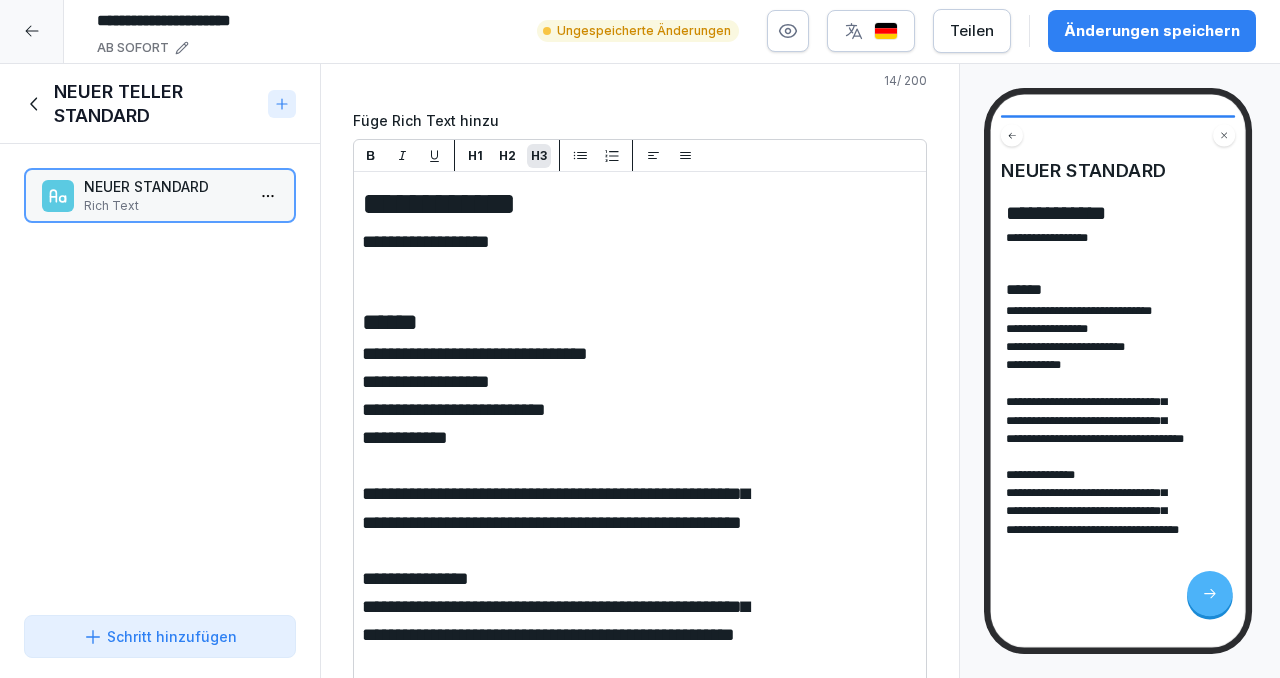 click 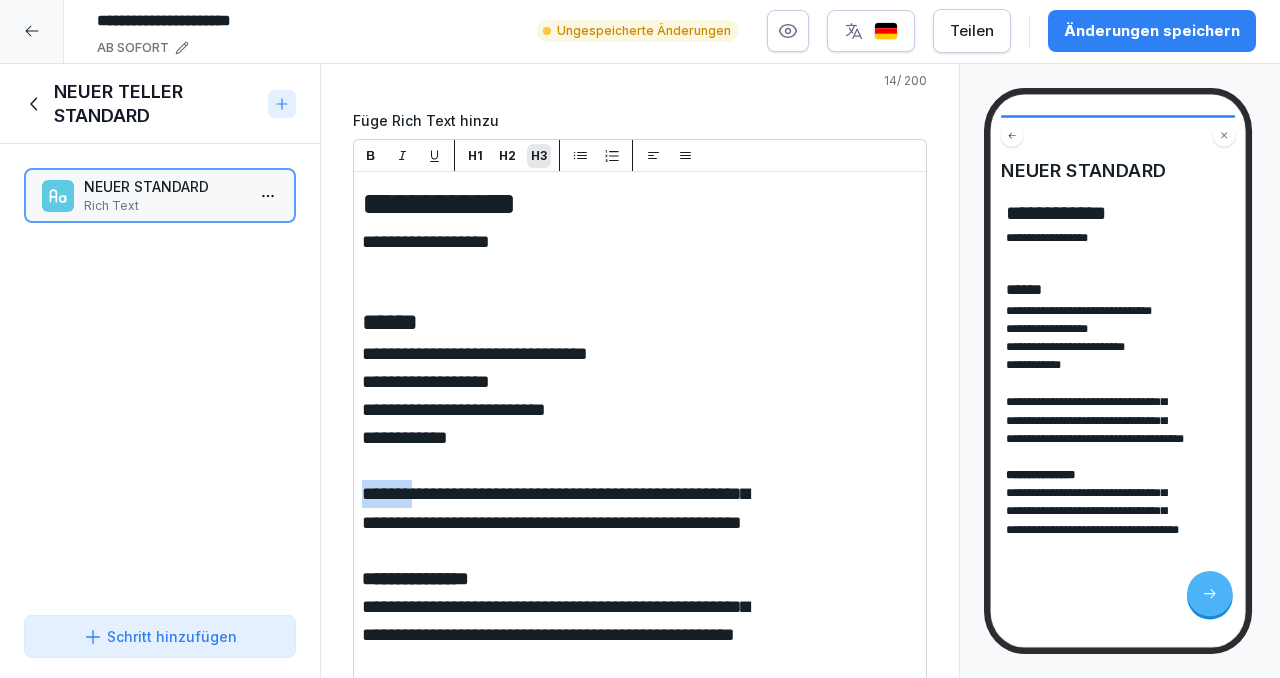 drag, startPoint x: 422, startPoint y: 492, endPoint x: 365, endPoint y: 490, distance: 57.035076 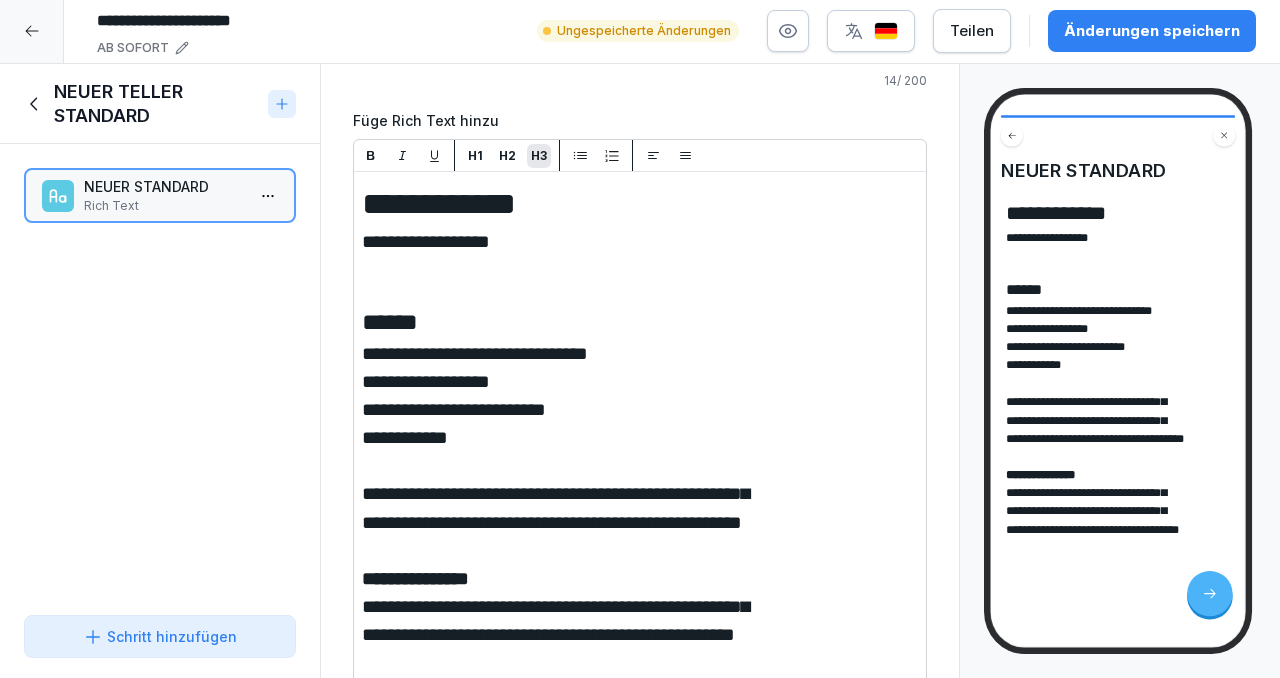 click 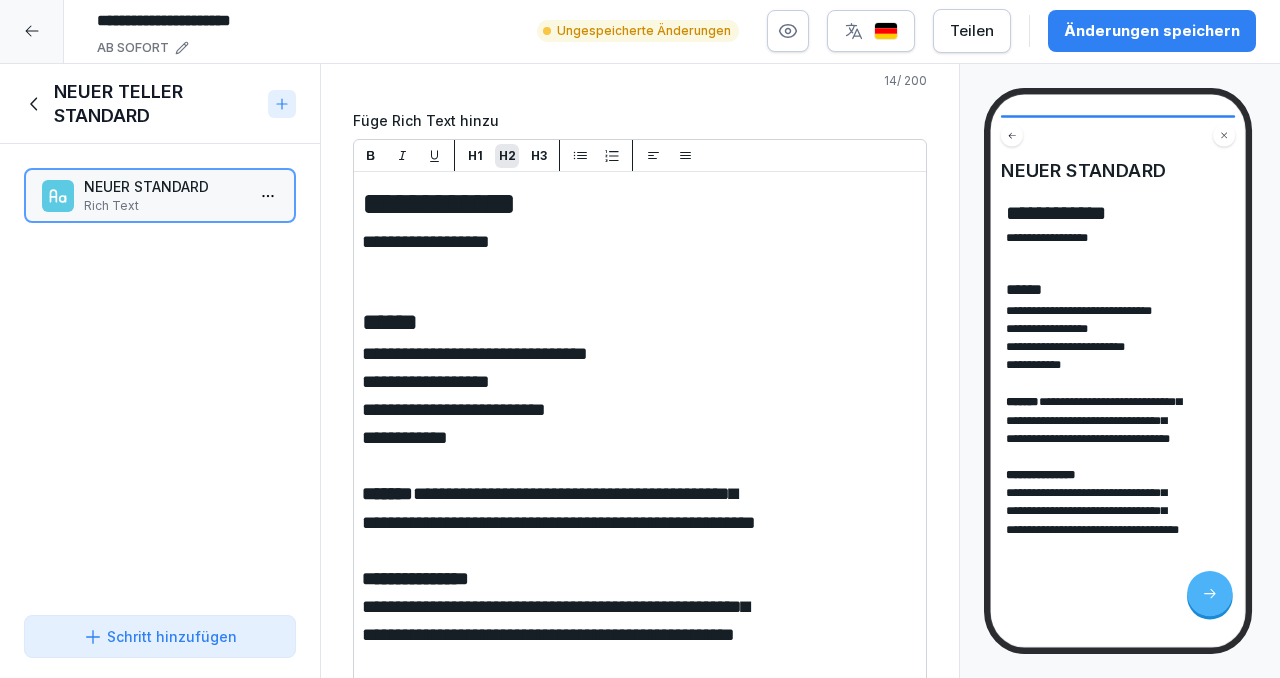drag, startPoint x: 470, startPoint y: 333, endPoint x: 363, endPoint y: 328, distance: 107.11676 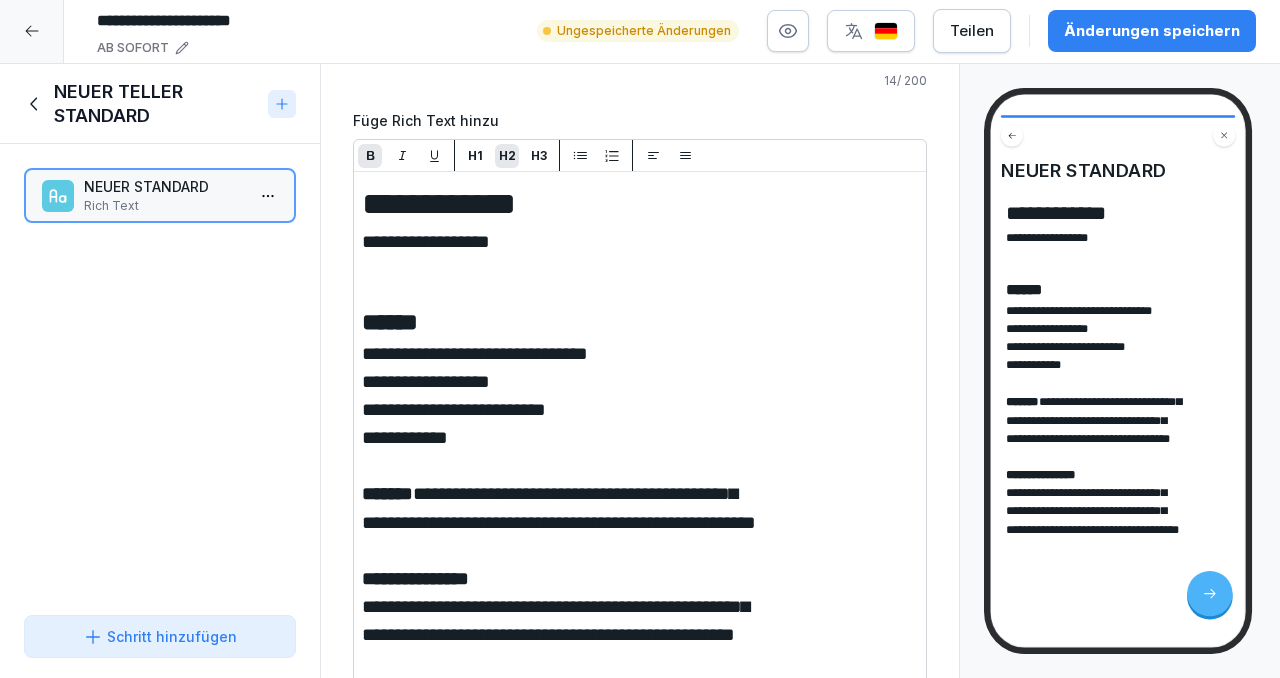 click 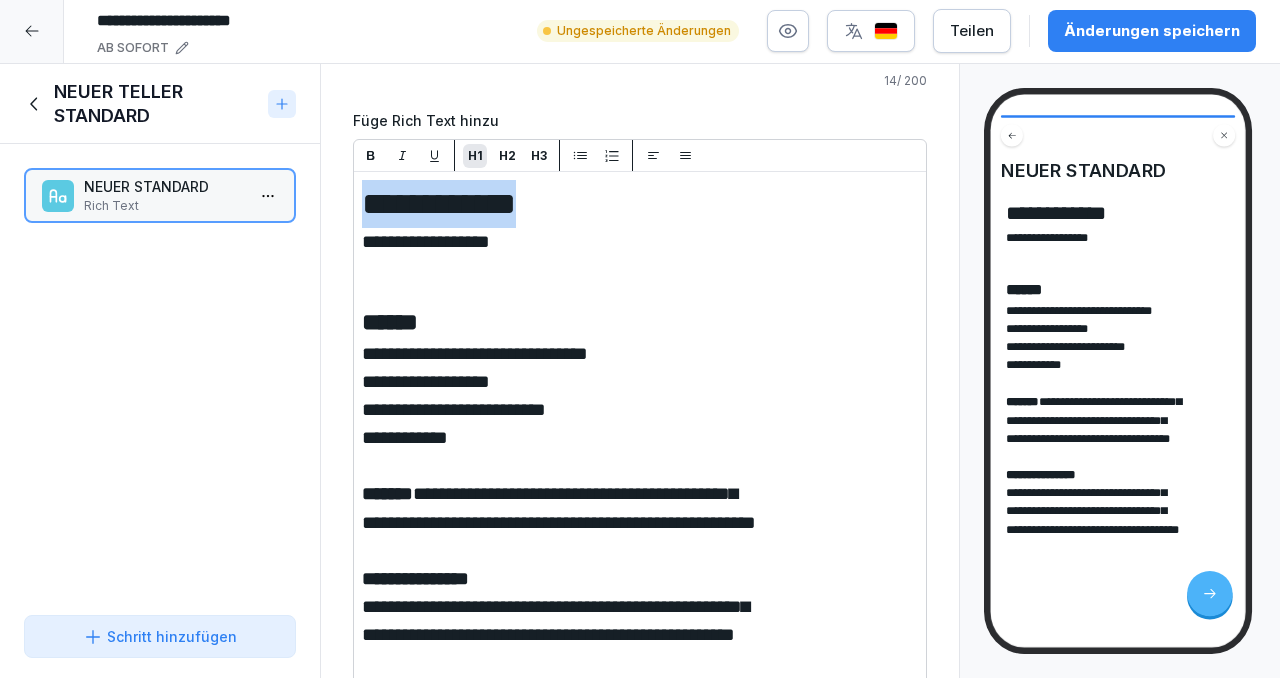 drag, startPoint x: 549, startPoint y: 218, endPoint x: 361, endPoint y: 215, distance: 188.02394 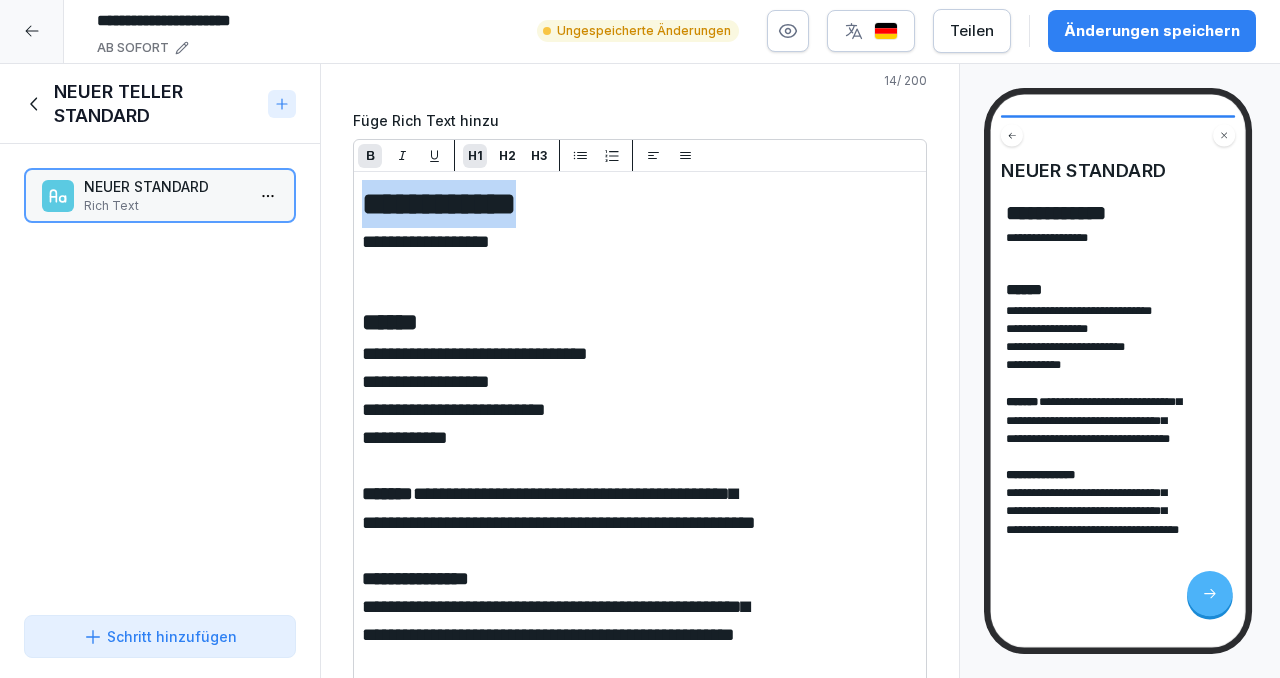 click 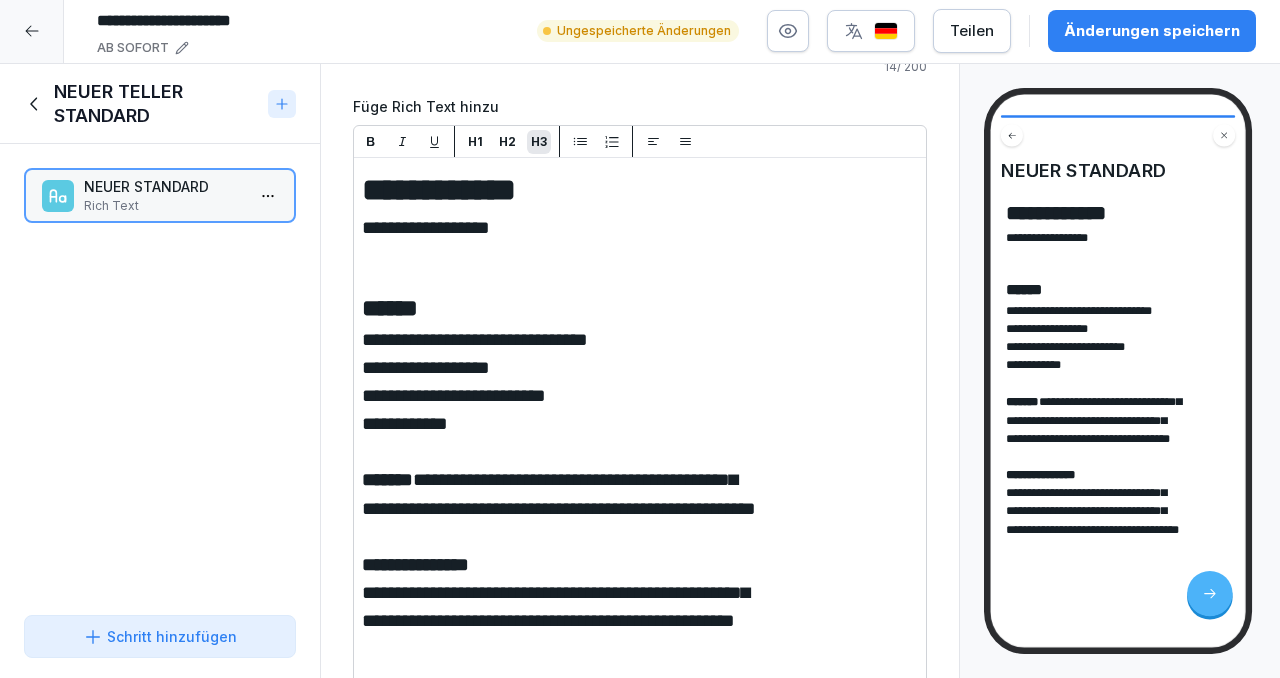 scroll, scrollTop: 187, scrollLeft: 0, axis: vertical 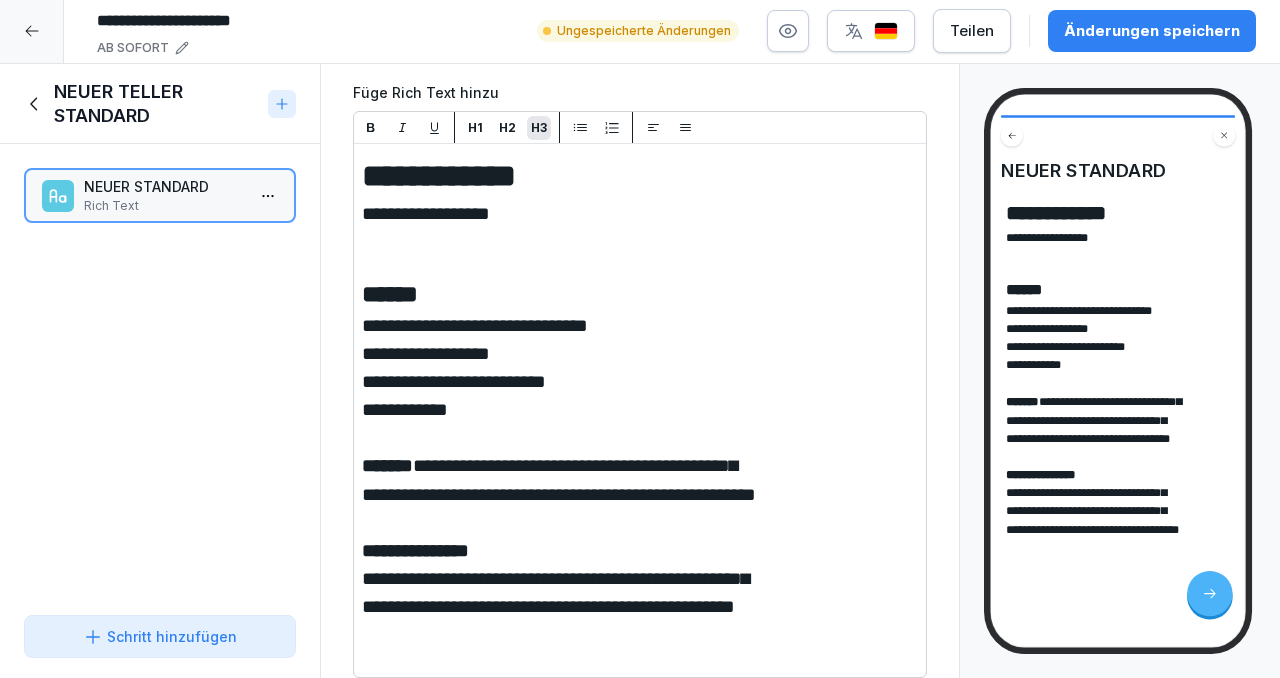 click on "Schritt hinzufügen" at bounding box center (160, 636) 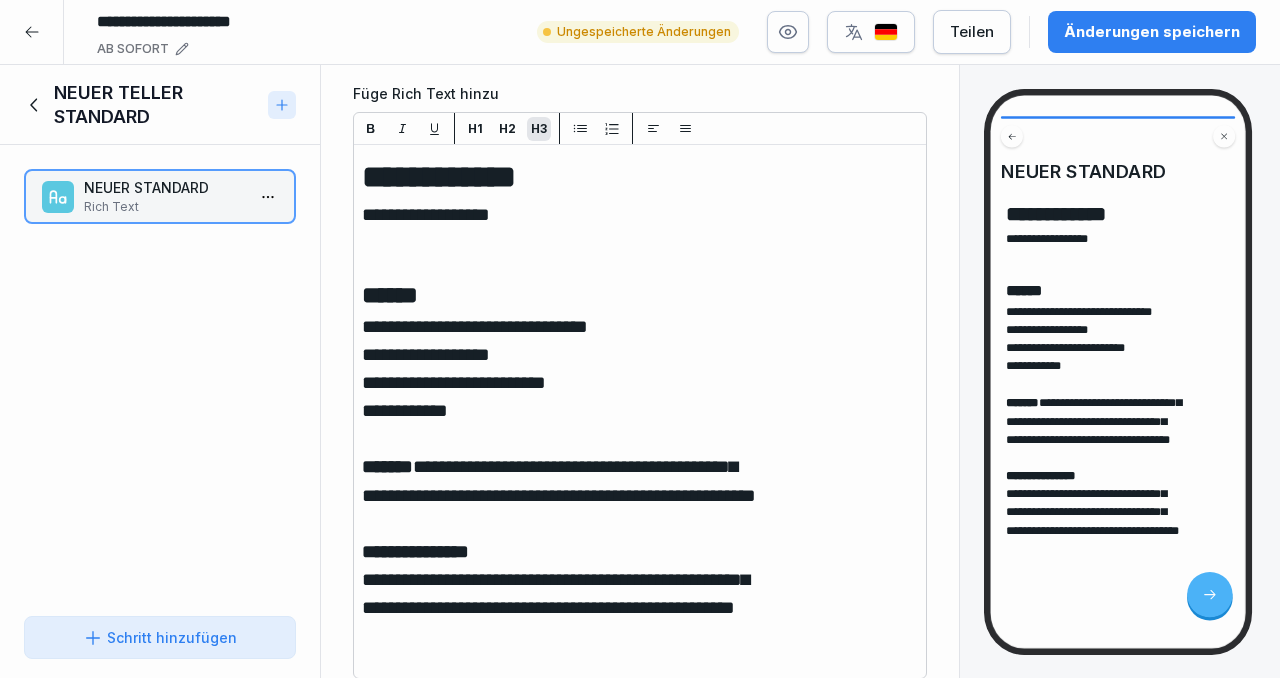 scroll, scrollTop: 0, scrollLeft: 0, axis: both 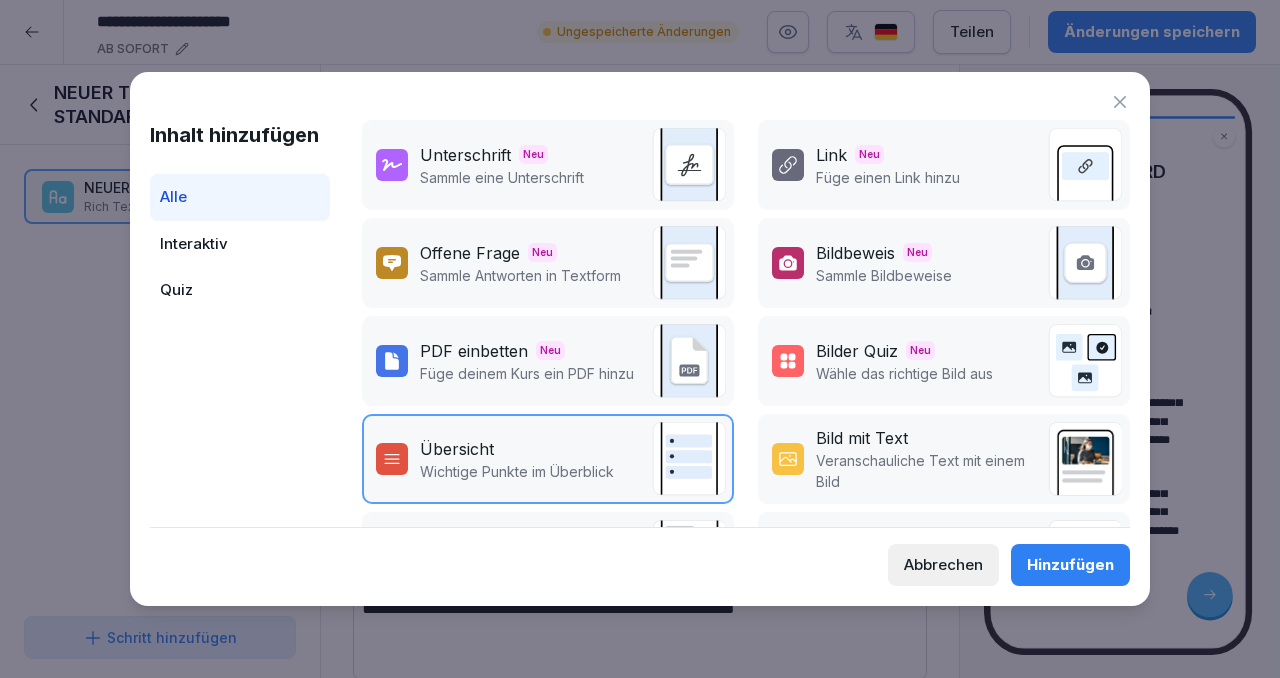 click on "Füge deinem Kurs ein PDF hinzu" at bounding box center [527, 373] 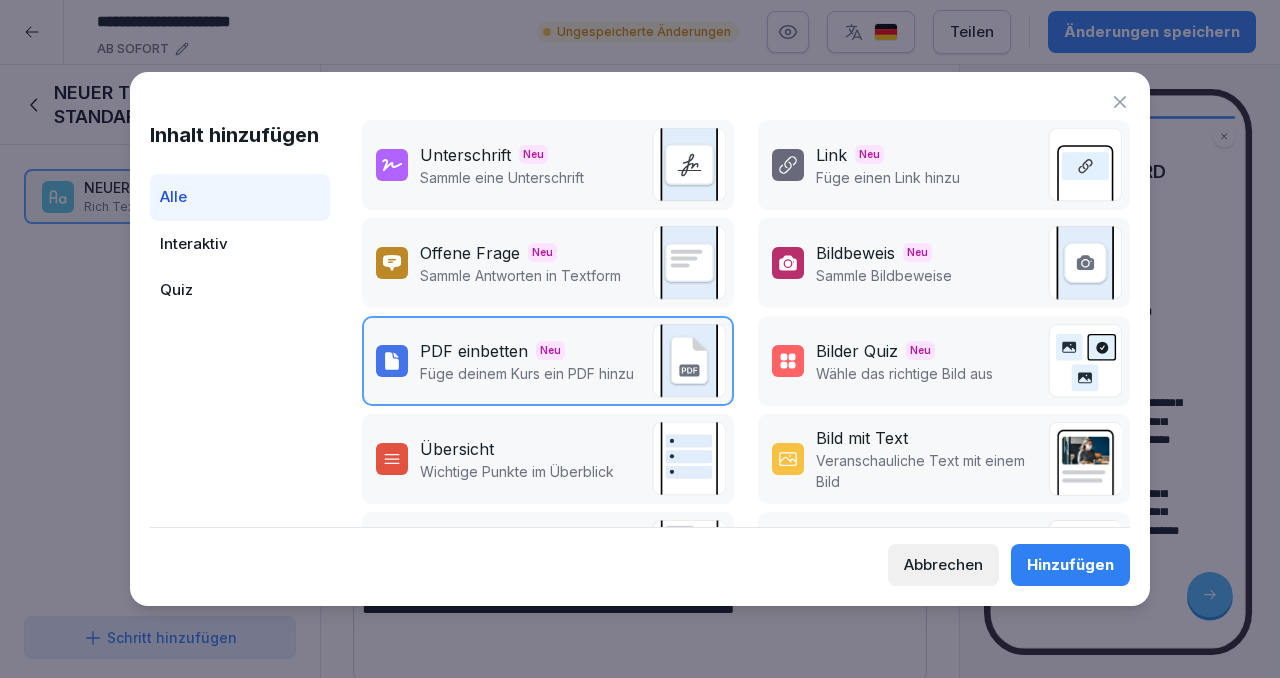 click on "Hinzufügen" at bounding box center [1070, 565] 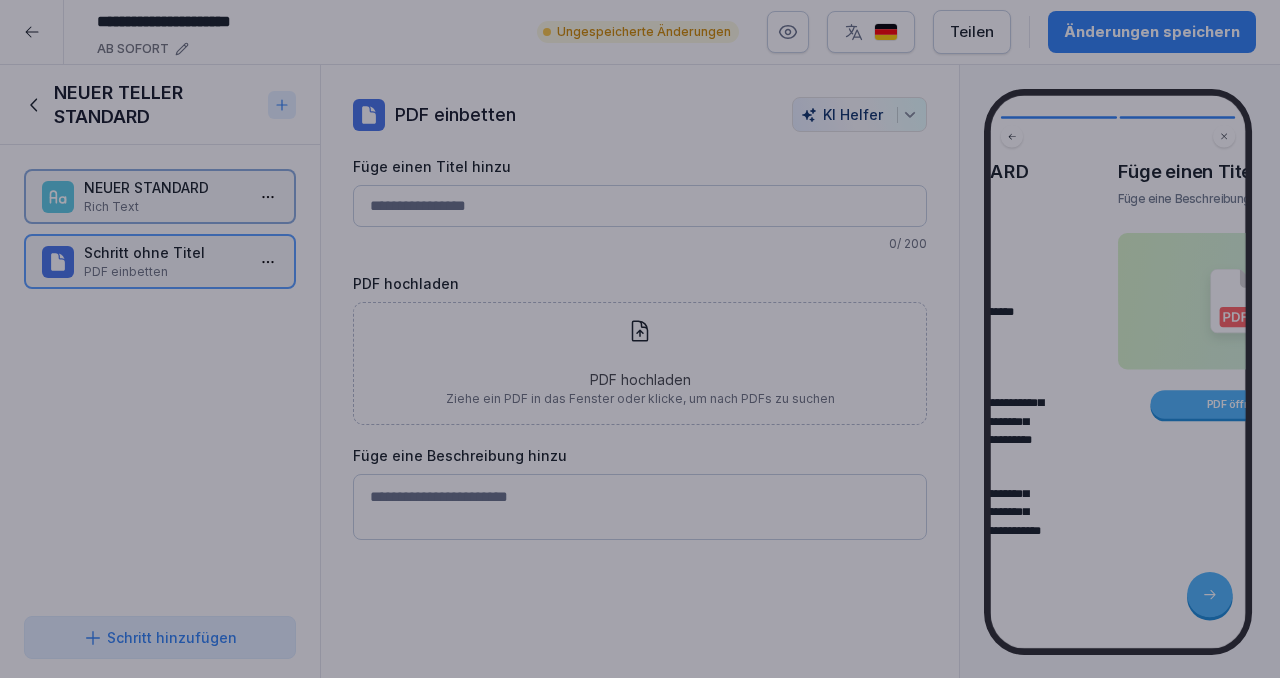 scroll, scrollTop: 0, scrollLeft: 0, axis: both 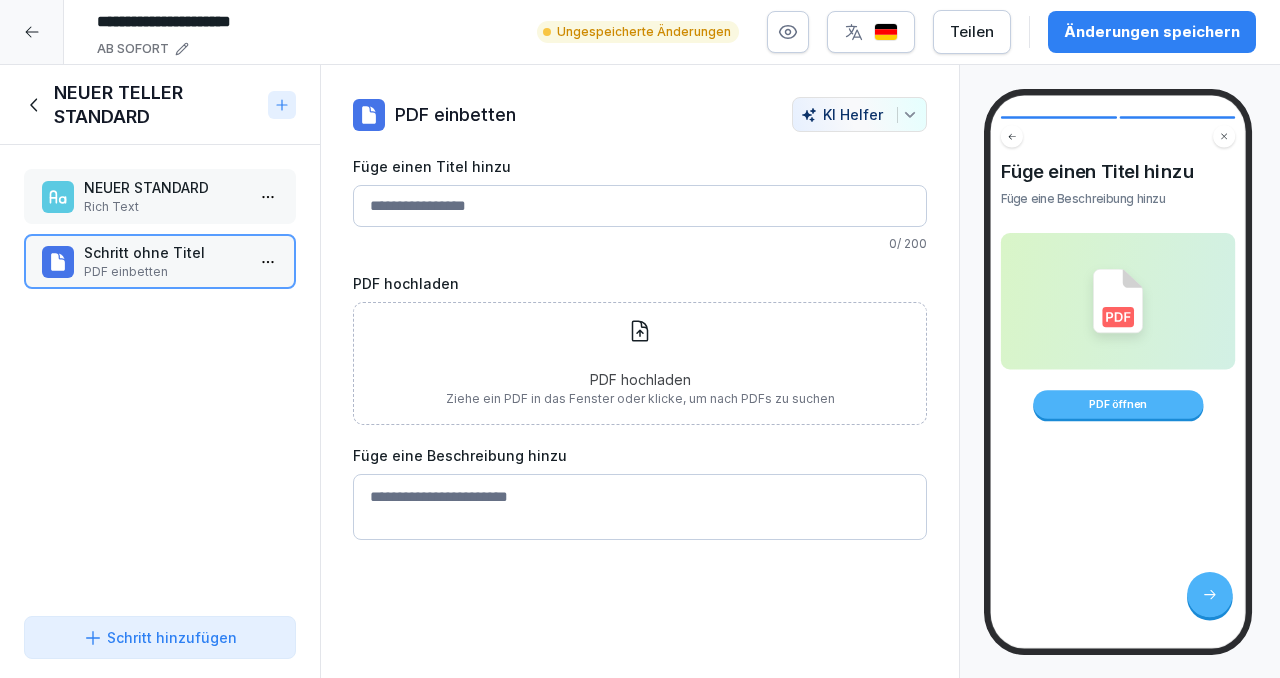 click on "Füge einen Titel hinzu" at bounding box center (640, 206) 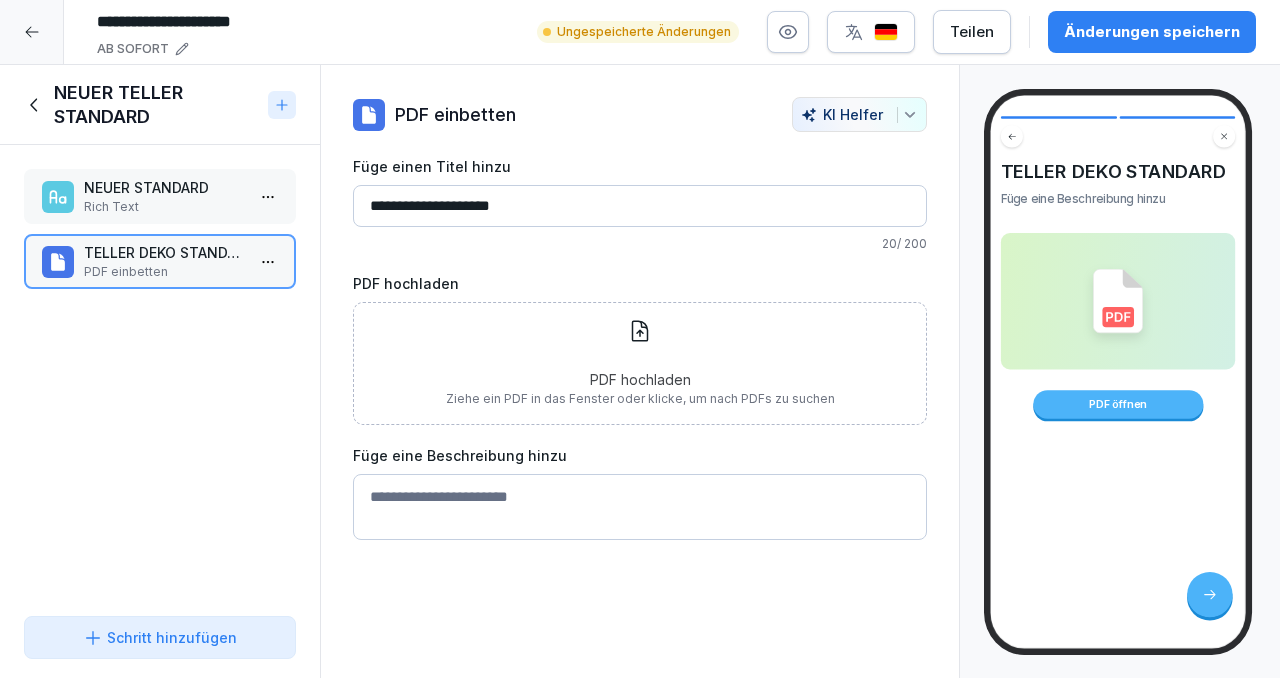 type on "**********" 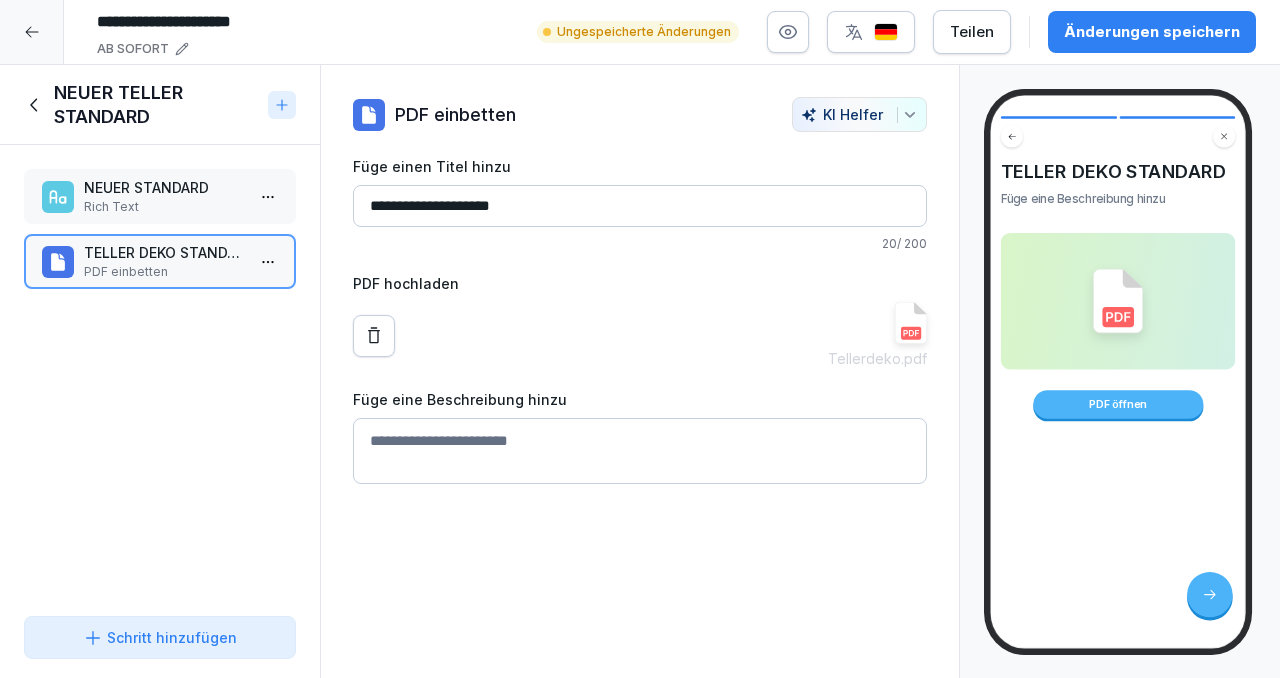 click on "Füge eine Beschreibung hinzu" at bounding box center (640, 451) 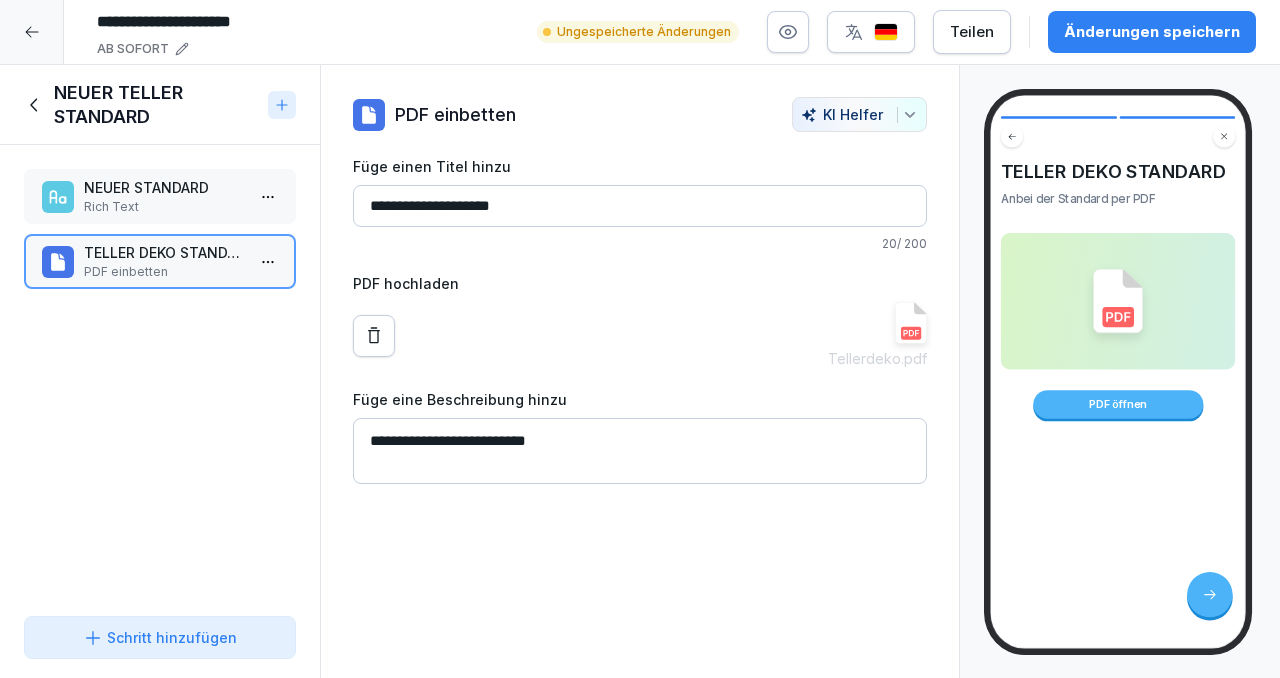 type on "**********" 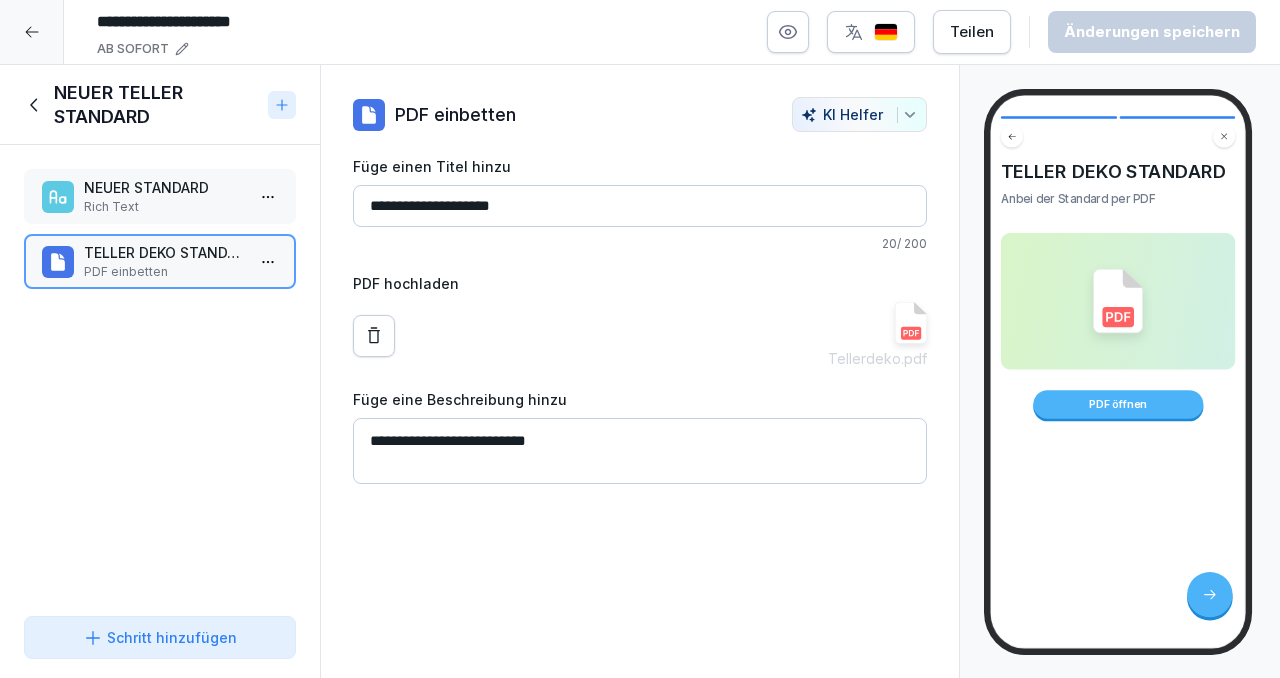 click 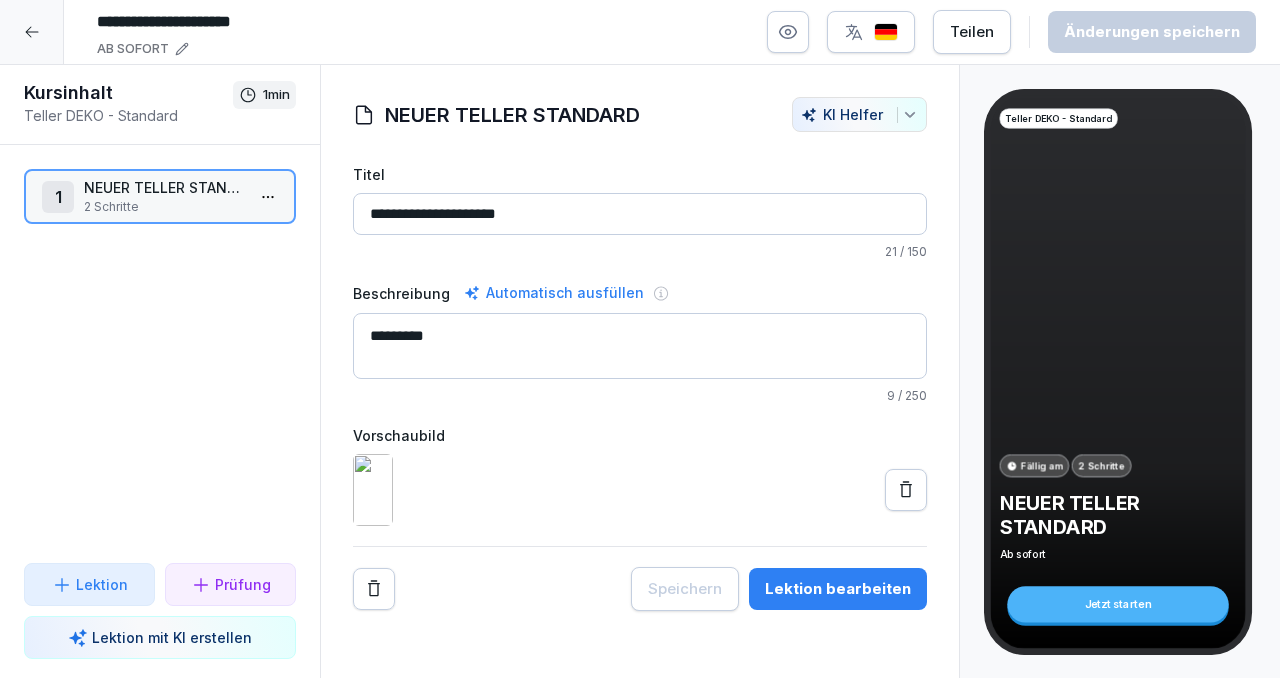 click at bounding box center (32, 32) 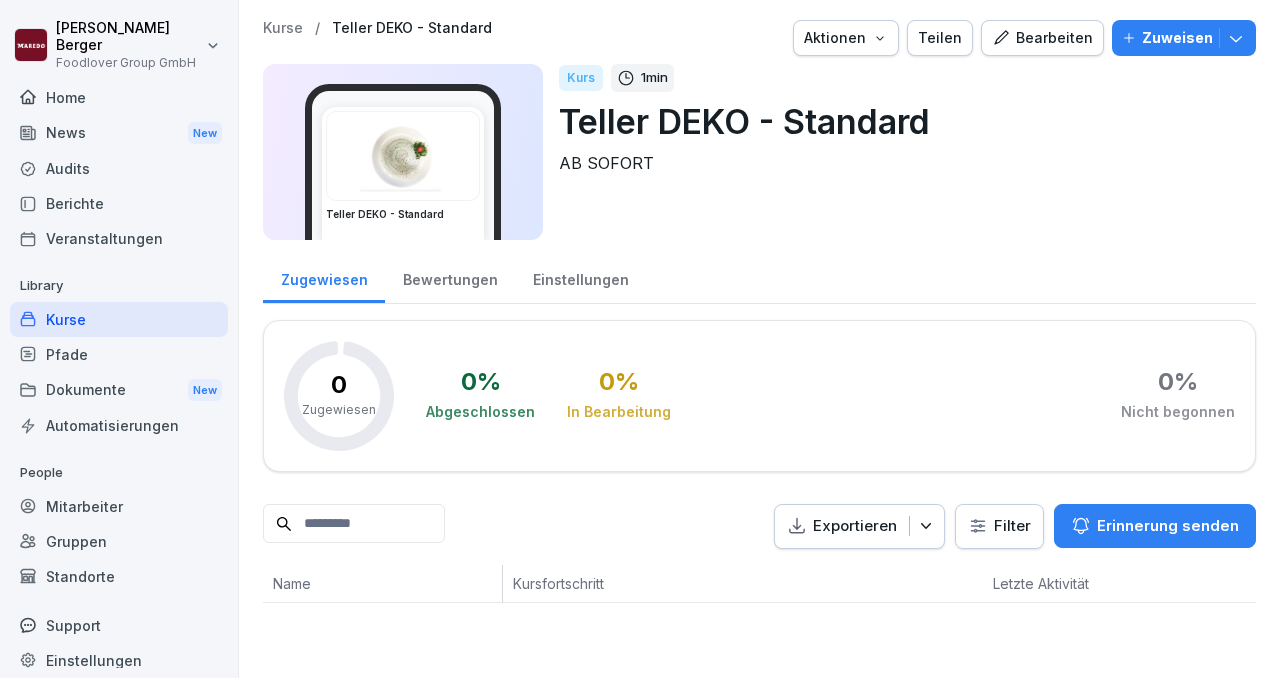 click on "Bearbeiten" at bounding box center (1042, 38) 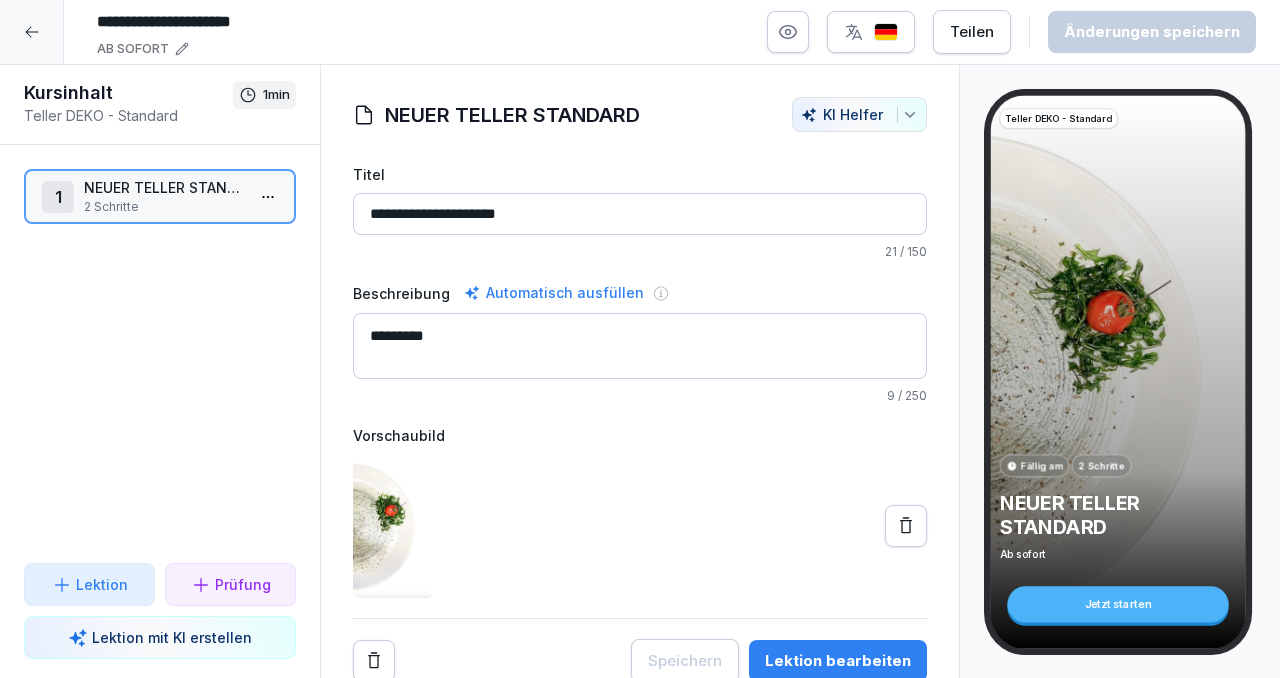 click 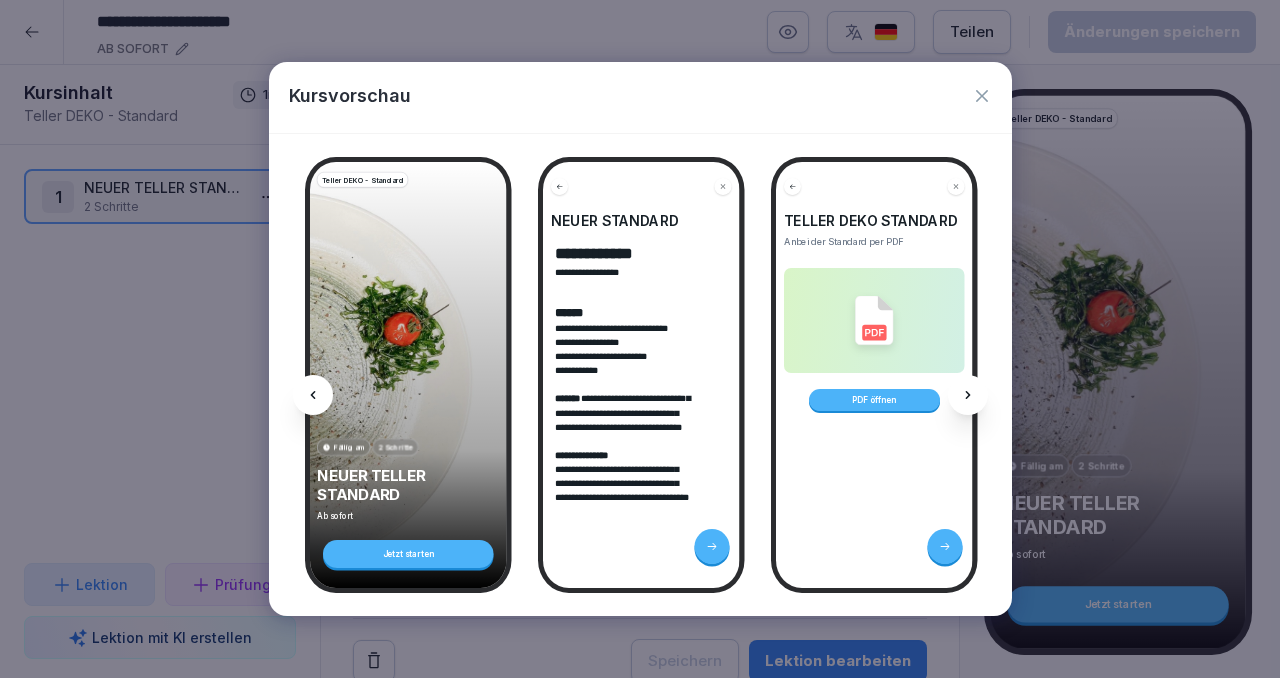 click 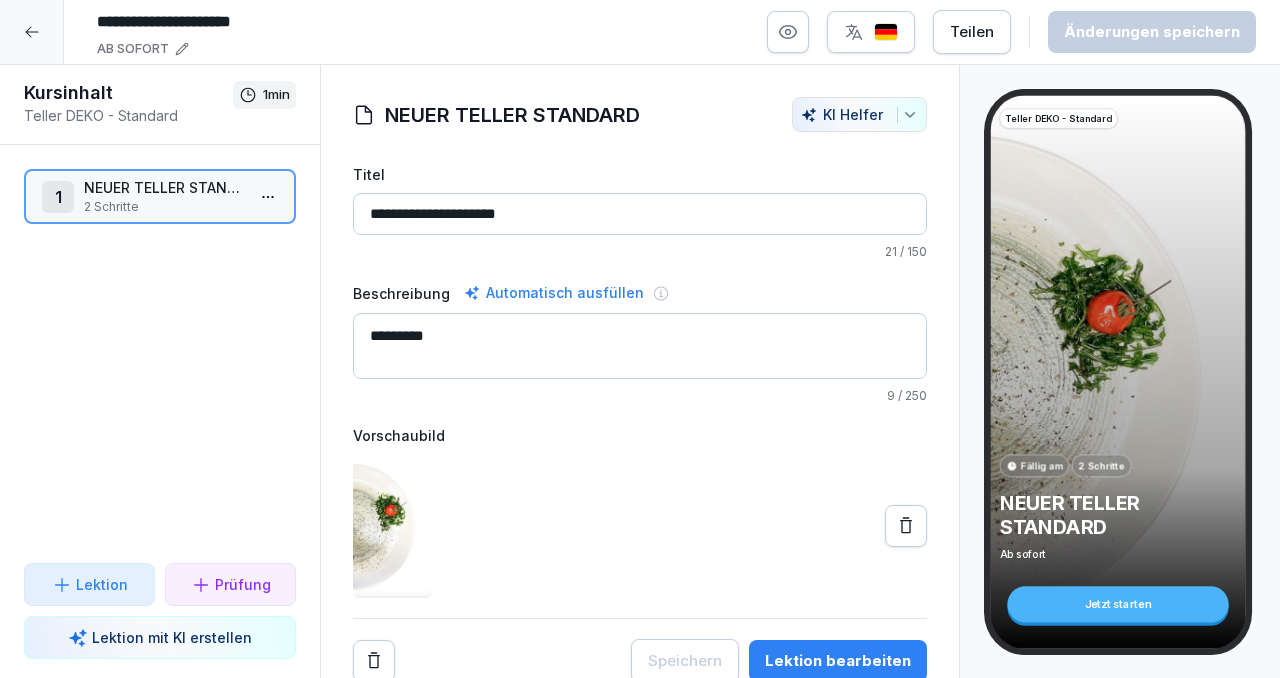 click on "Lektion bearbeiten" at bounding box center [838, 661] 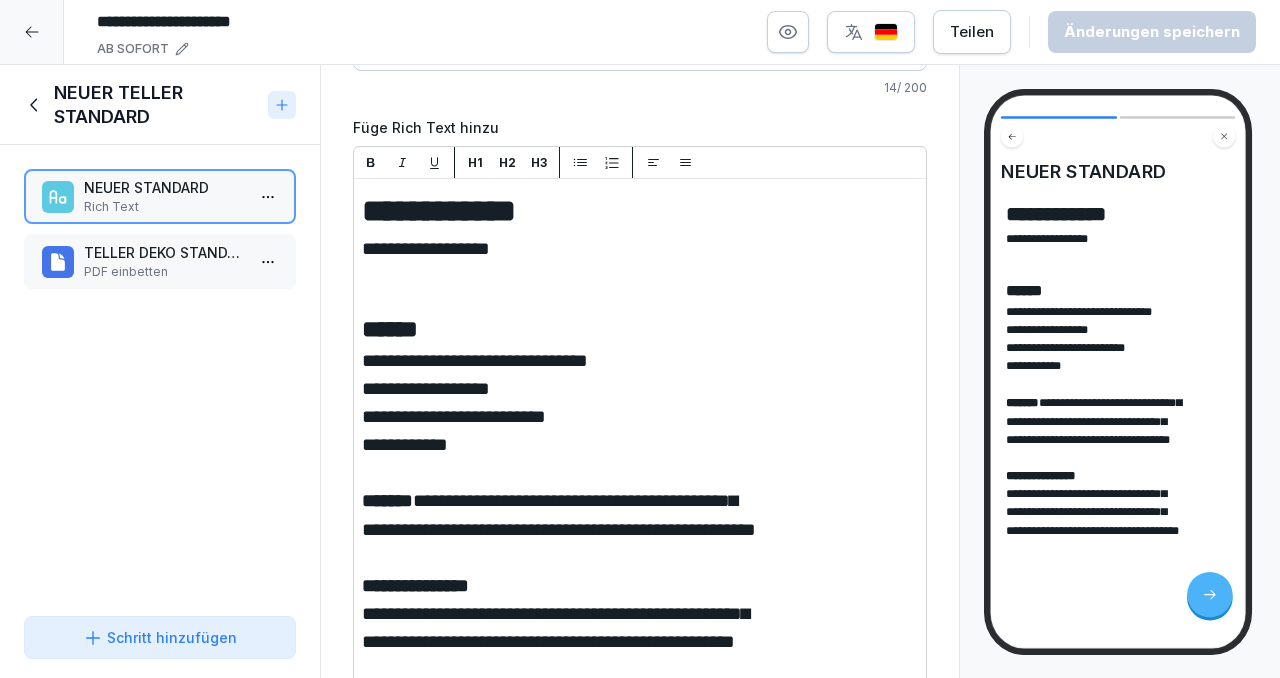 scroll, scrollTop: 168, scrollLeft: 0, axis: vertical 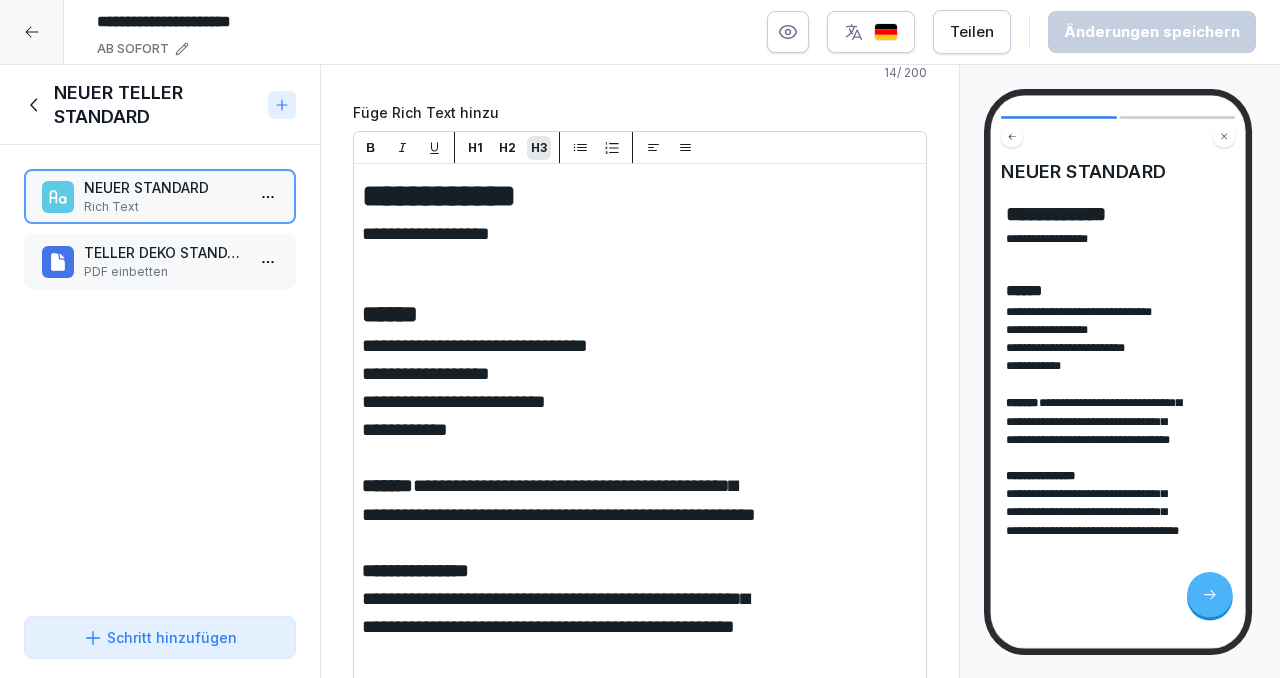 drag, startPoint x: 856, startPoint y: 519, endPoint x: 764, endPoint y: 528, distance: 92.43917 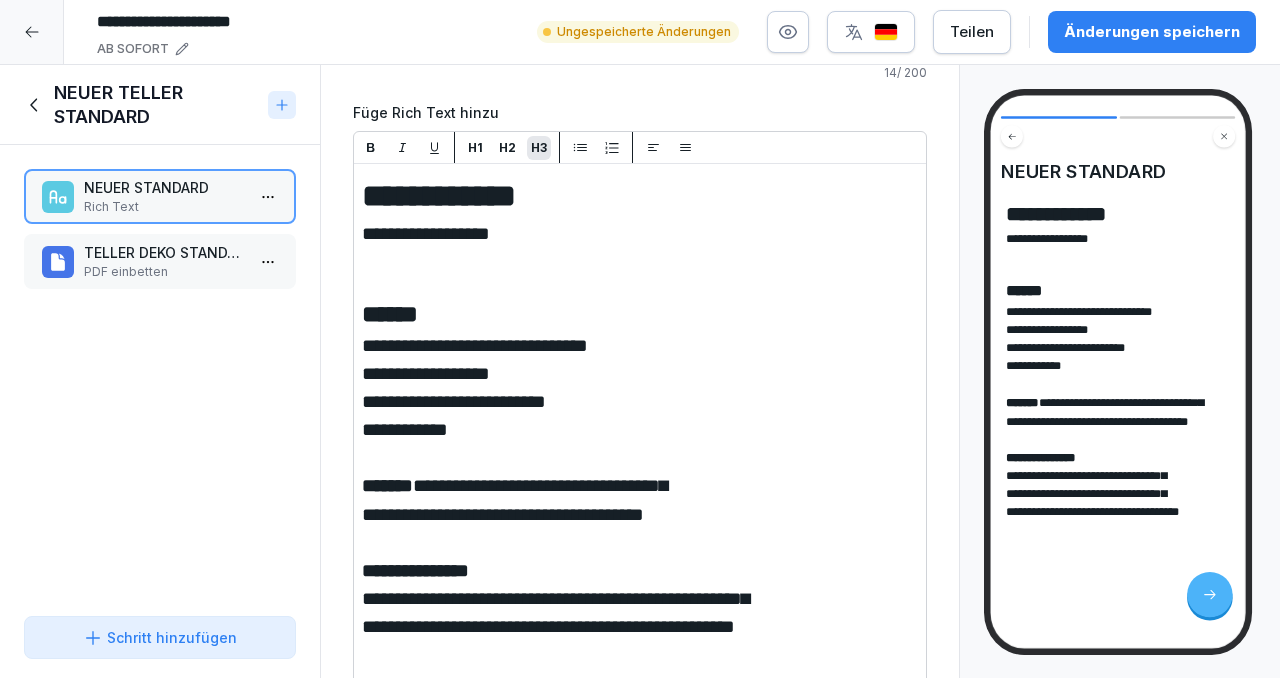 type 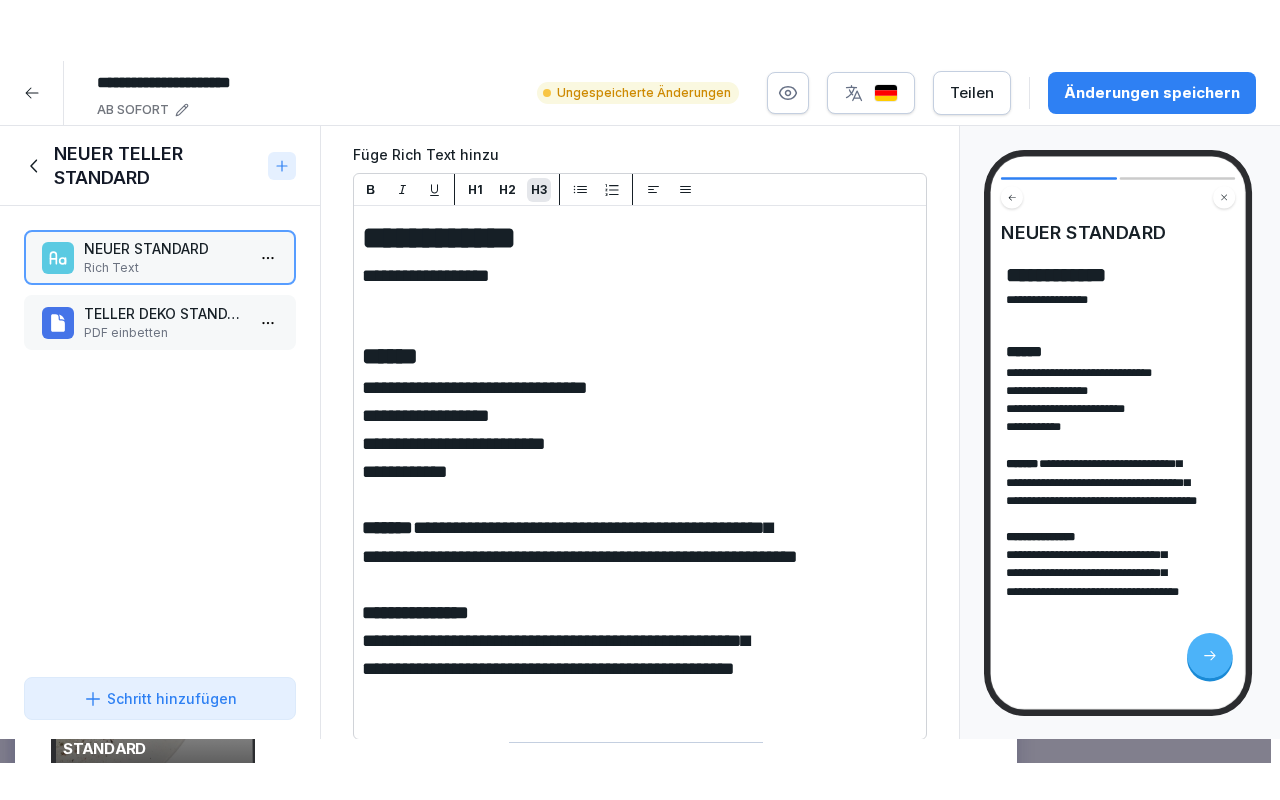 scroll, scrollTop: 215, scrollLeft: 0, axis: vertical 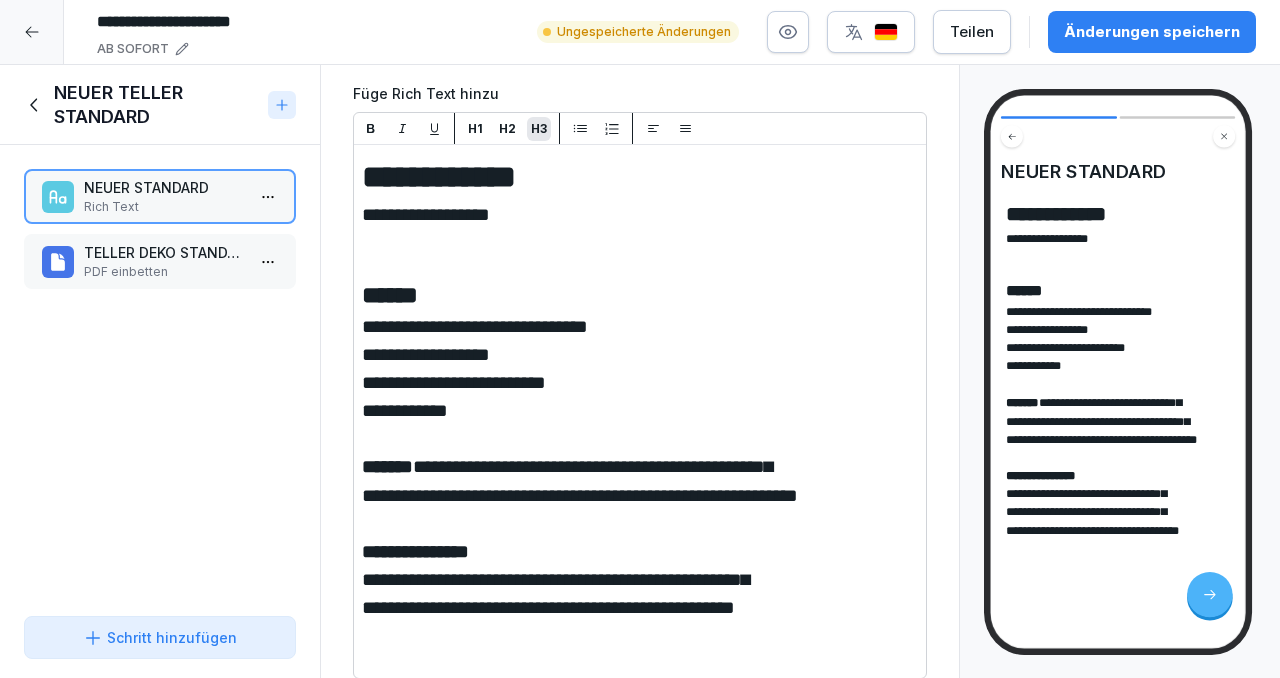 click on "Änderungen speichern" at bounding box center [1152, 32] 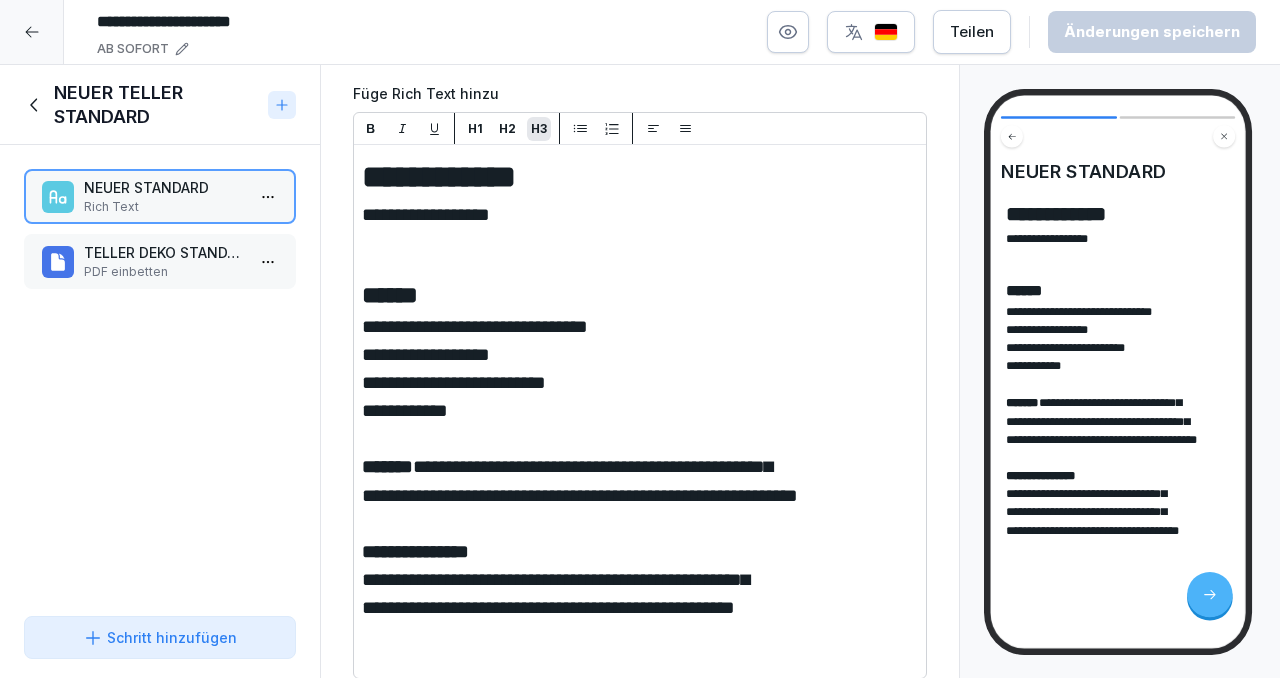 click 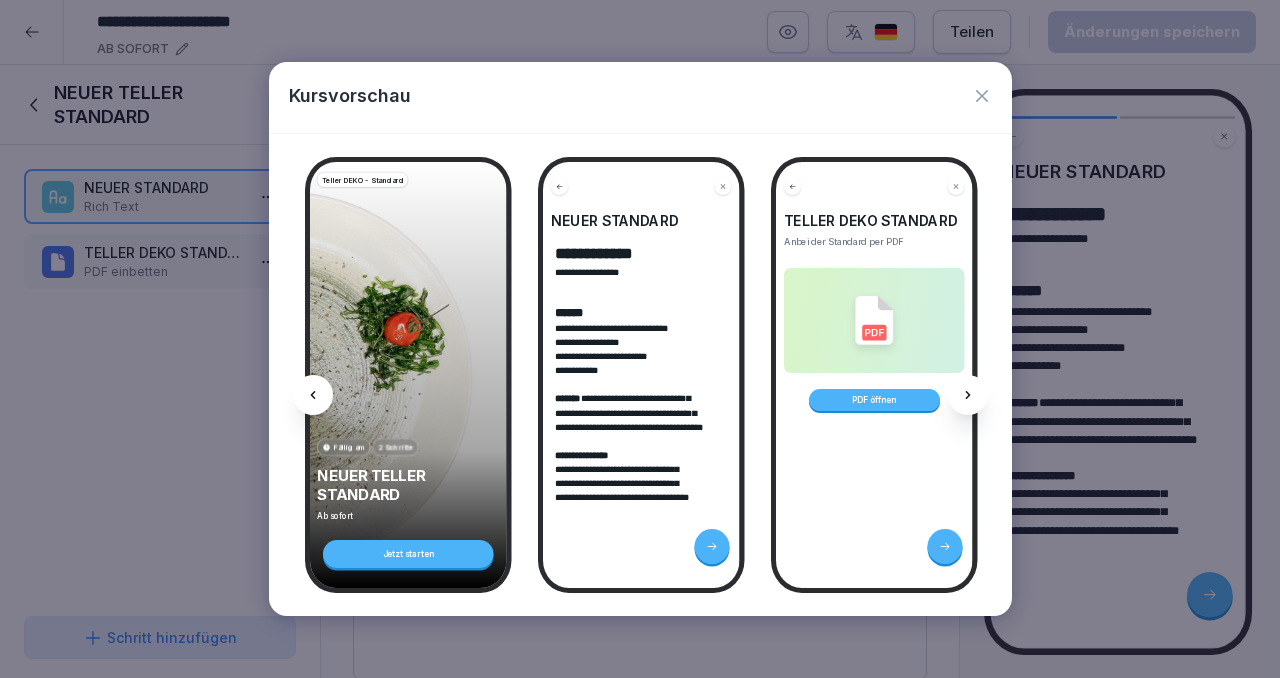 type 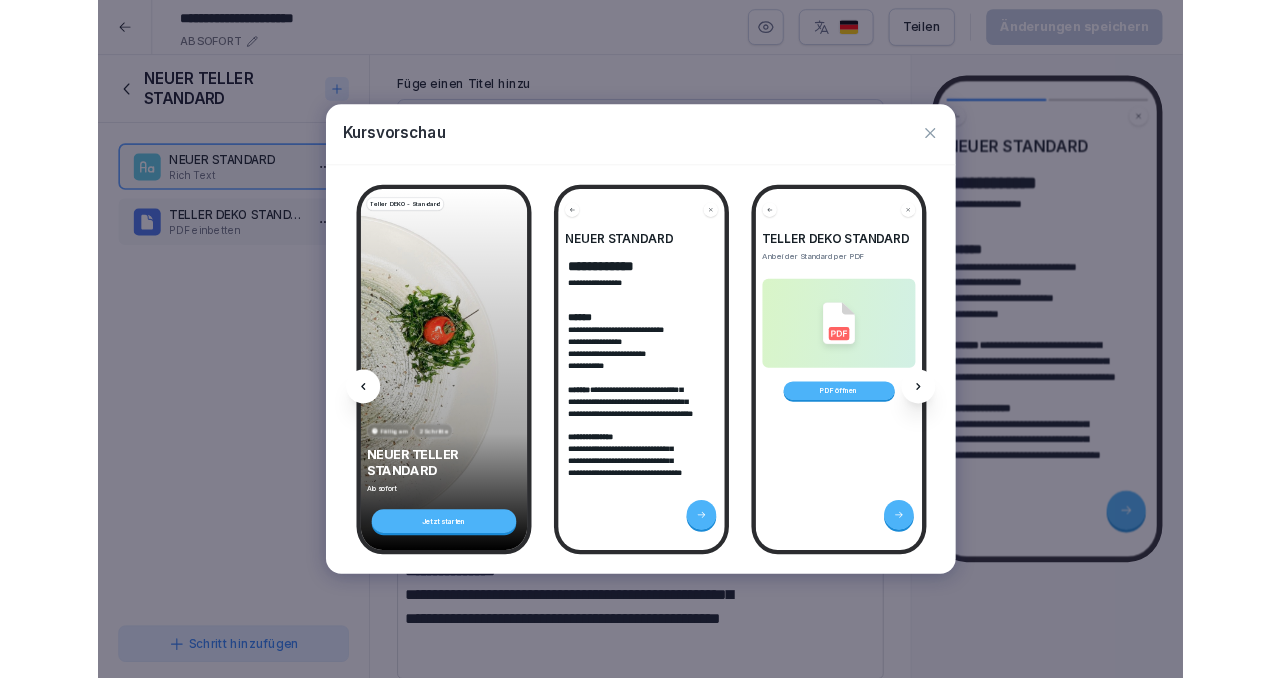 scroll, scrollTop: 215, scrollLeft: 0, axis: vertical 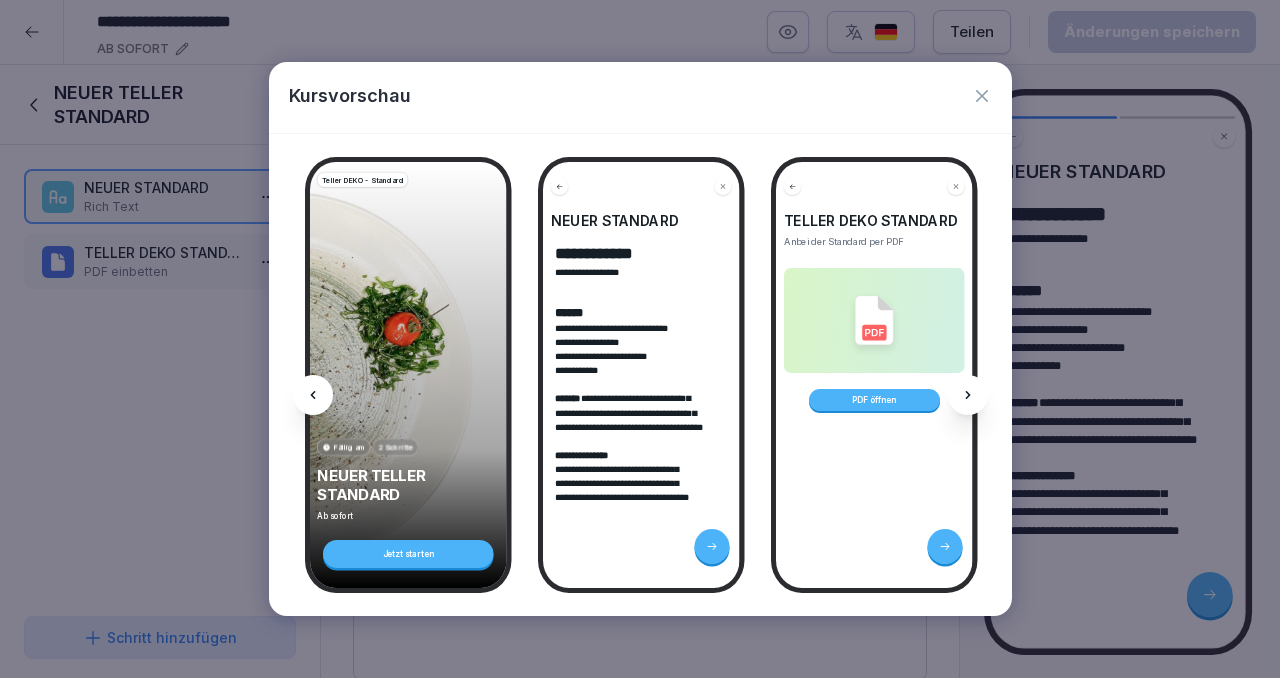click 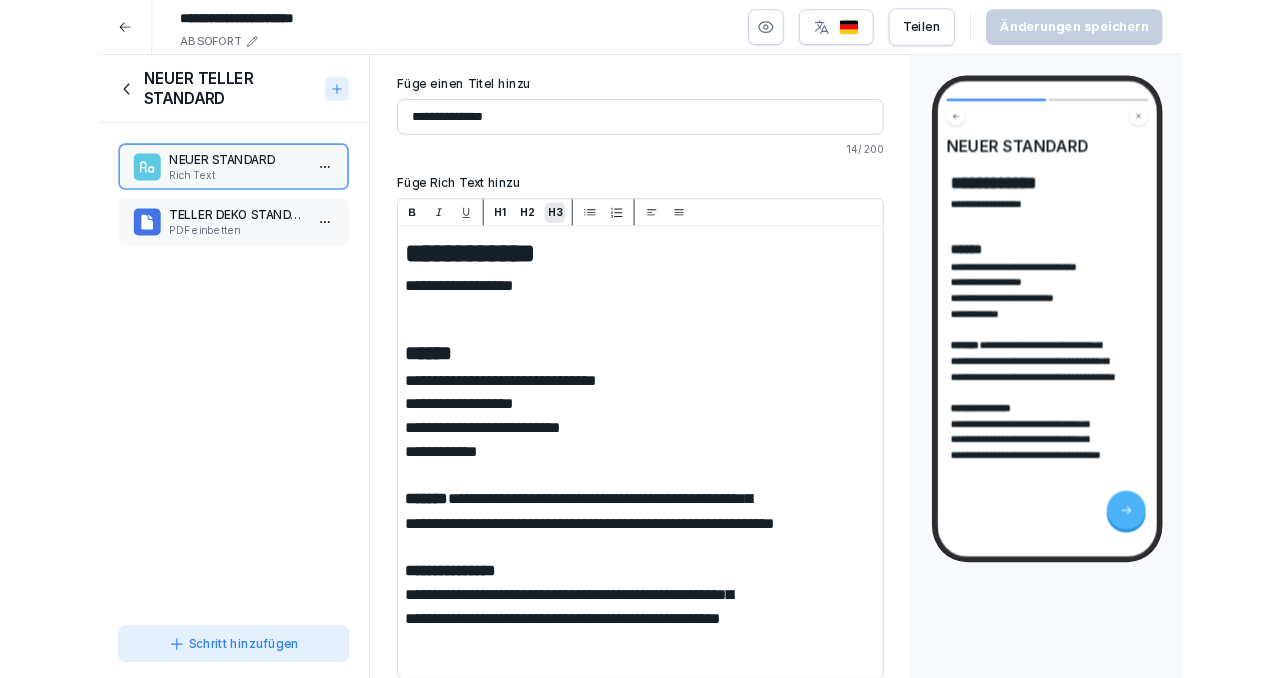 scroll, scrollTop: 215, scrollLeft: 0, axis: vertical 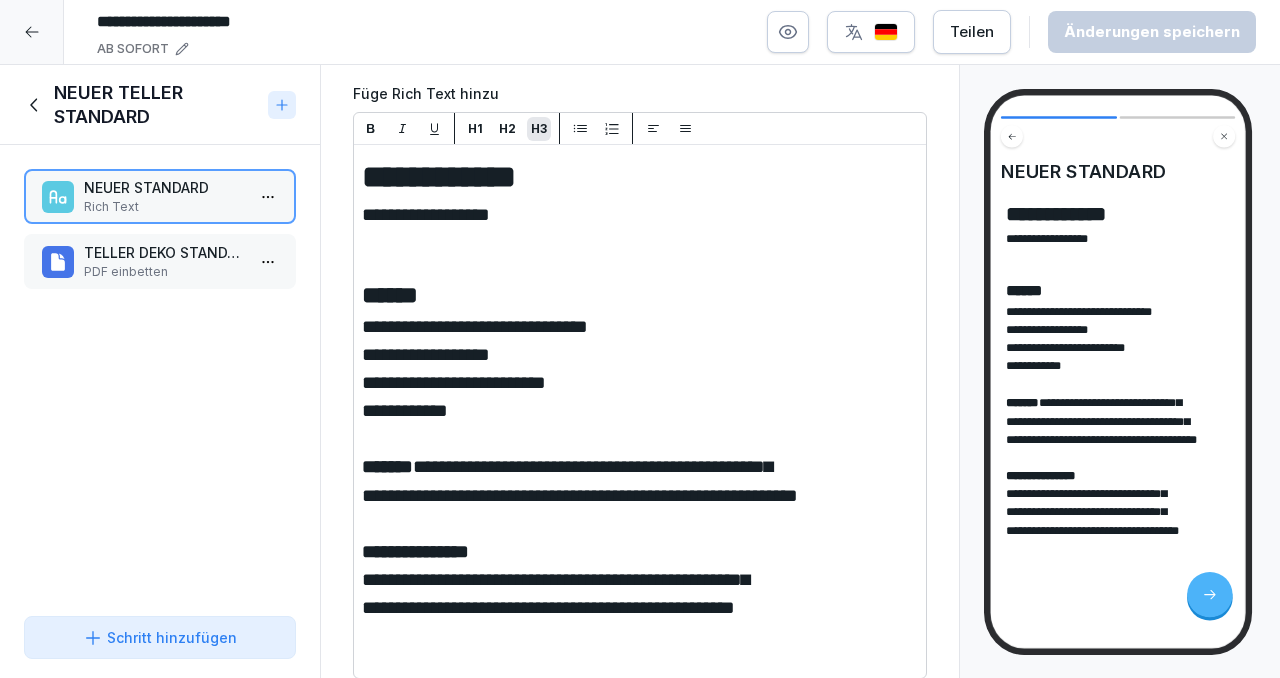 click 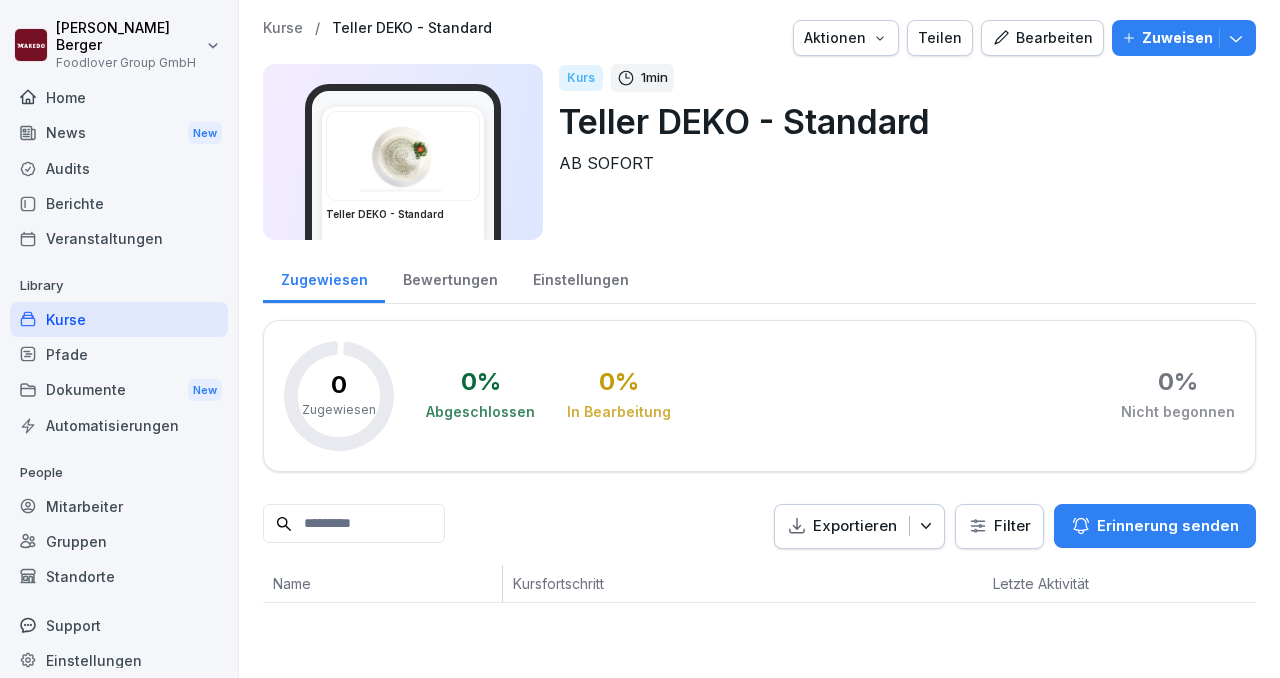click on "Home" at bounding box center (119, 97) 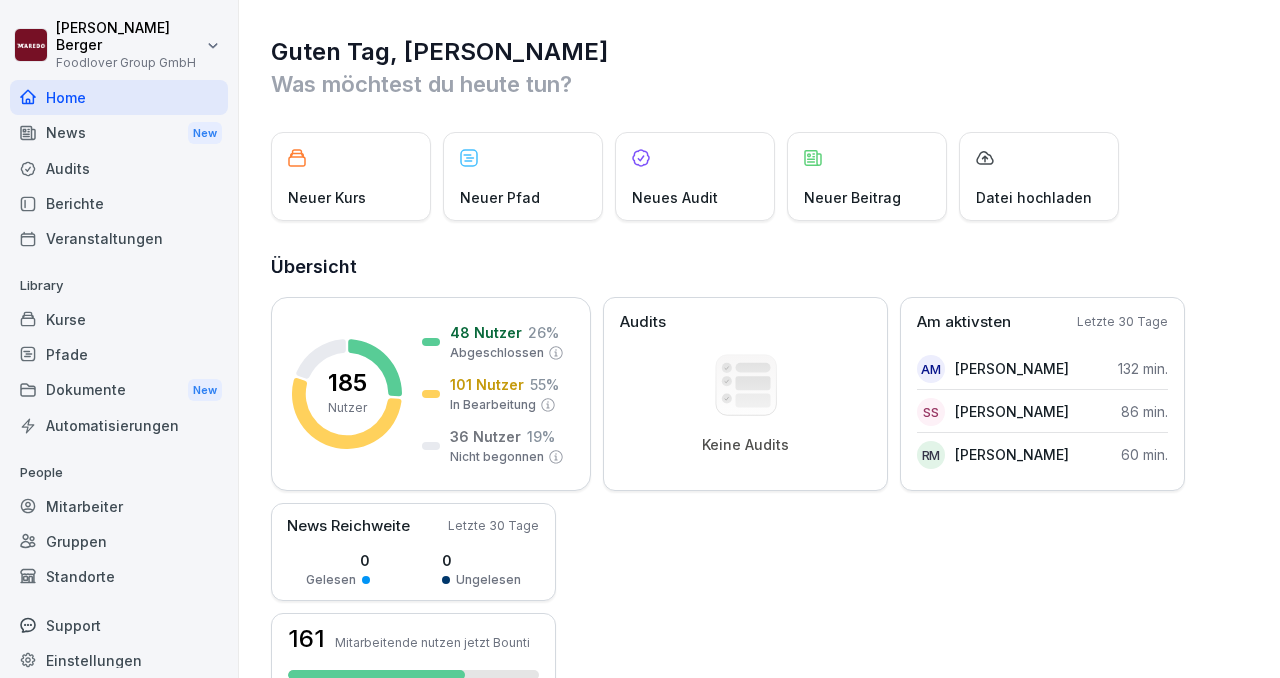 click on "Kurse" at bounding box center (119, 319) 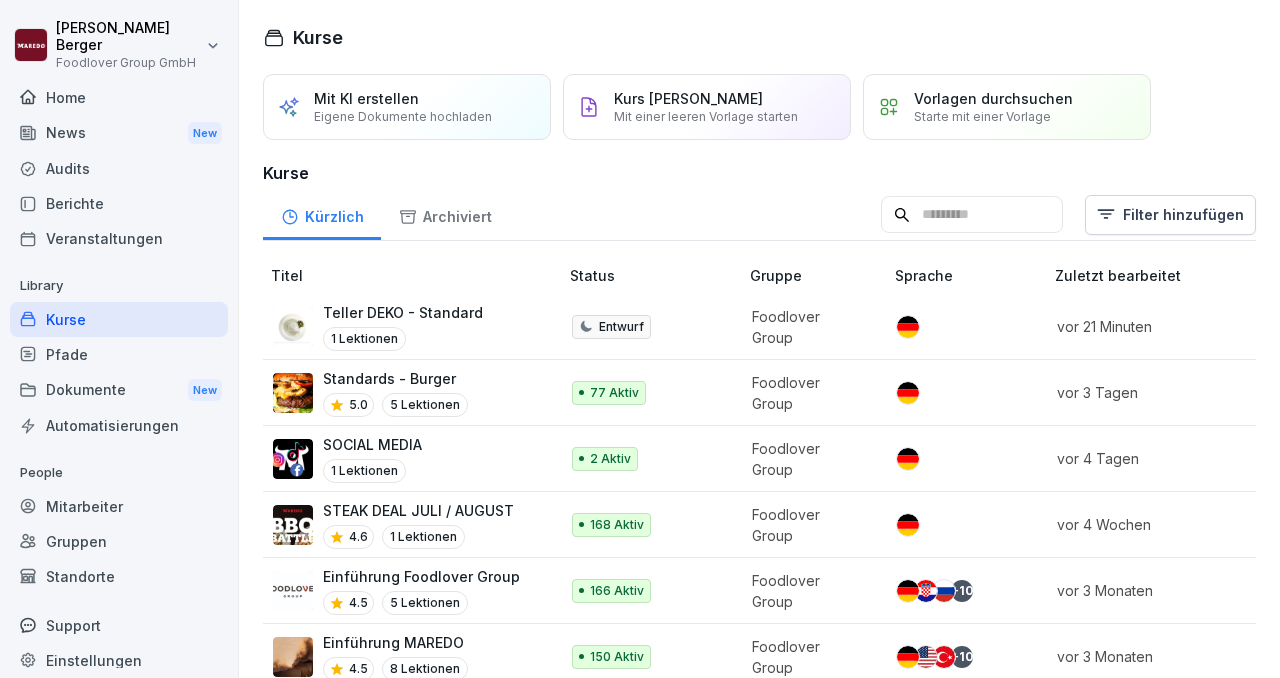 click on "Teller DEKO - Standard" at bounding box center [403, 312] 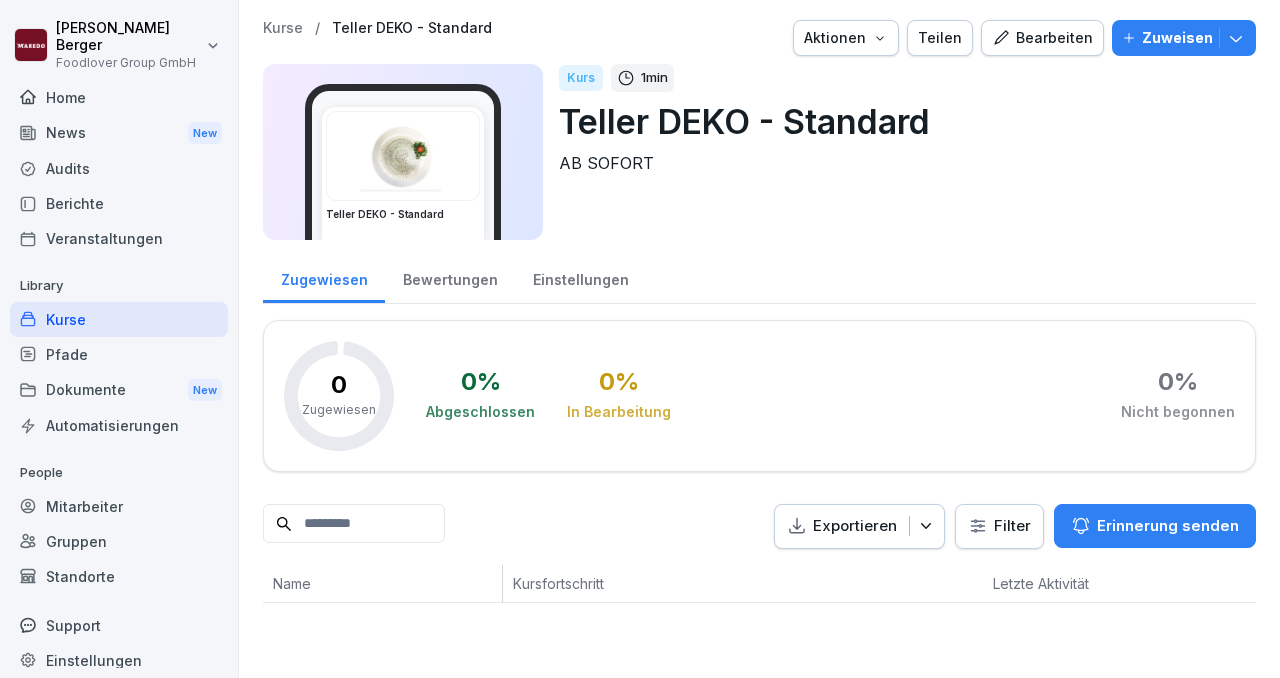 scroll, scrollTop: 0, scrollLeft: 0, axis: both 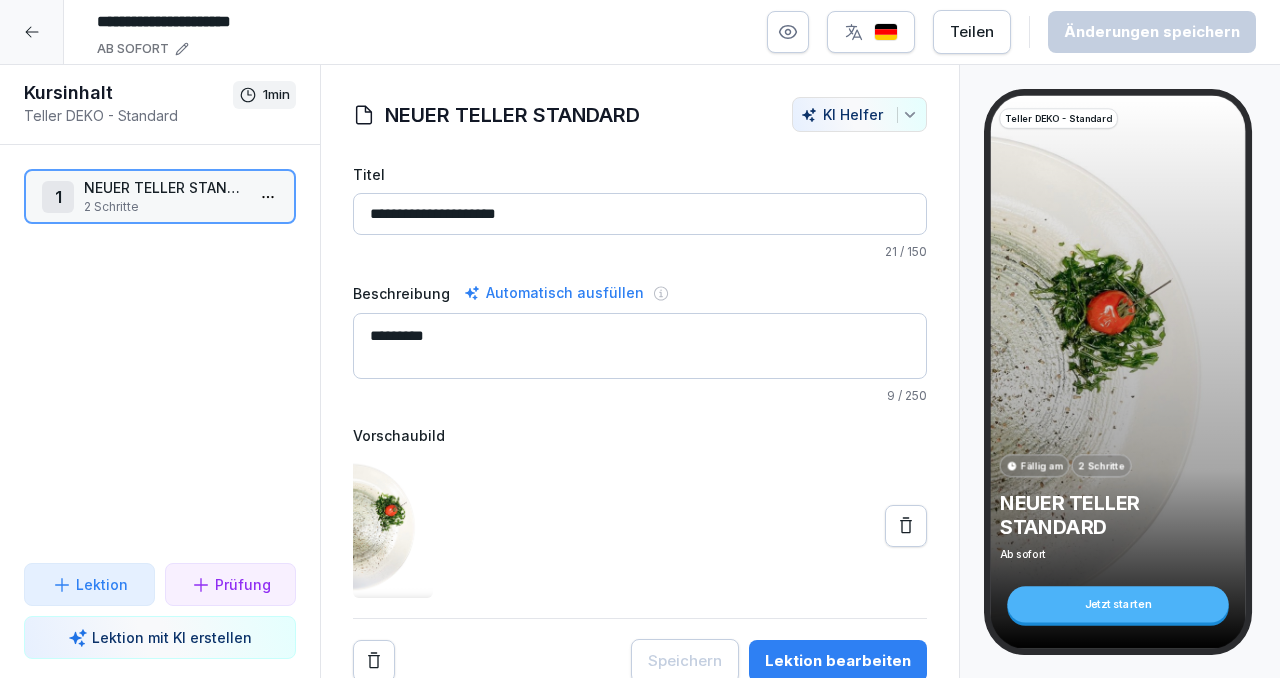 click on "Lektion bearbeiten" at bounding box center (838, 661) 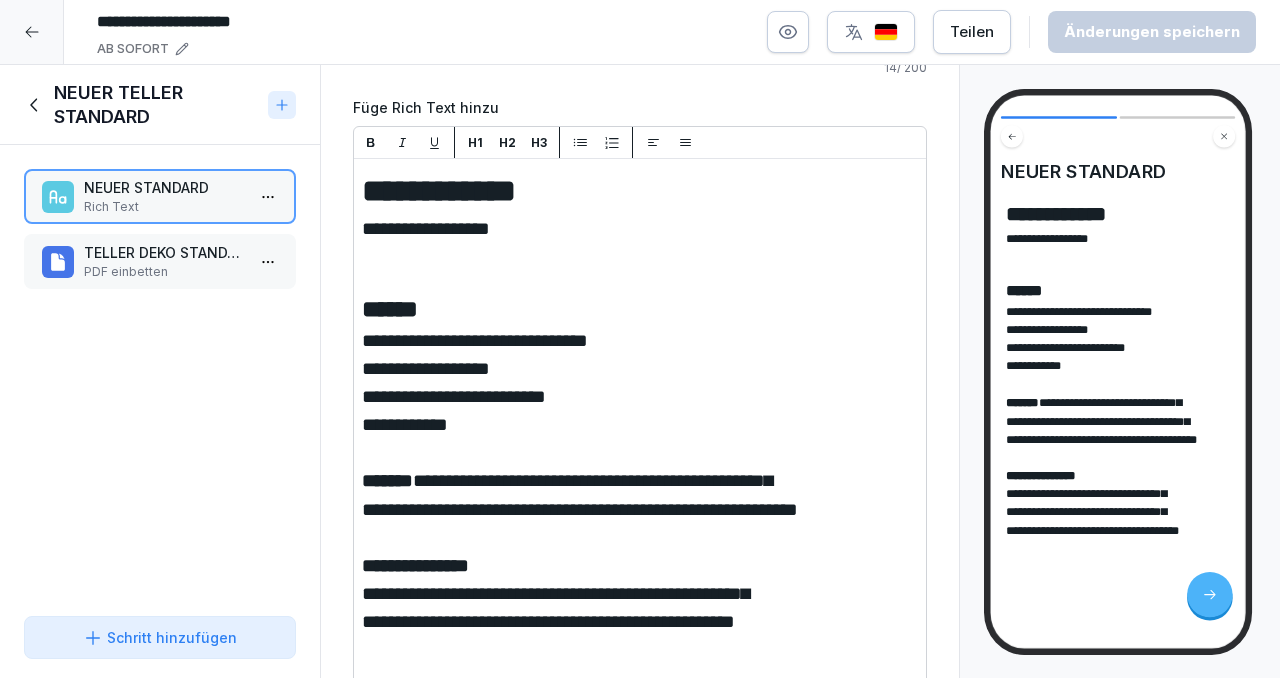 scroll, scrollTop: 215, scrollLeft: 0, axis: vertical 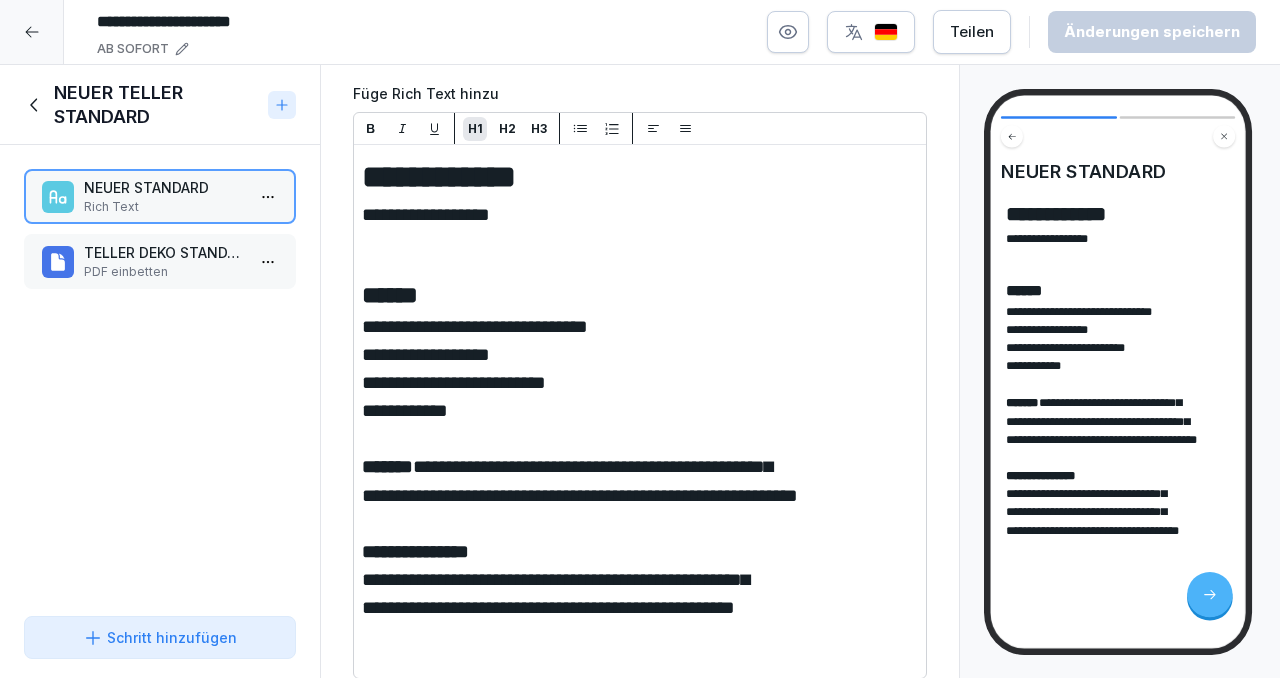 type 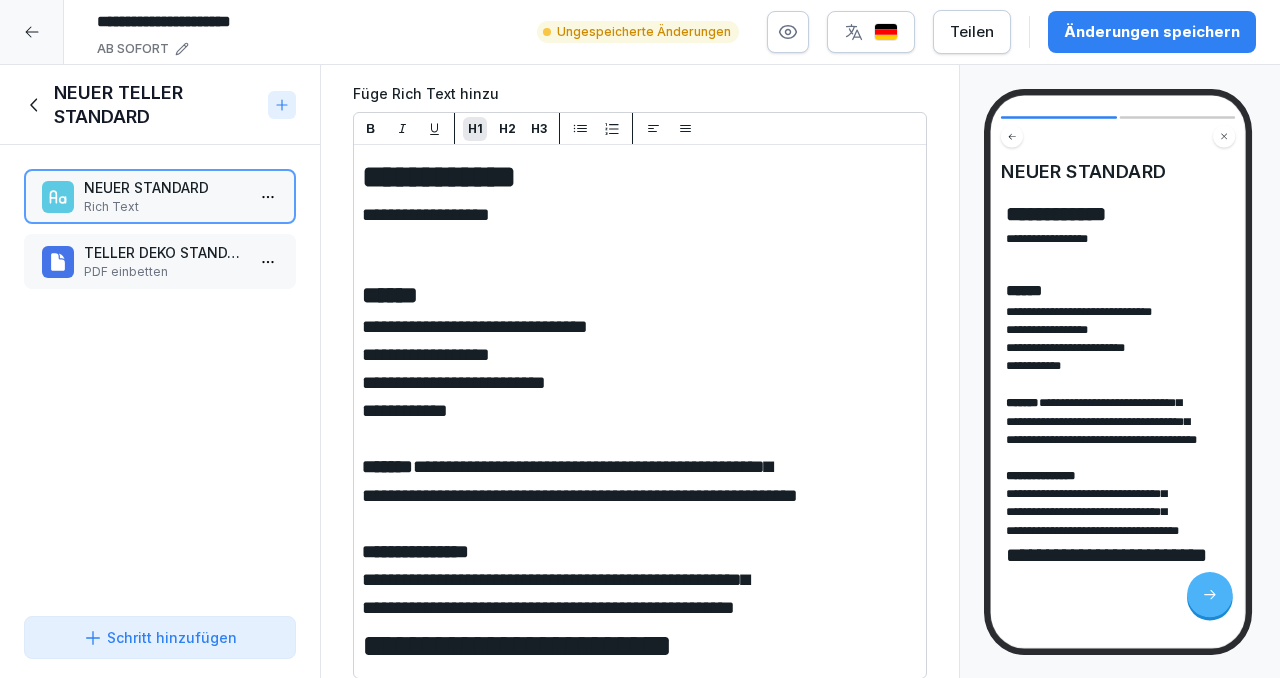 drag, startPoint x: 538, startPoint y: 648, endPoint x: 361, endPoint y: 653, distance: 177.0706 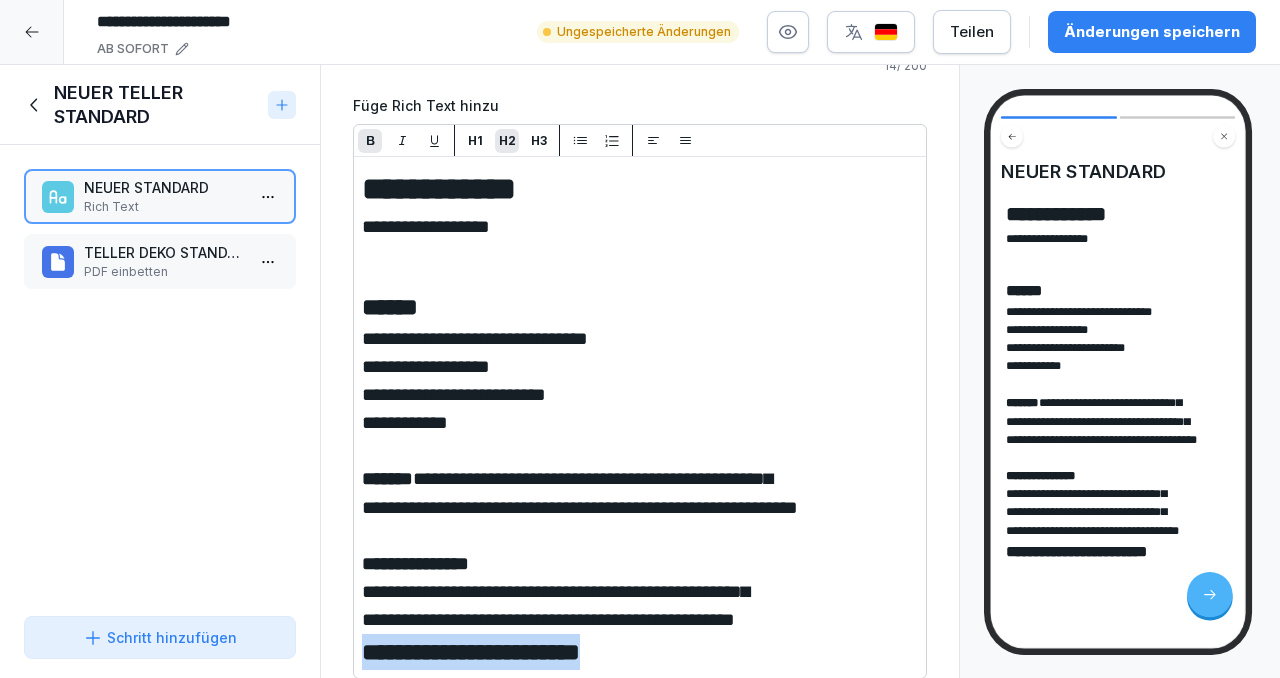 click on "H2" at bounding box center (507, 141) 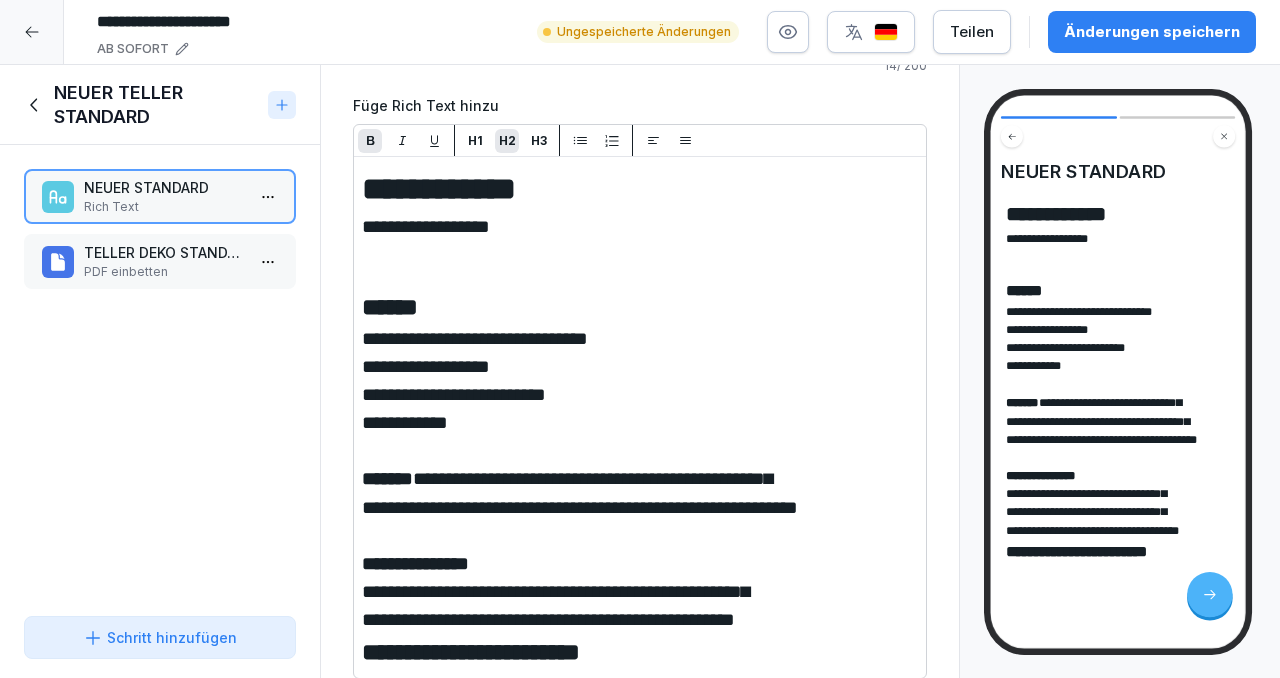 click on "H3" at bounding box center (539, 141) 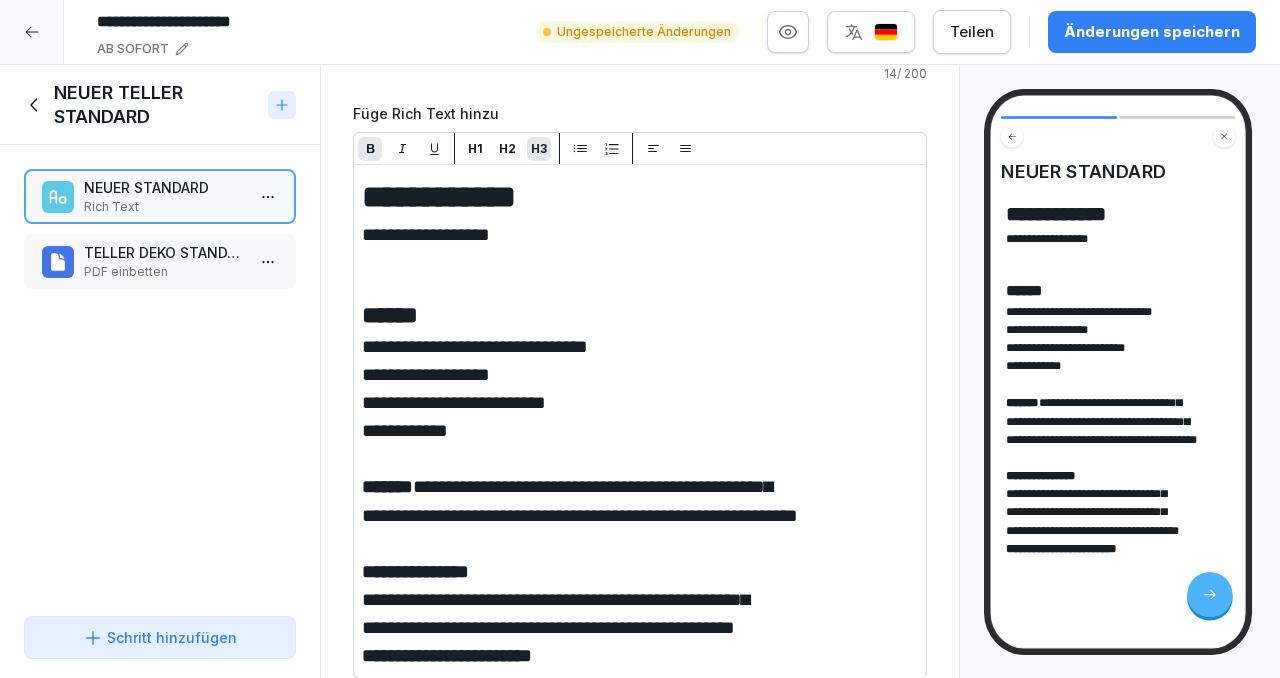 click on "Änderungen speichern" at bounding box center [1152, 32] 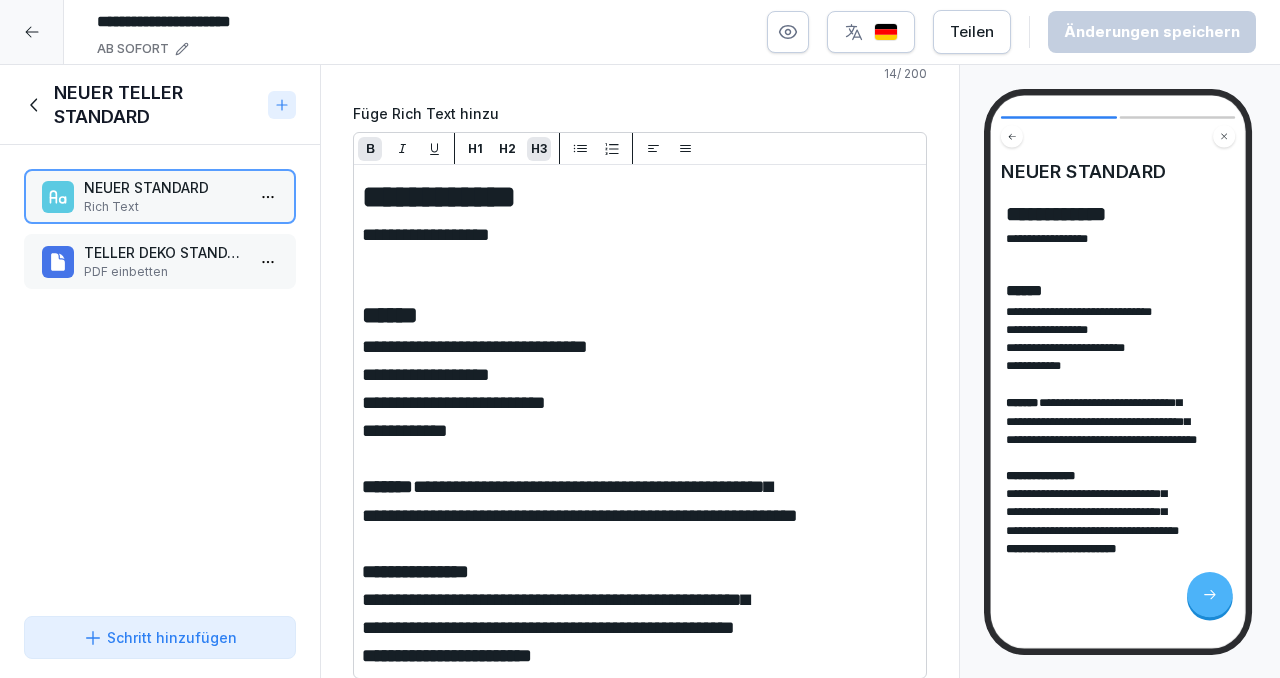 click 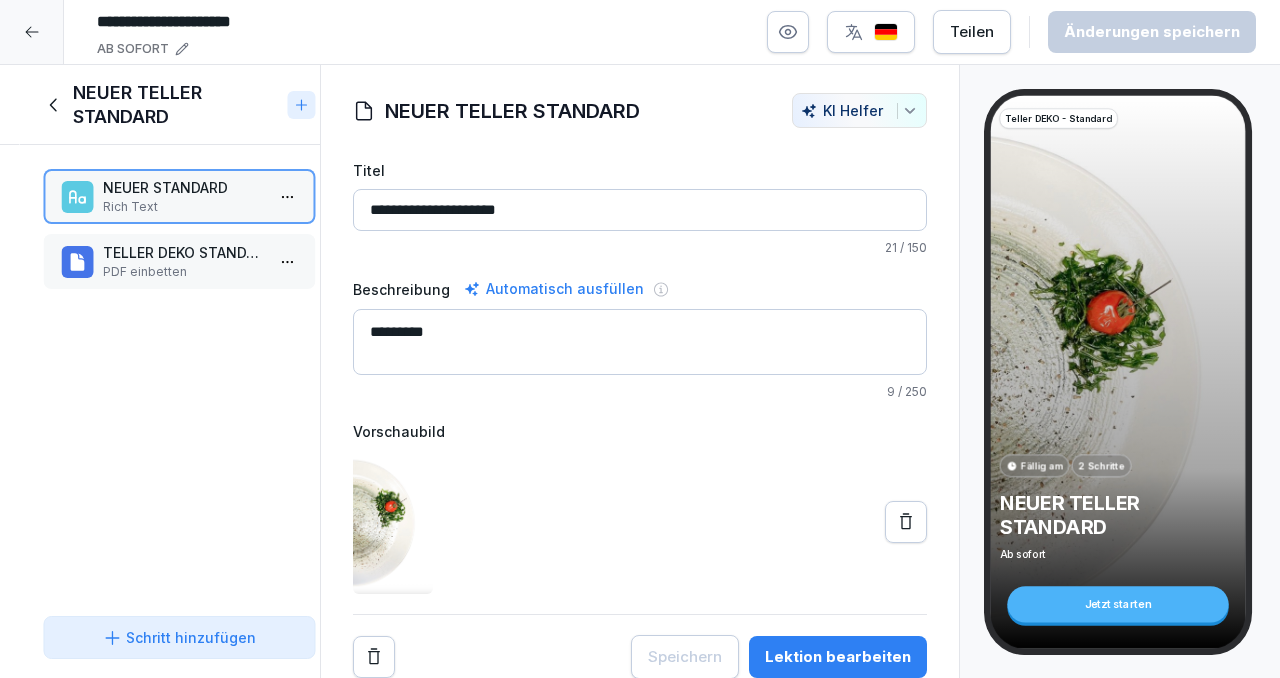 scroll, scrollTop: 4, scrollLeft: 0, axis: vertical 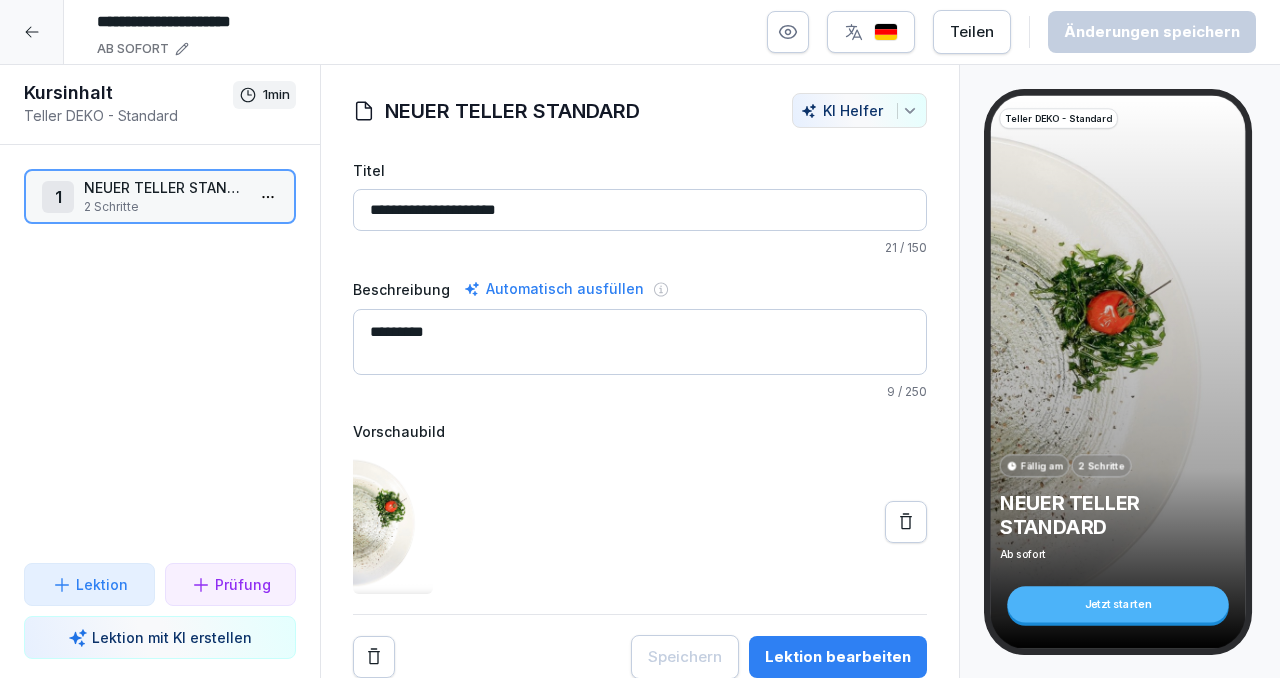 click at bounding box center (32, 32) 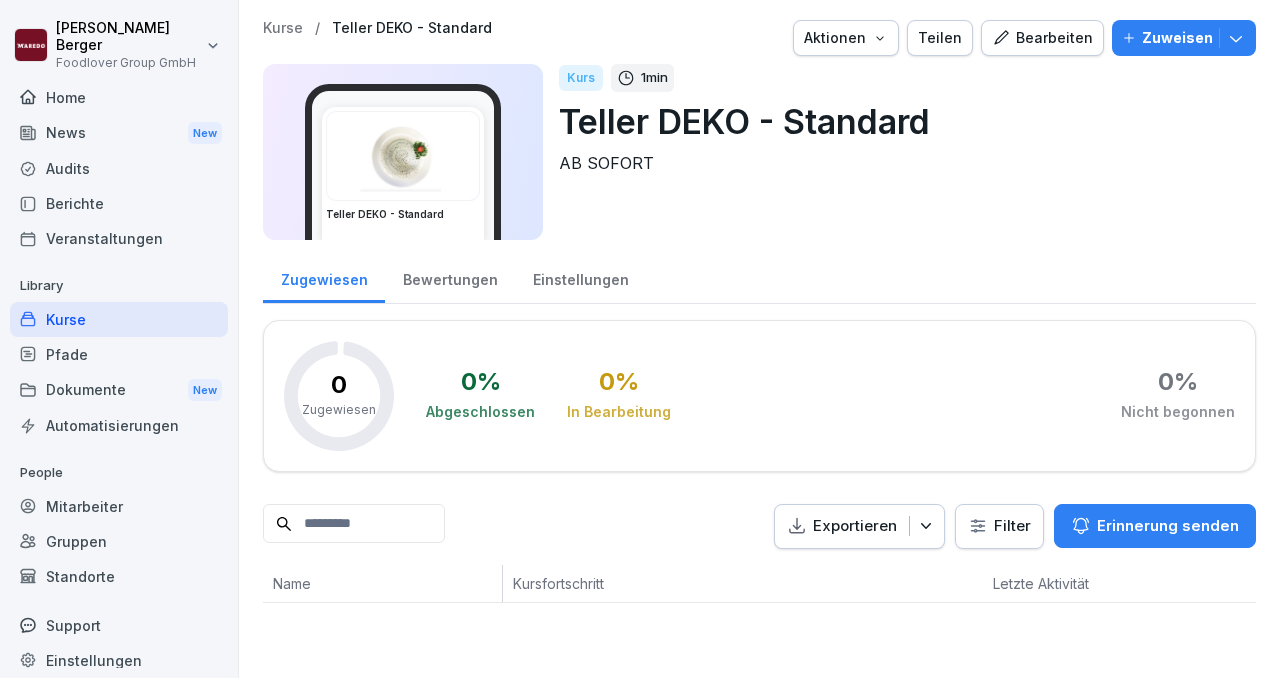 click on "Zuweisen" at bounding box center [1184, 38] 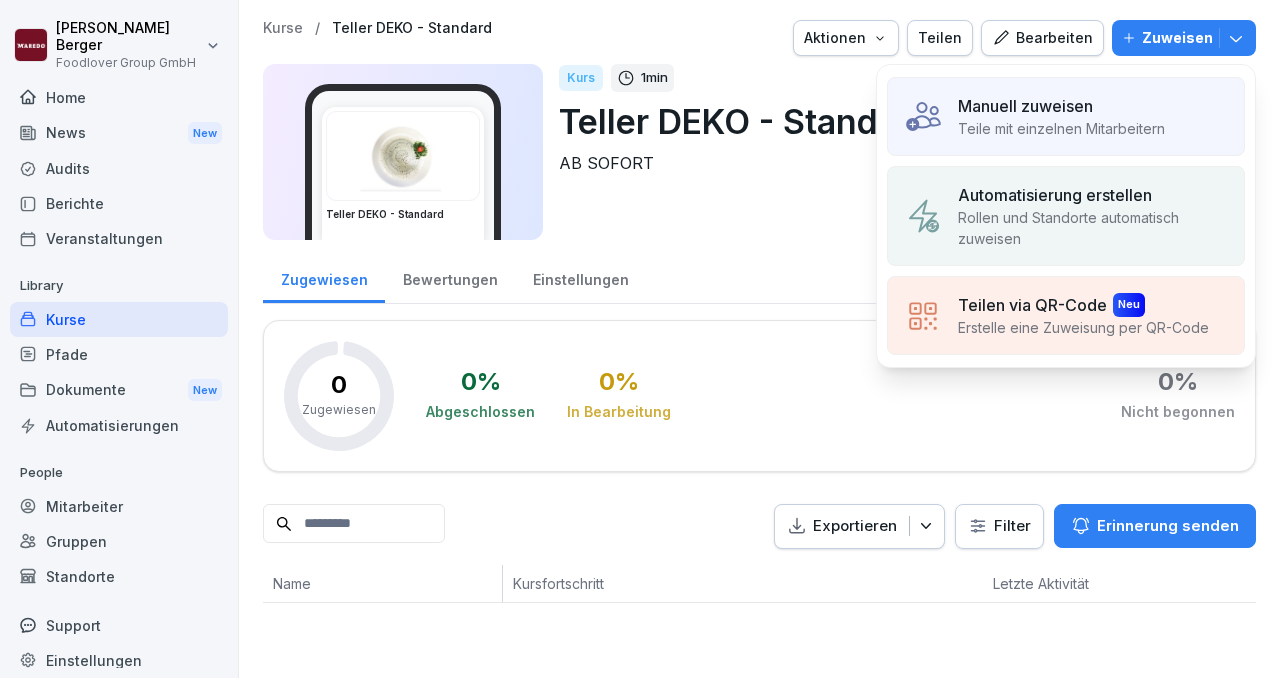 click on "Teile mit einzelnen Mitarbeitern" at bounding box center [1061, 128] 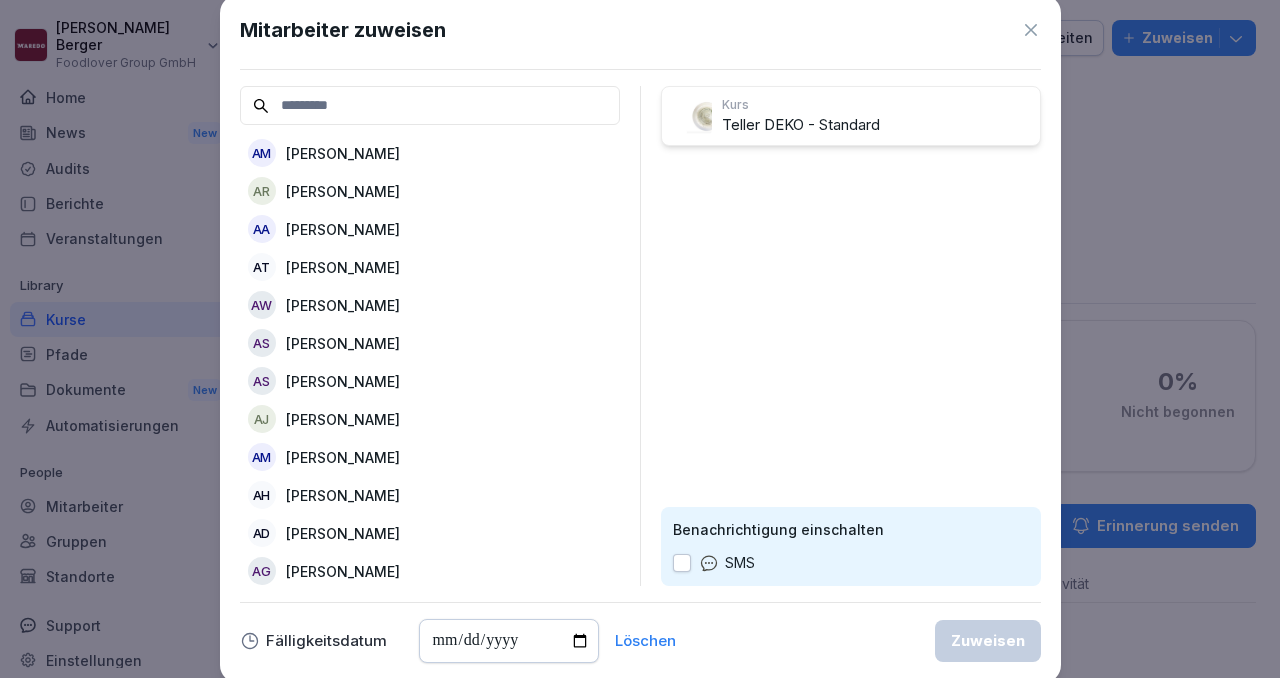 click 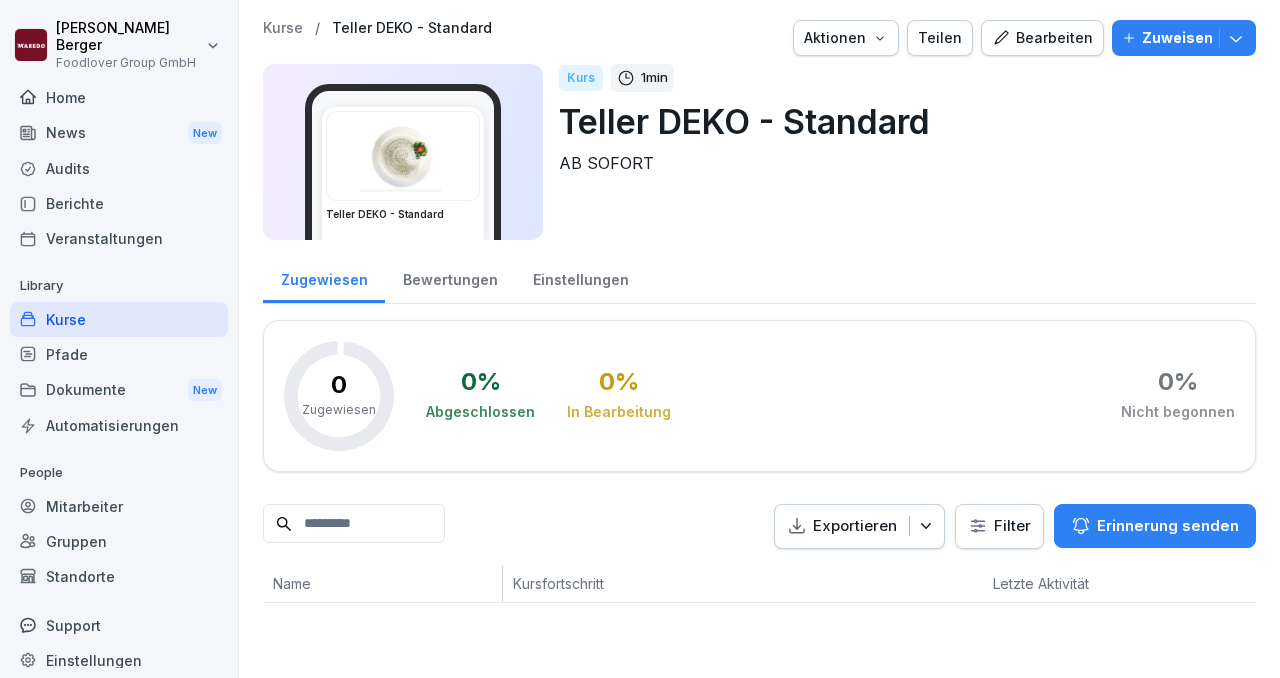 click on "Zuweisen" at bounding box center (1177, 38) 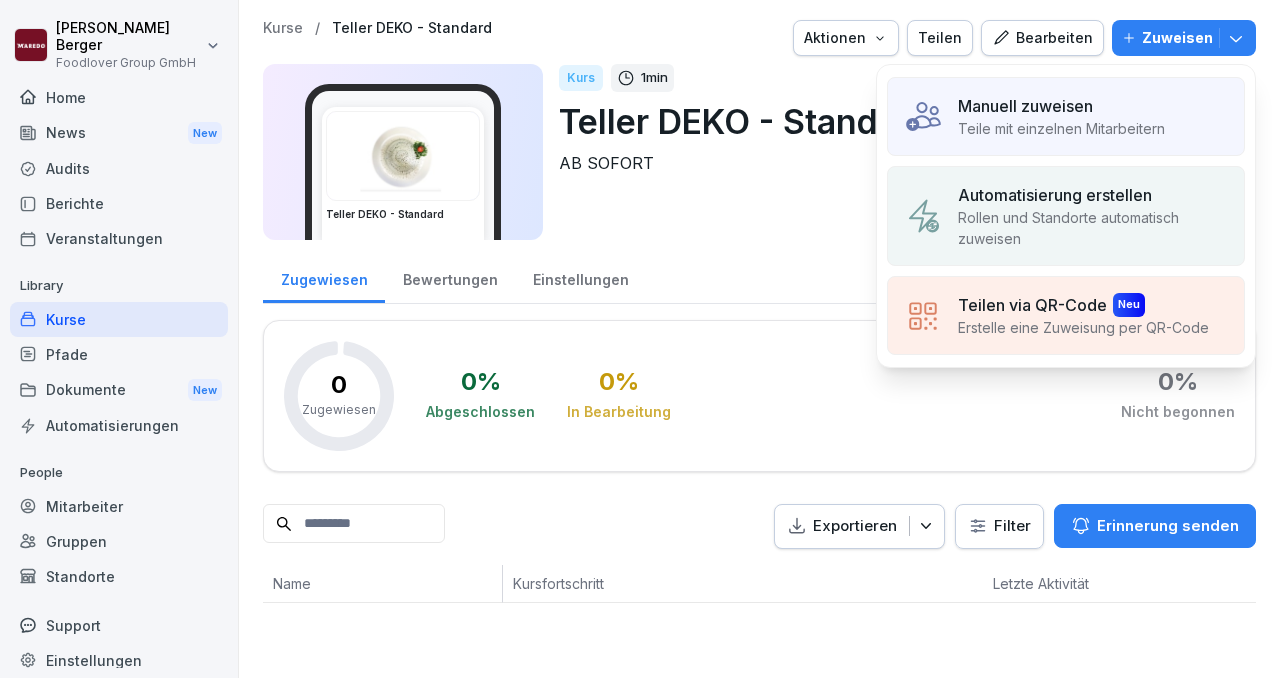 click on "Rollen und Standorte automatisch zuweisen" at bounding box center (1093, 228) 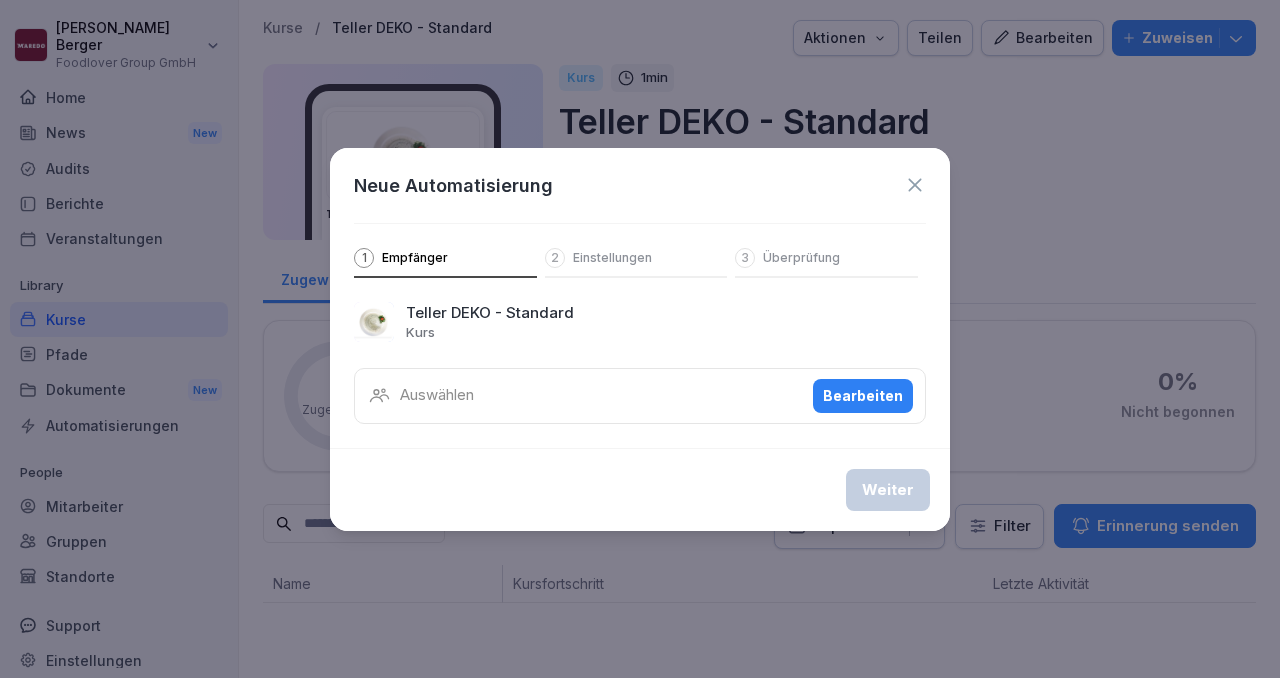 click 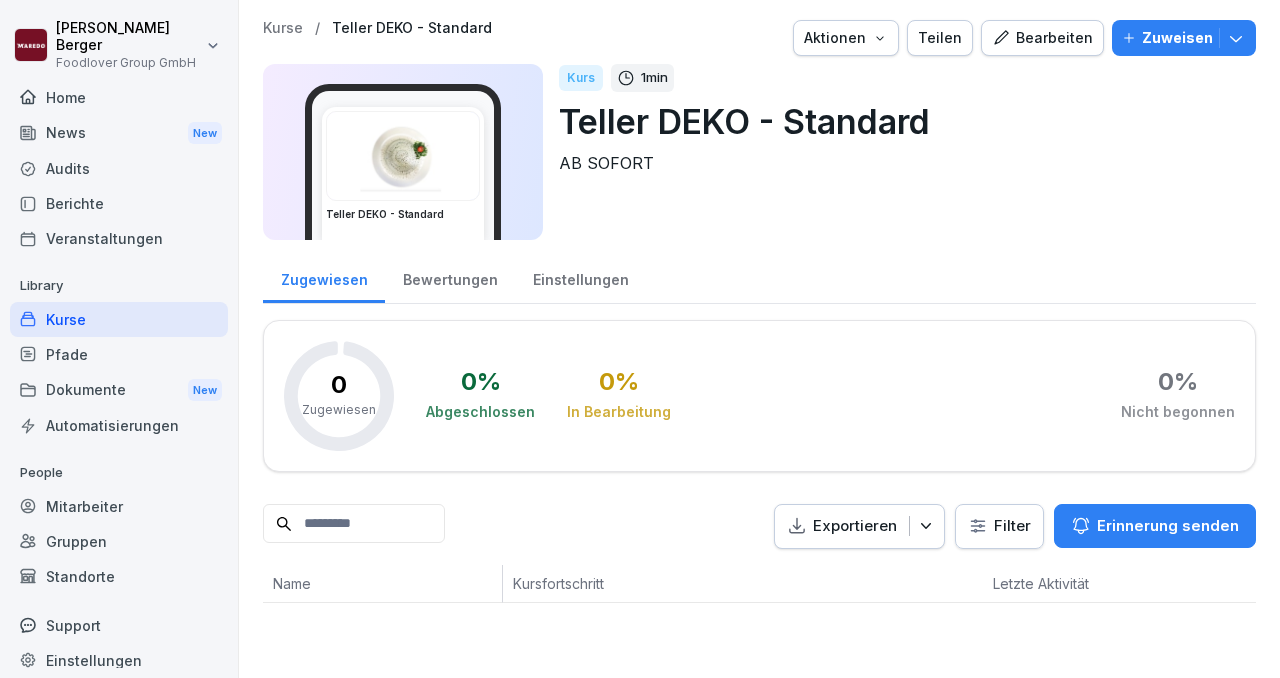 click on "Kurse / Teller DEKO - Standard Aktionen   Teilen Bearbeiten Zuweisen Teller DEKO - Standard Kurs 1  min Teller DEKO - Standard AB SOFORT Zugewiesen Bewertungen Einstellungen 0 Zugewiesen 0 % Abgeschlossen 0 % In Bearbeitung 0 % Nicht begonnen Exportieren Filter Erinnerung senden Name Kursfortschritt Letzte Aktivität" at bounding box center [759, 311] 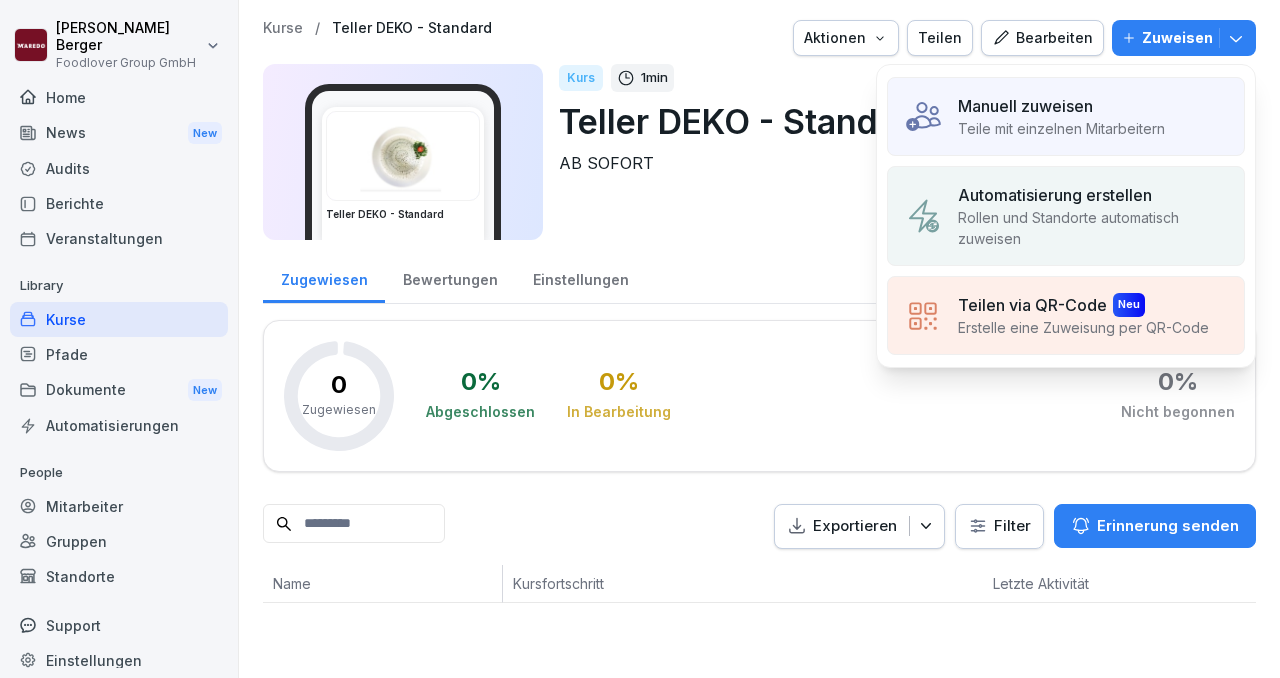 click on "Teile mit einzelnen Mitarbeitern" at bounding box center [1061, 128] 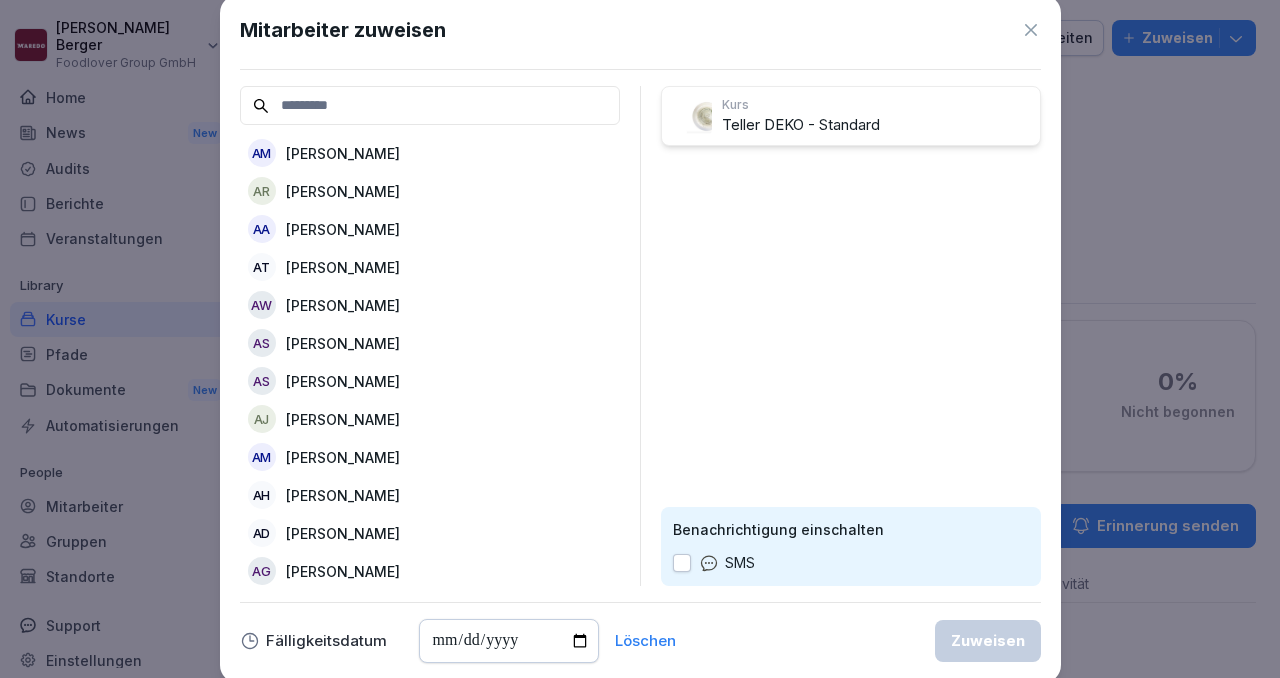click 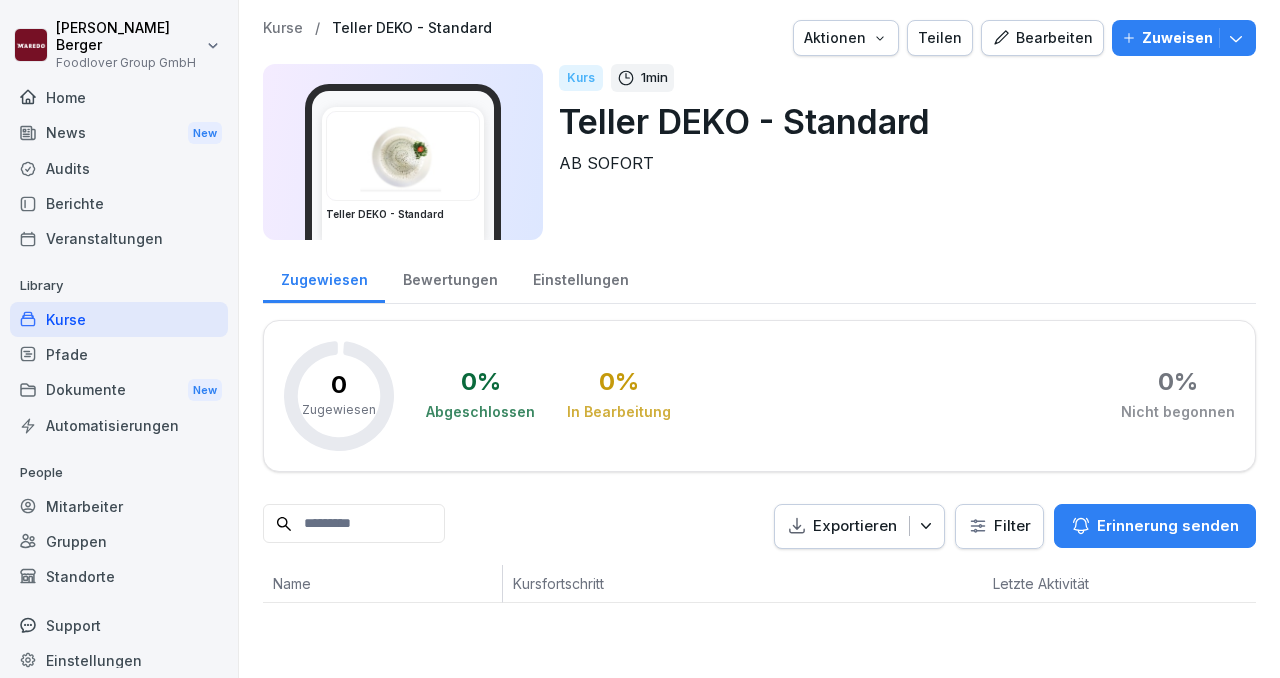 click 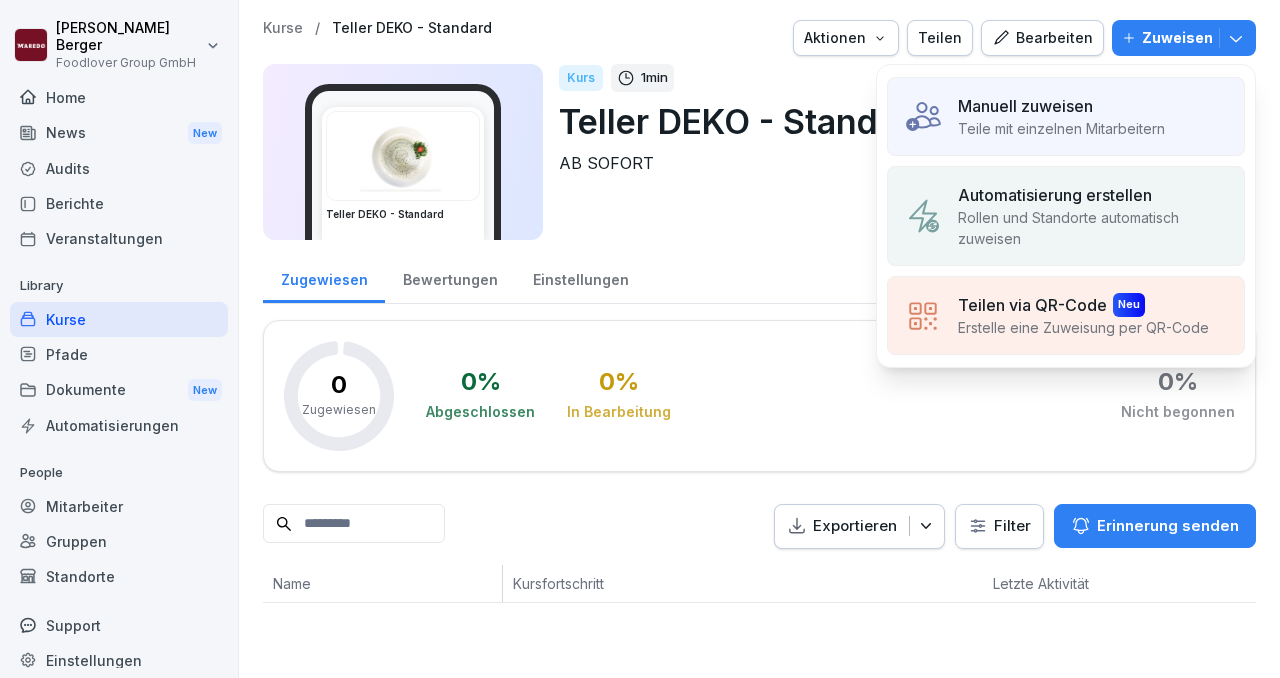 click on "Automatisierung erstellen" at bounding box center (1055, 195) 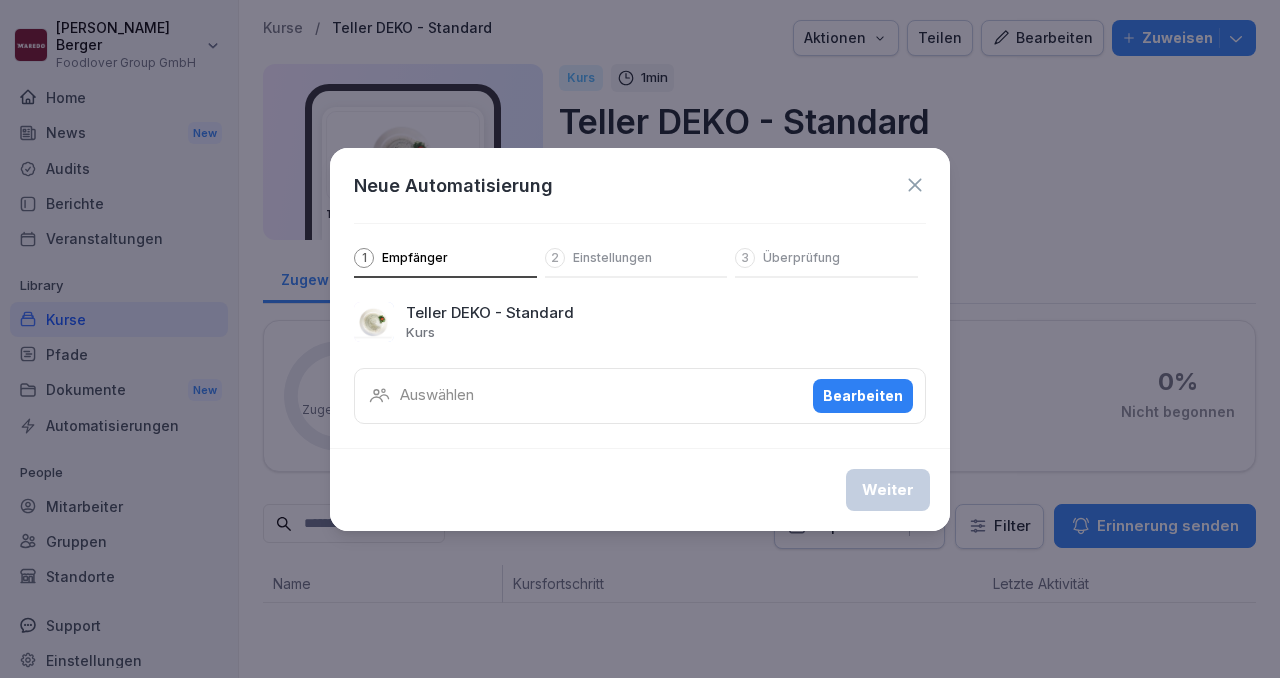 click on "Auswählen Bearbeiten" at bounding box center [640, 396] 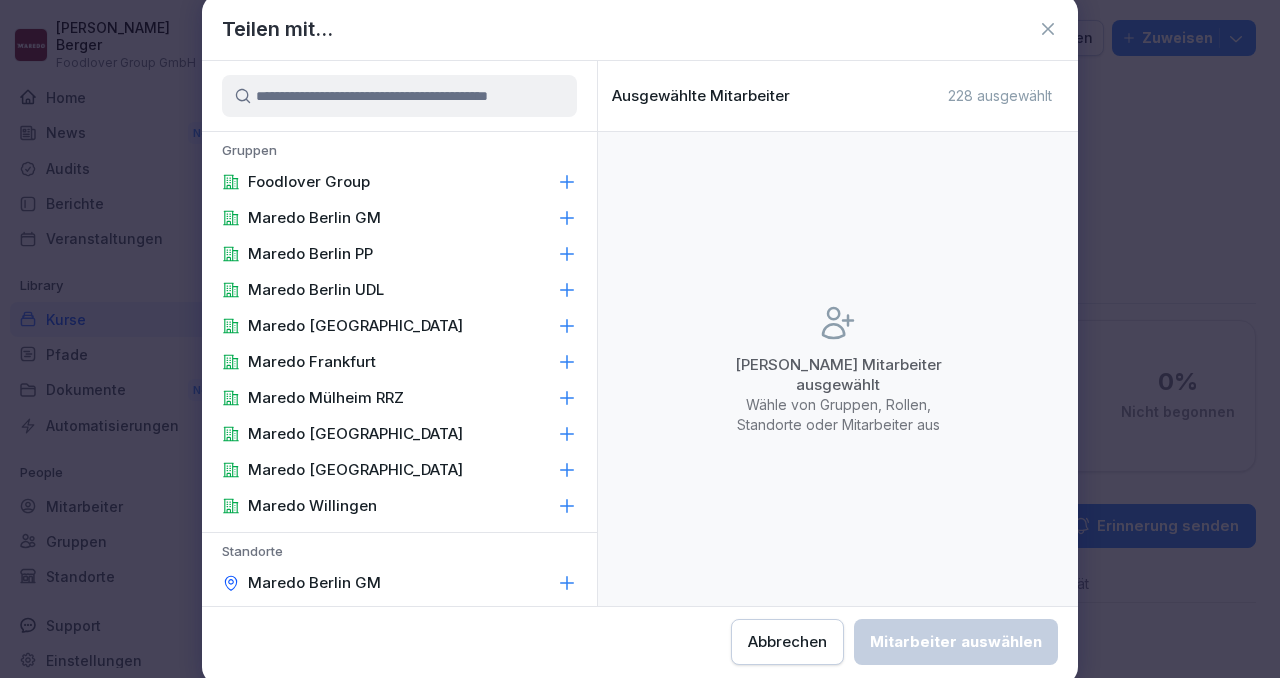 click 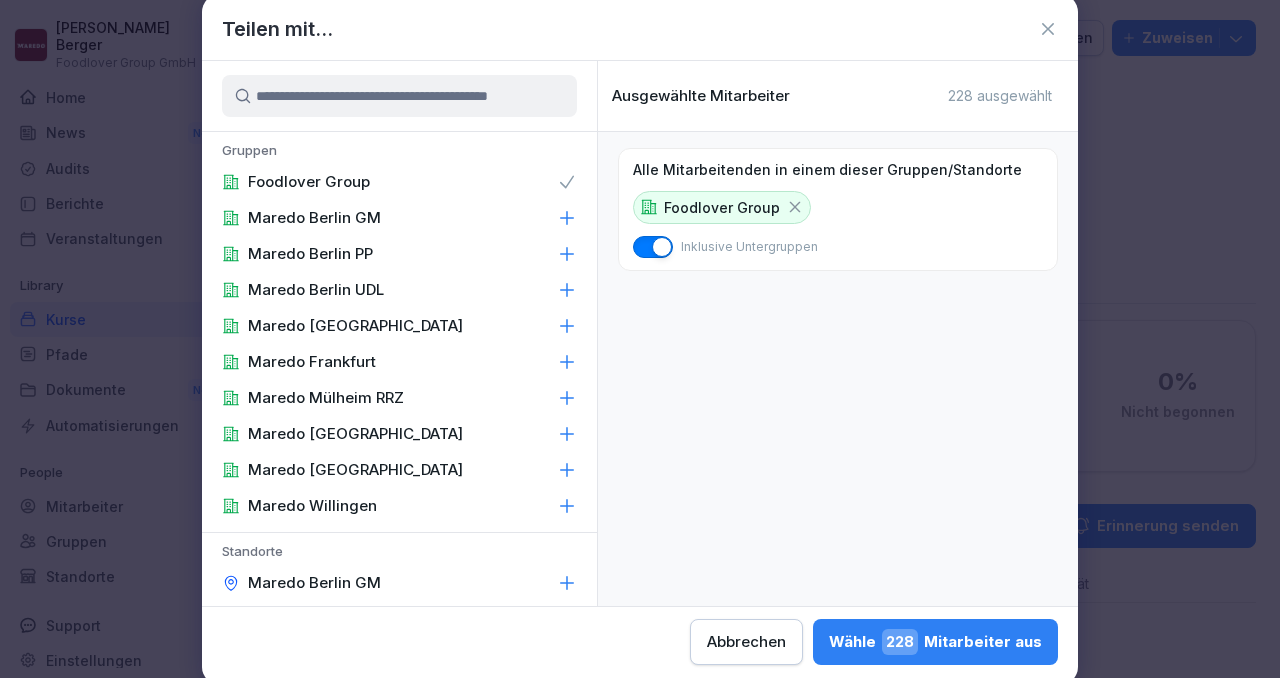 click 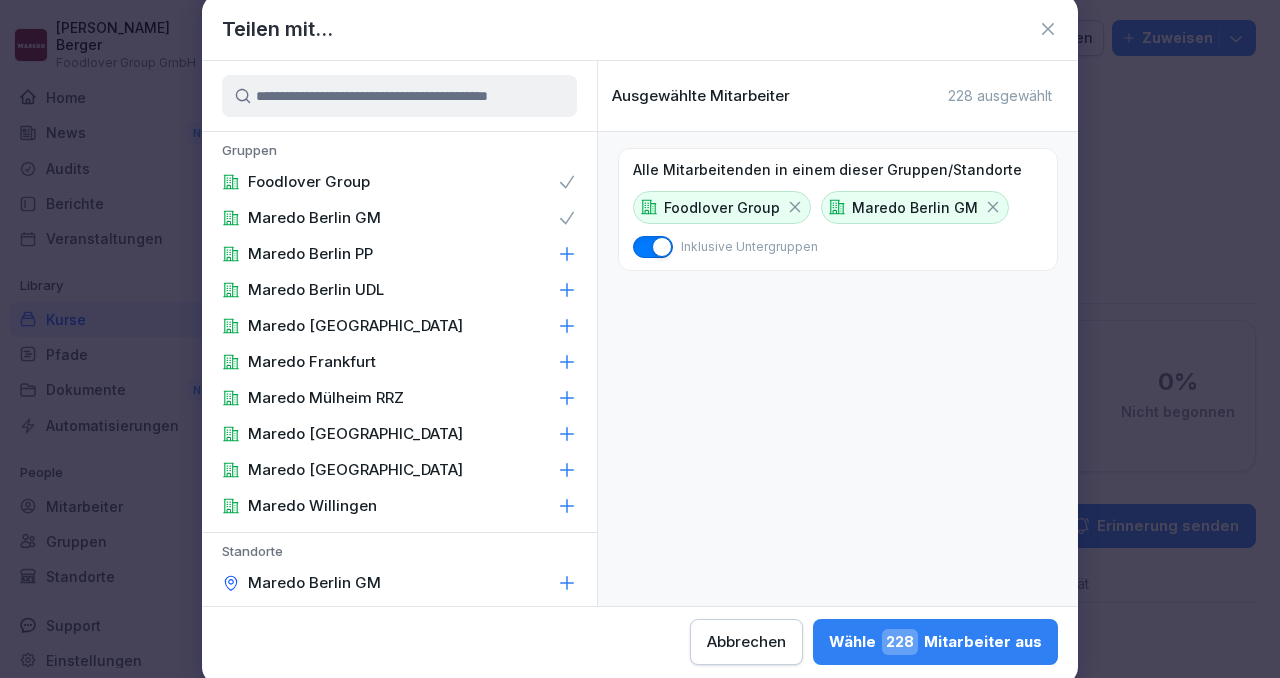 click 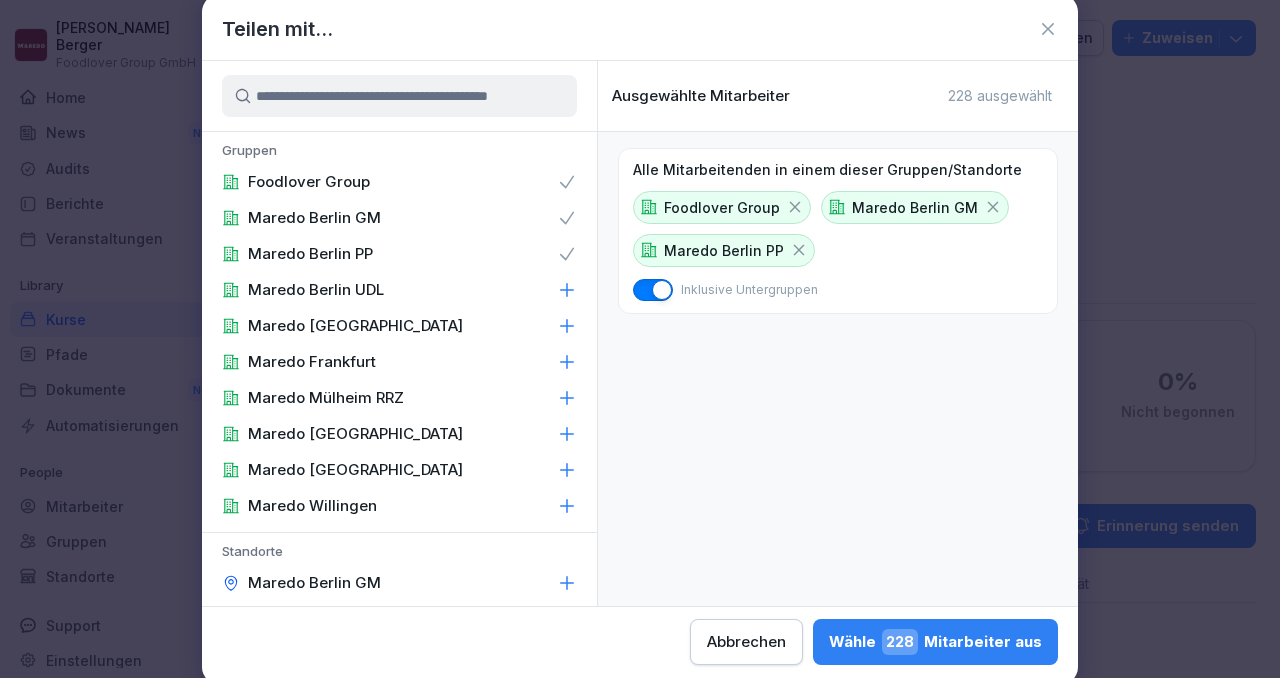 click 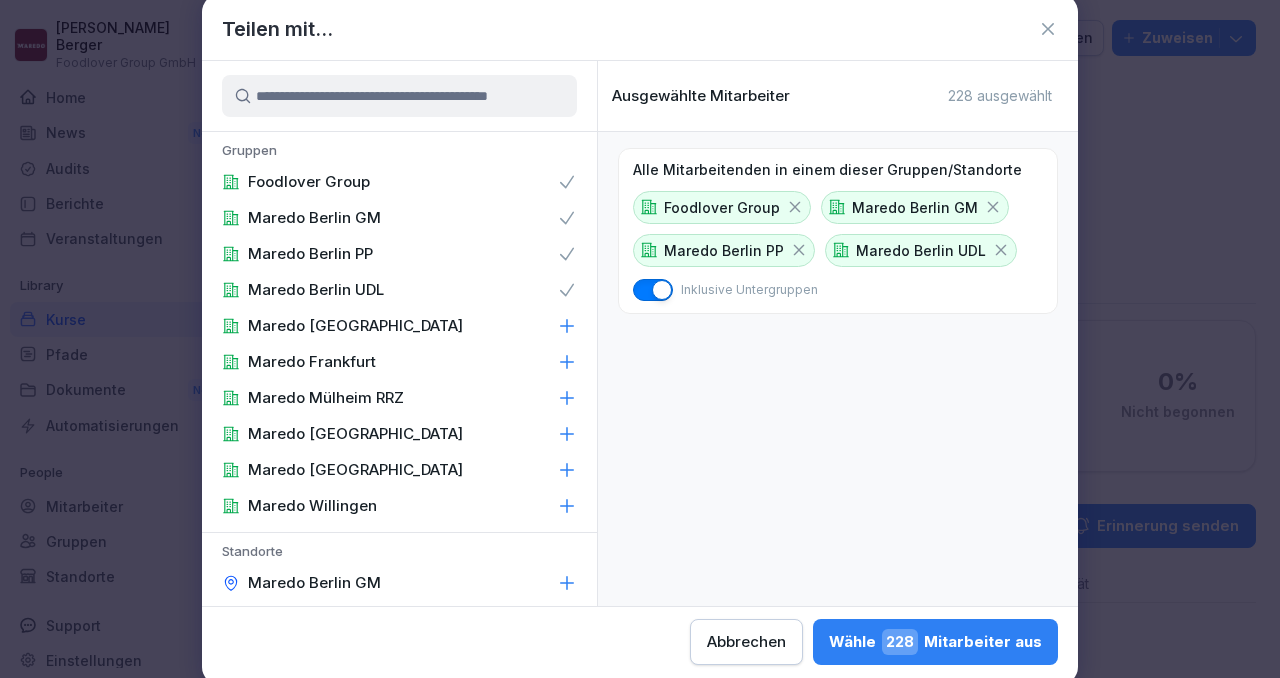 click 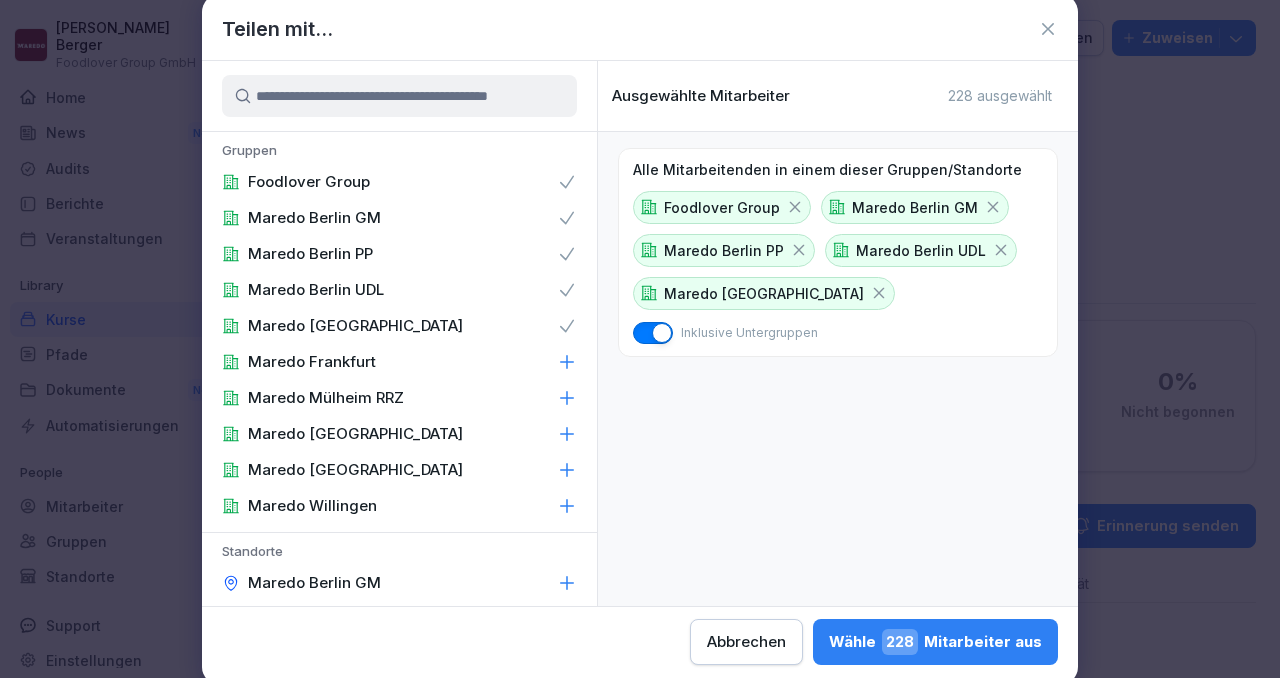 click 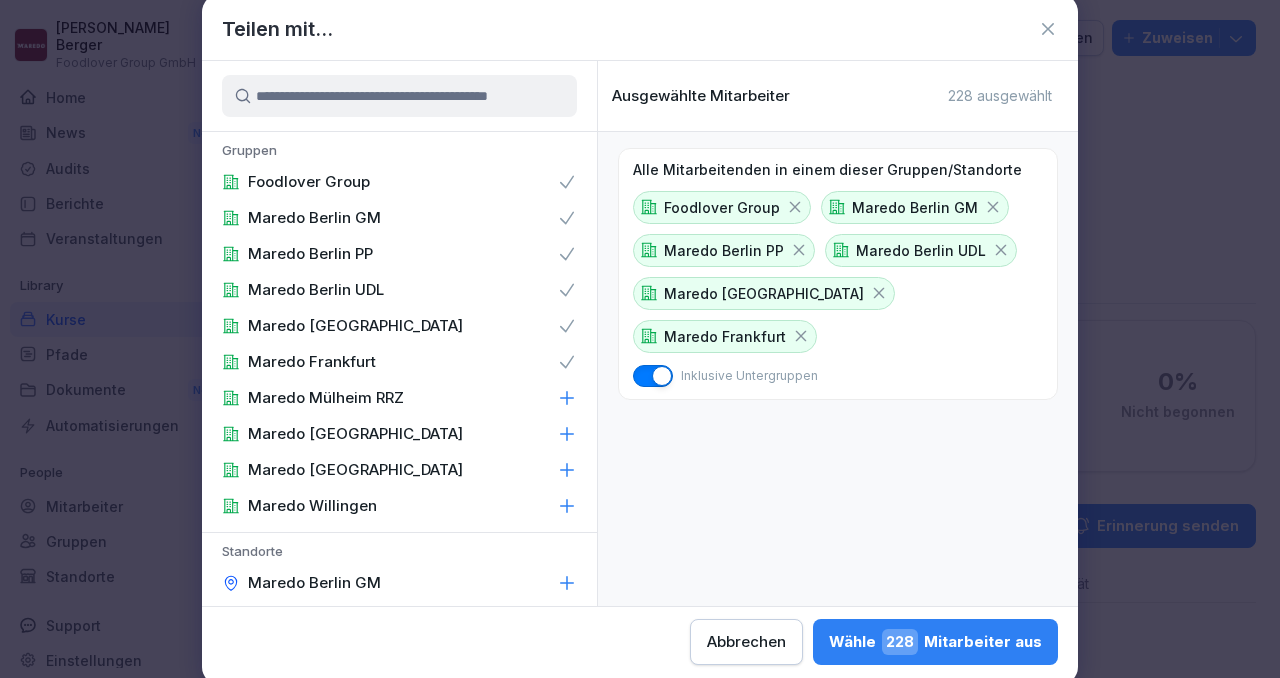 click 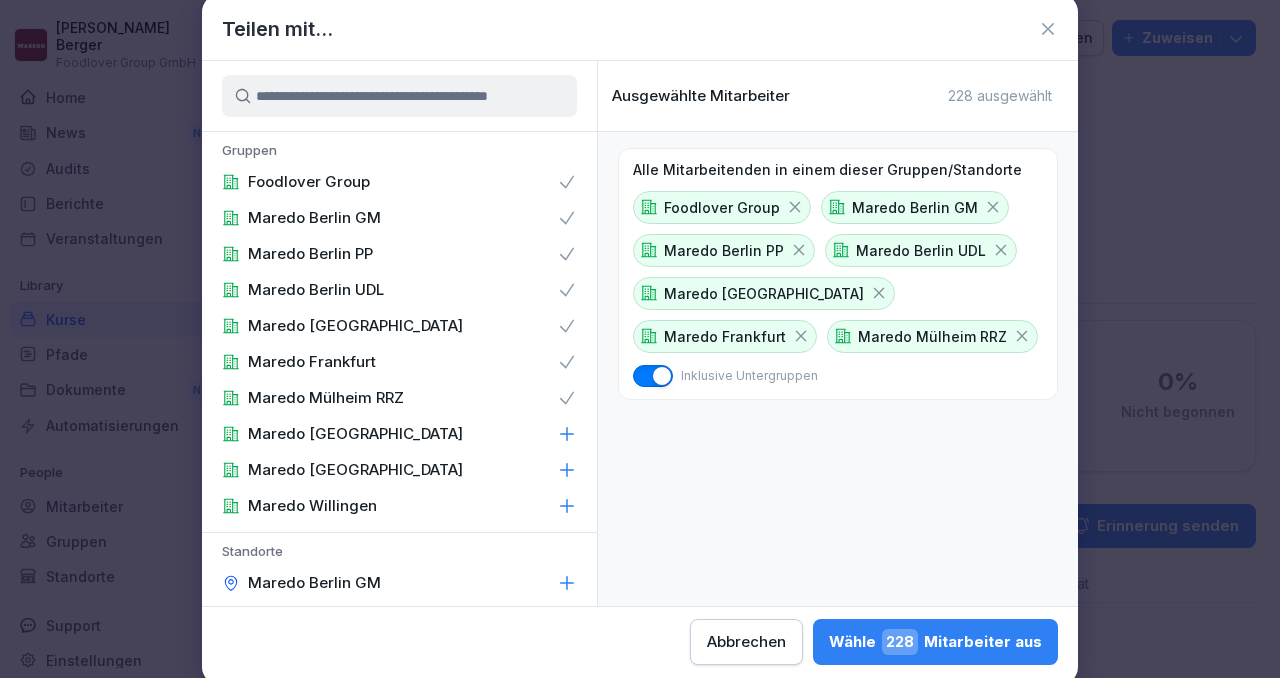 click 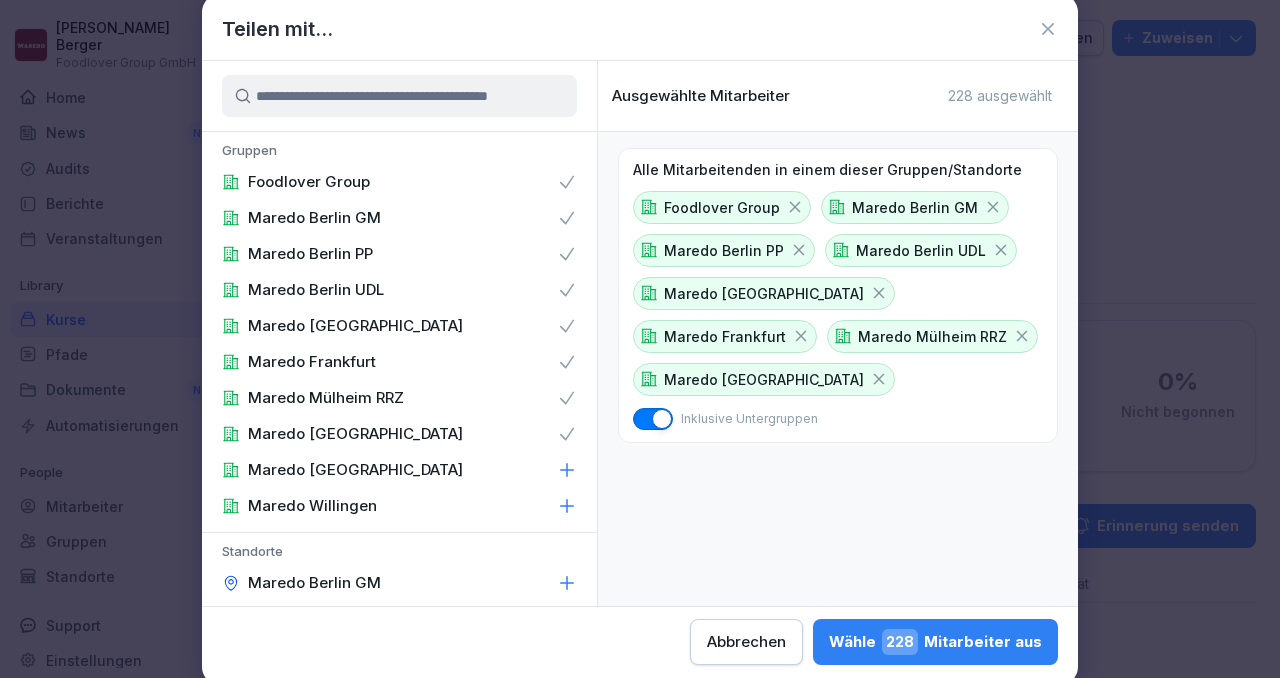click 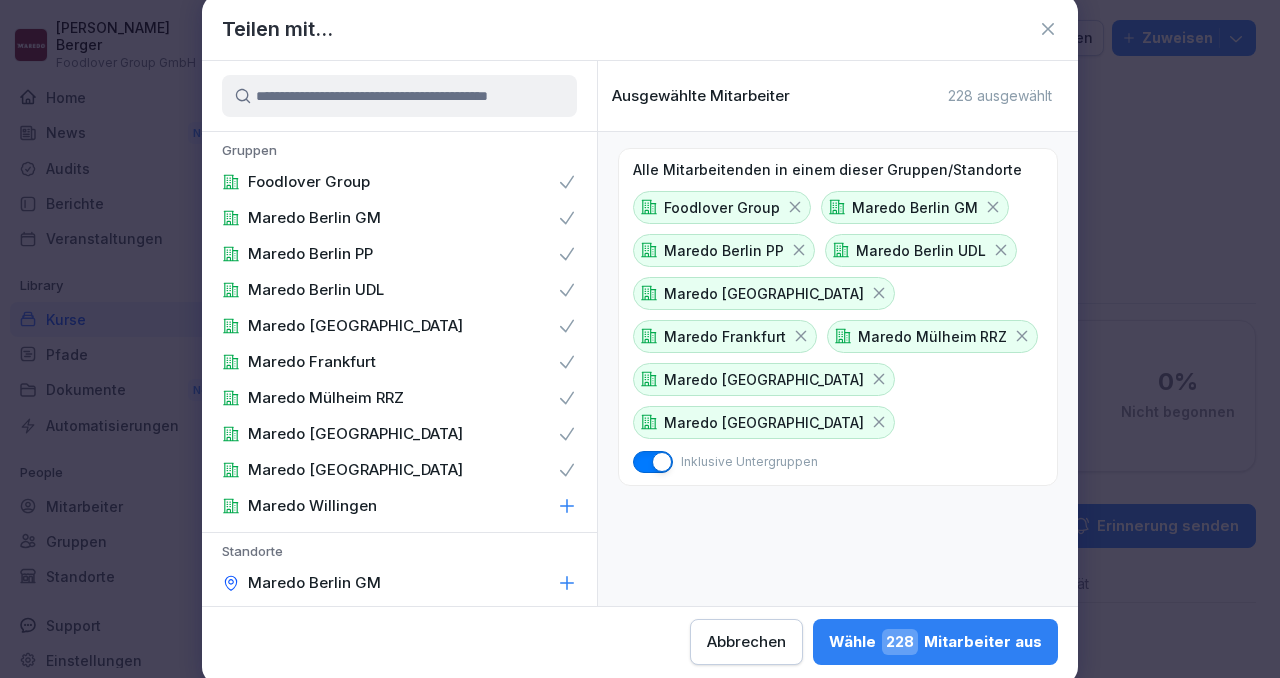 click 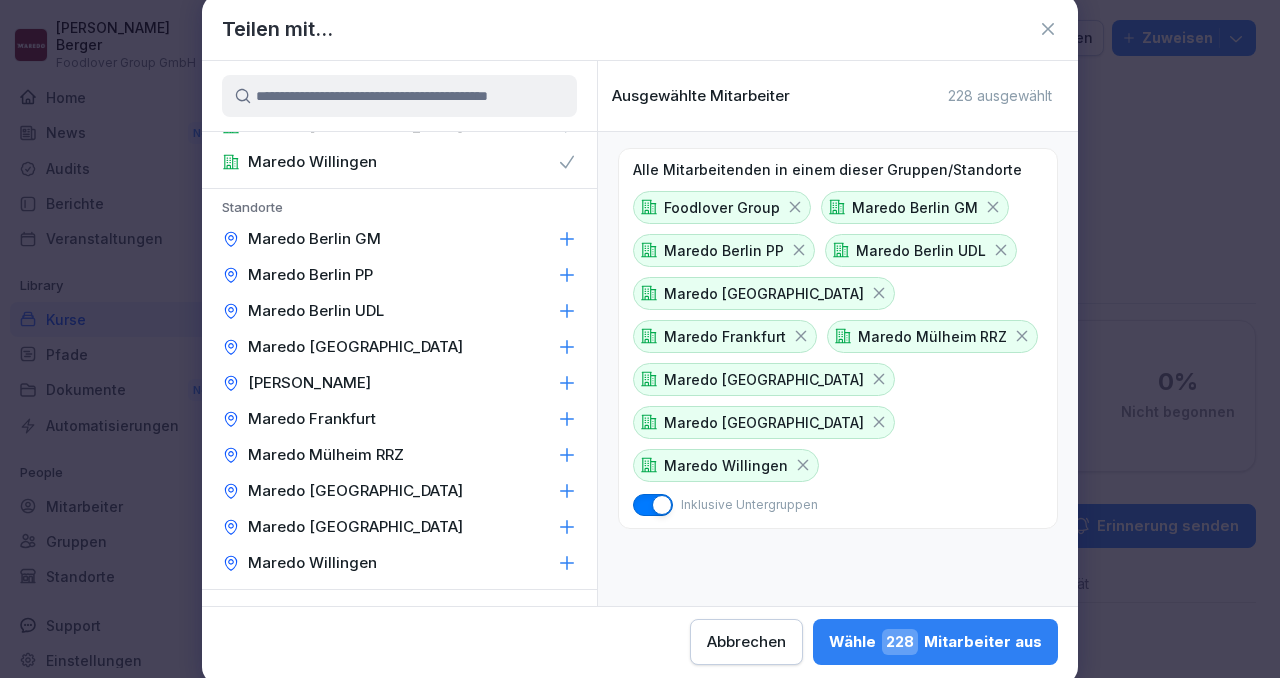 scroll, scrollTop: 342, scrollLeft: 0, axis: vertical 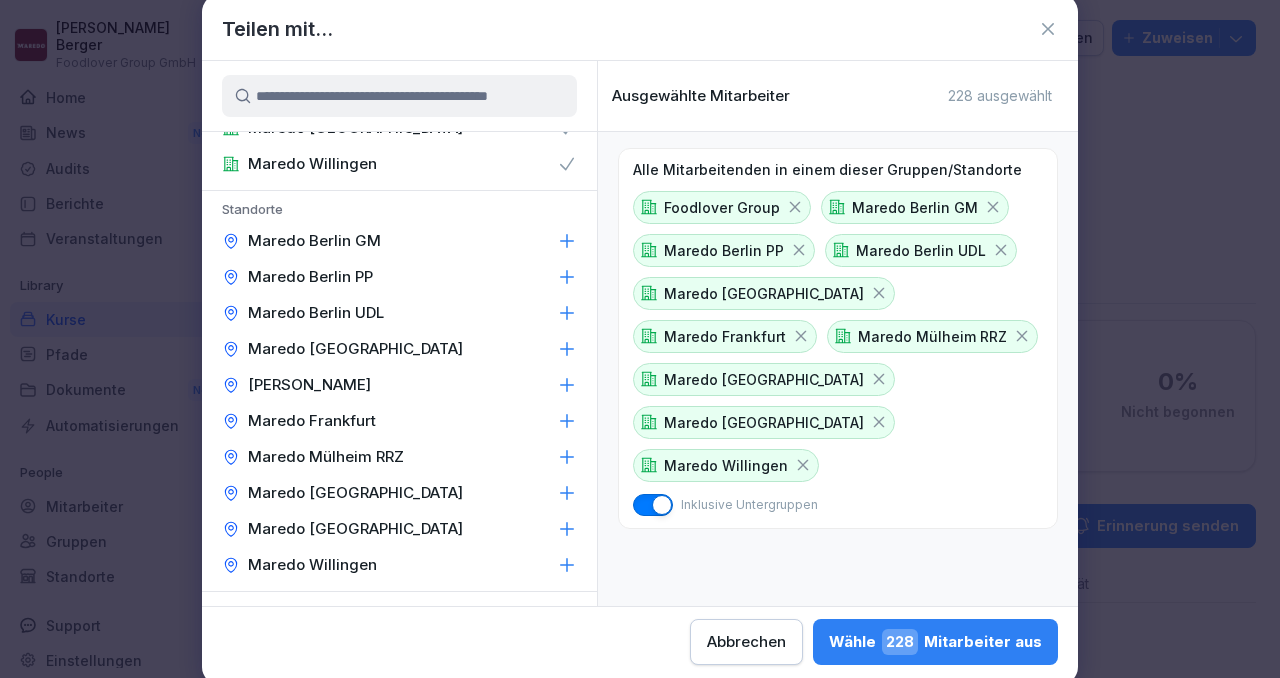 click 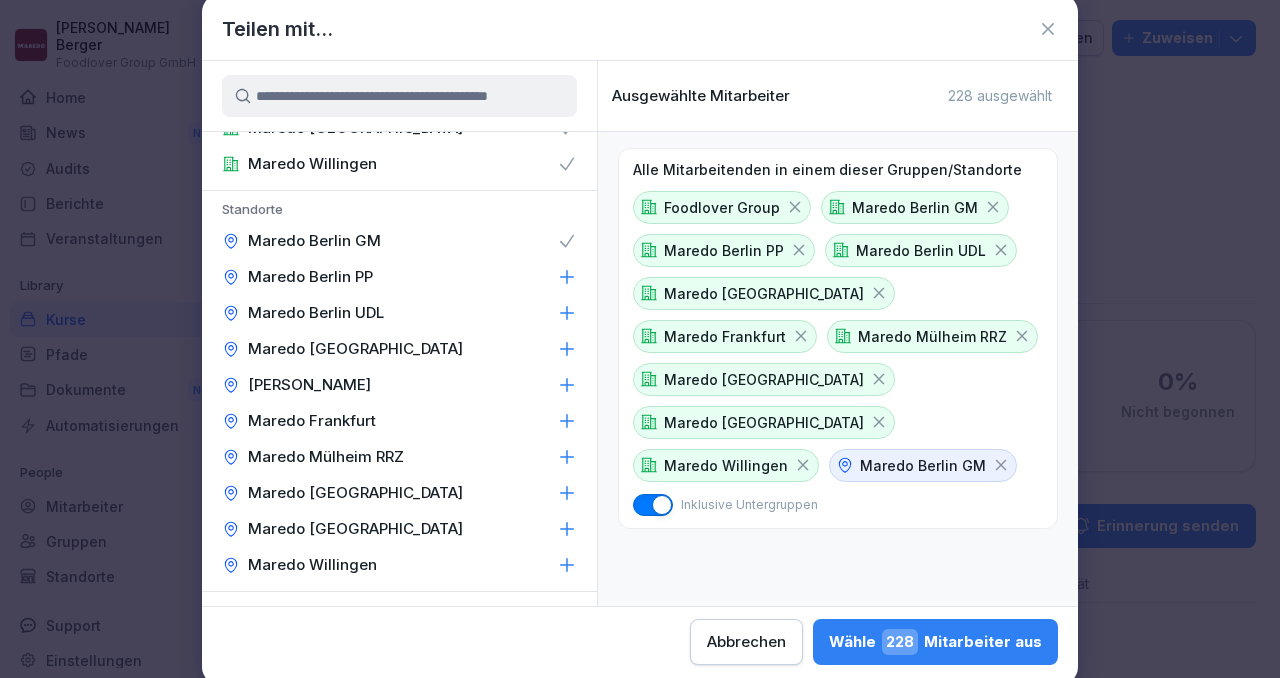 click 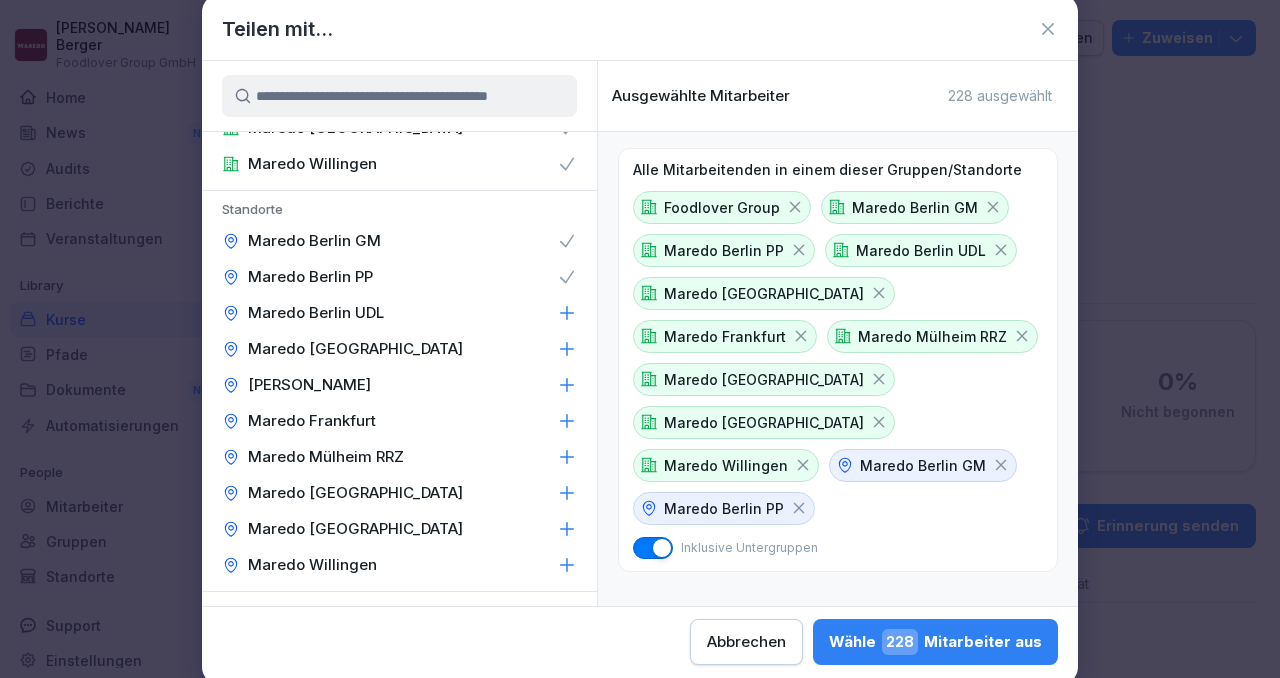 click 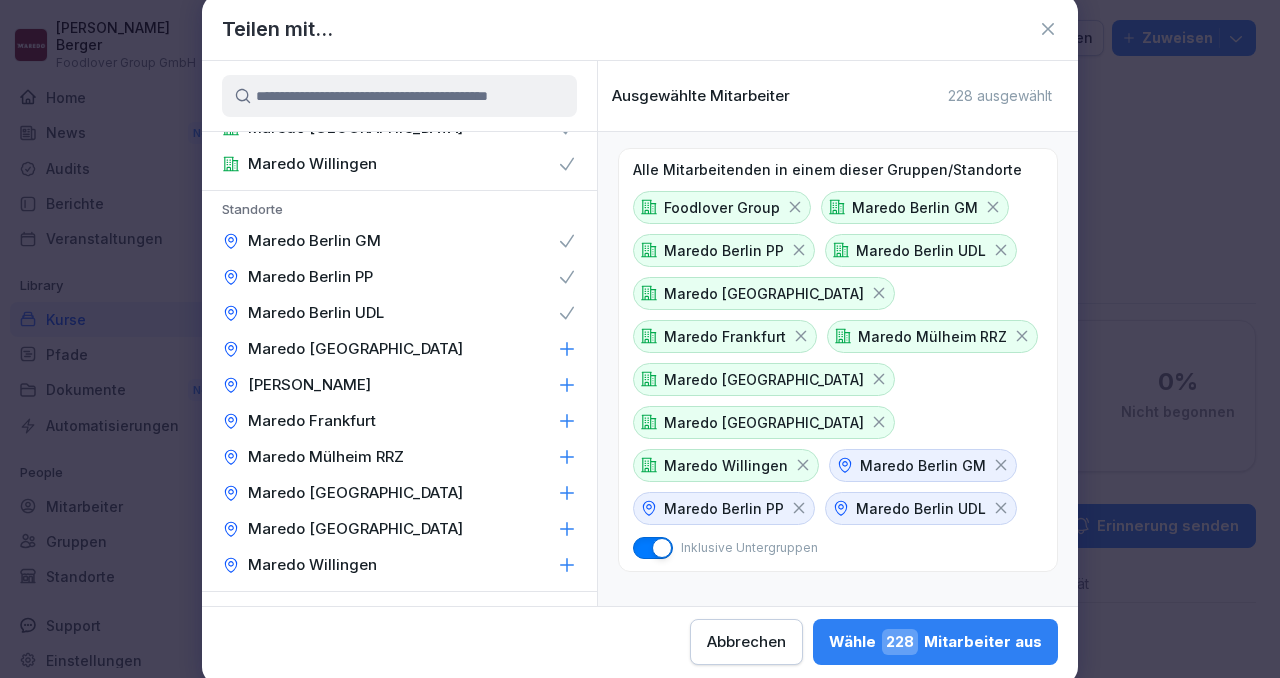 click 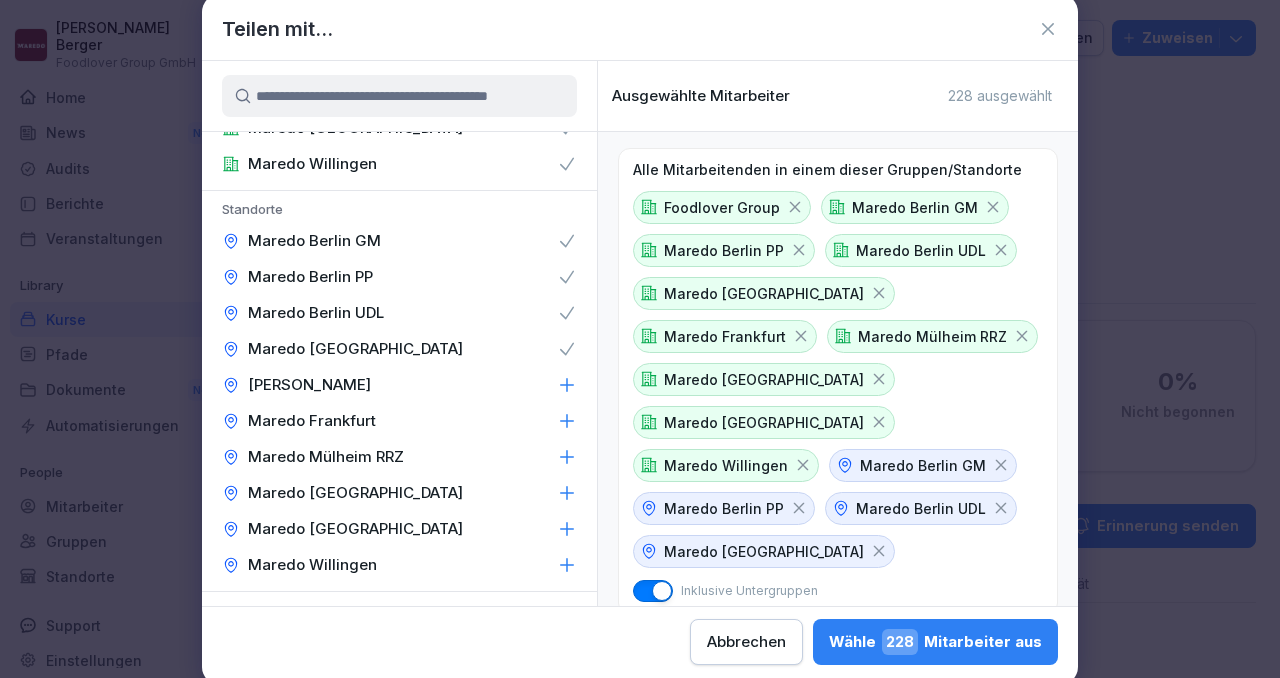 click 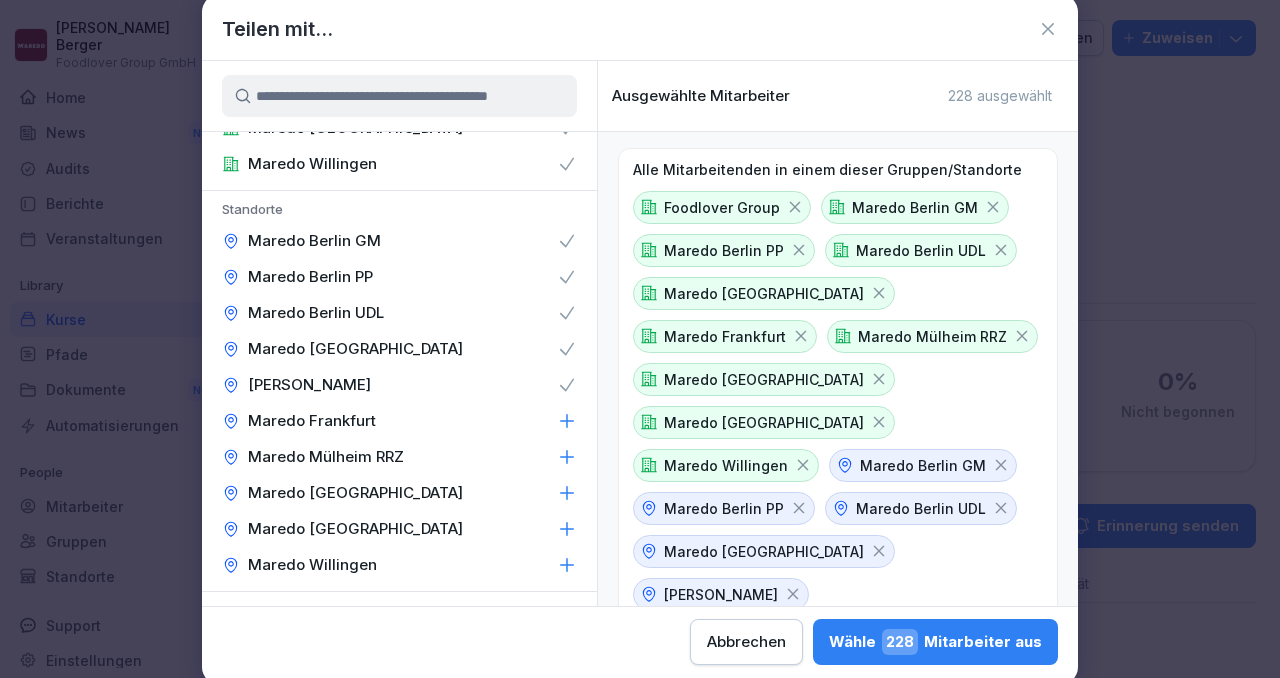 click 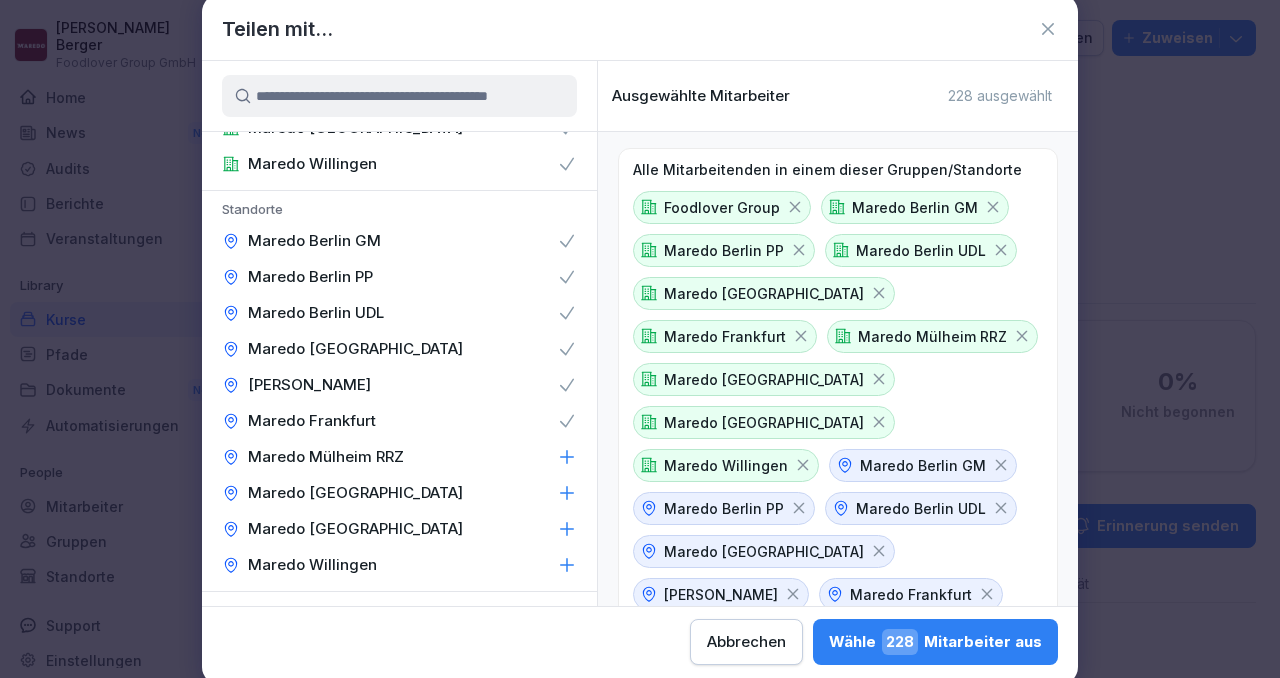 click 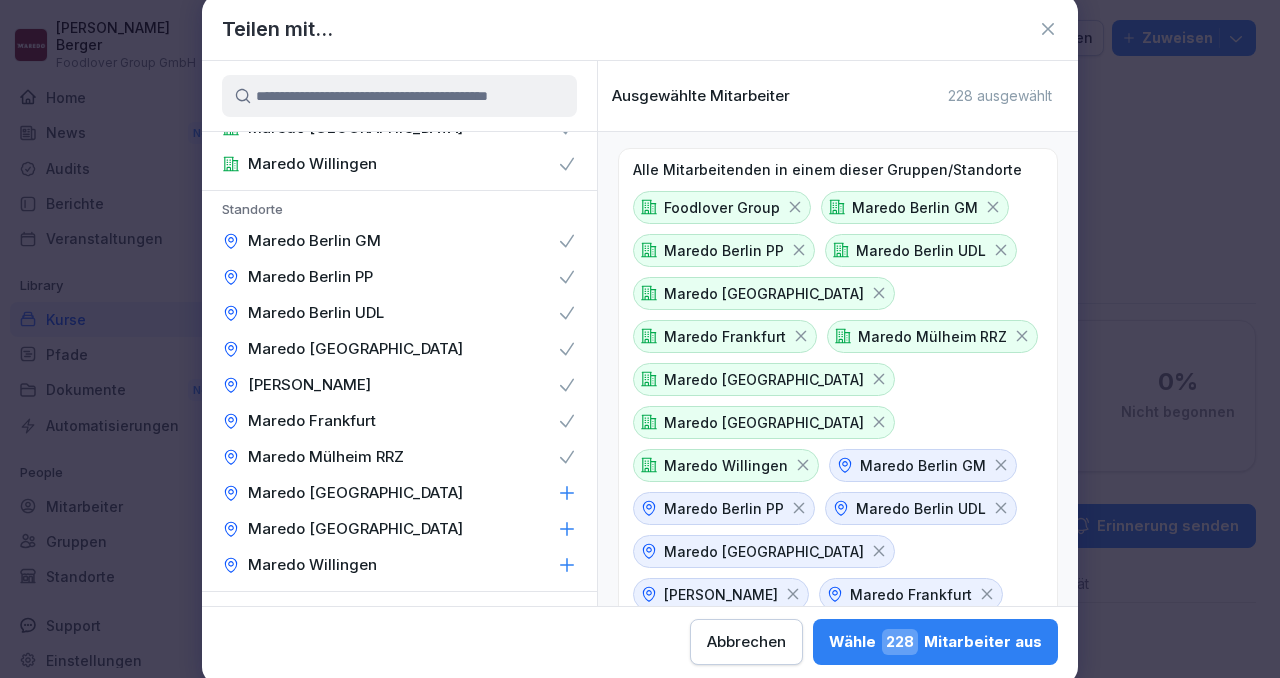 click 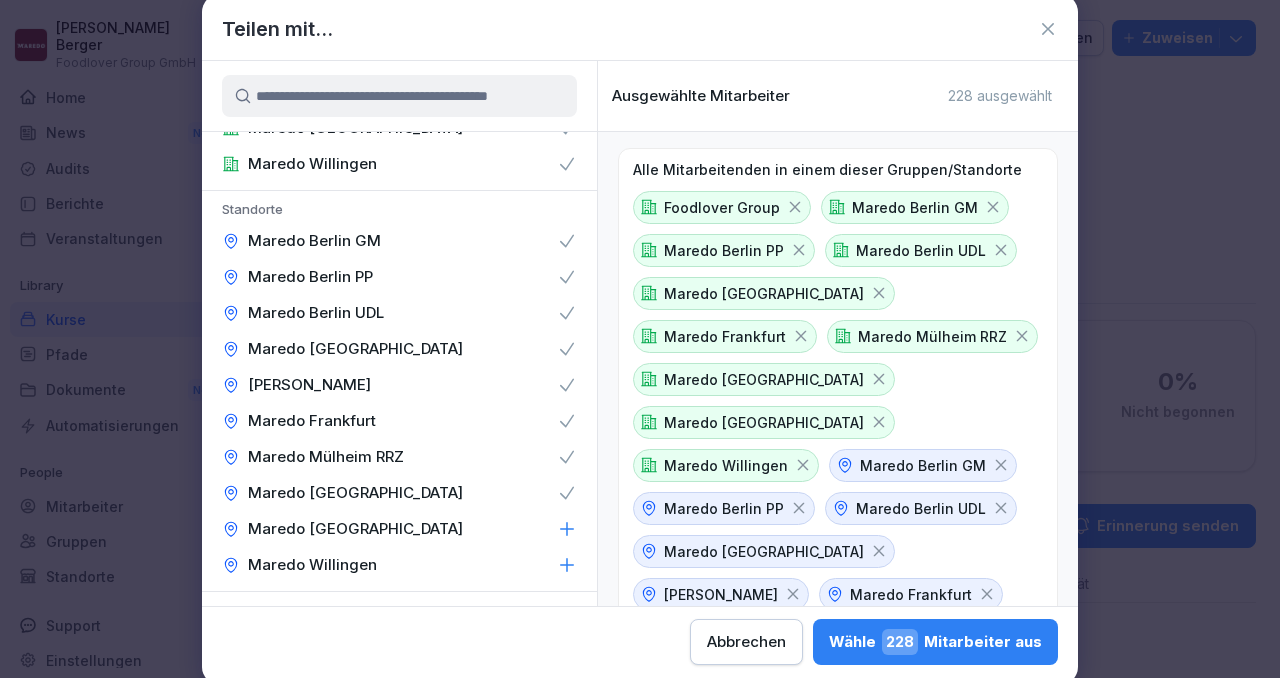 click on "Maredo [GEOGRAPHIC_DATA]" at bounding box center (399, 529) 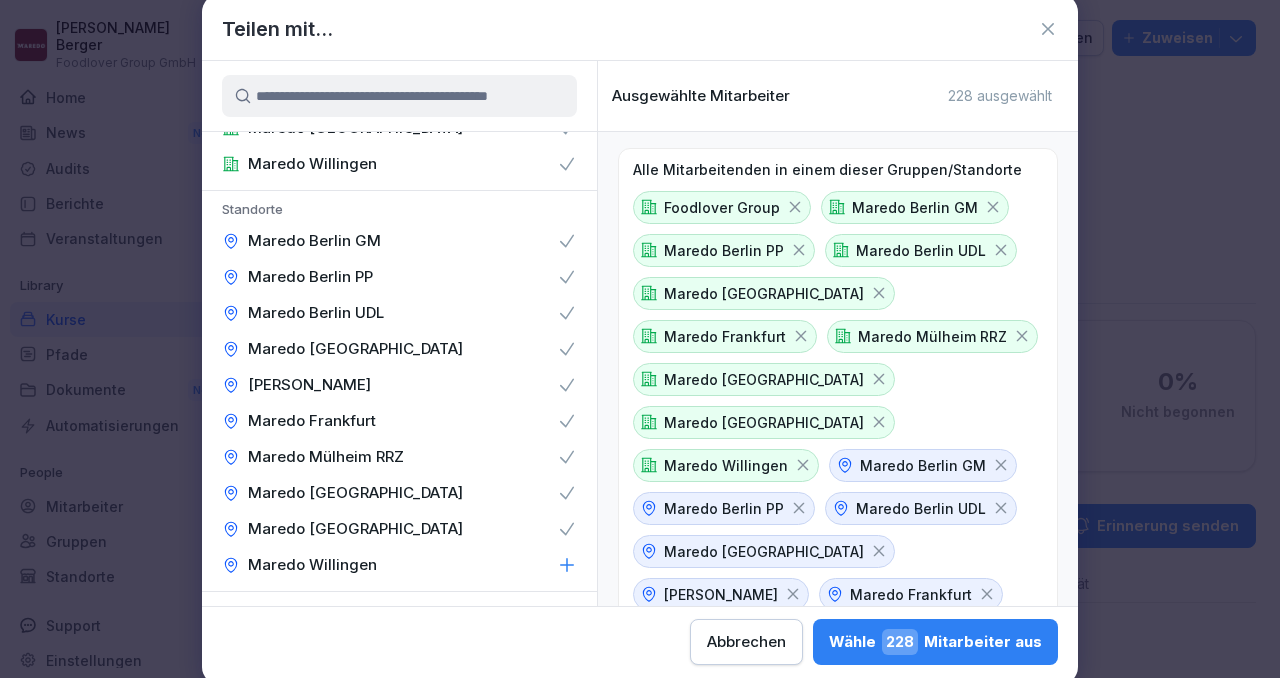 click on "Maredo Willingen" at bounding box center [399, 565] 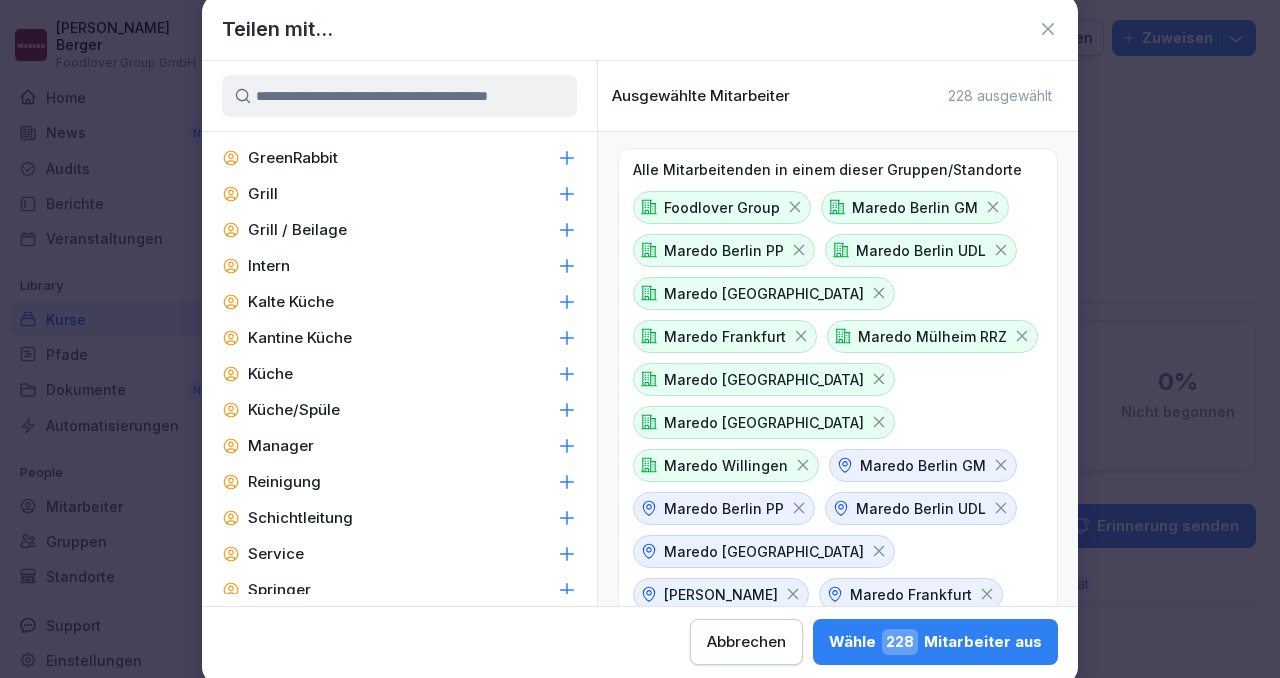 scroll, scrollTop: 1028, scrollLeft: 0, axis: vertical 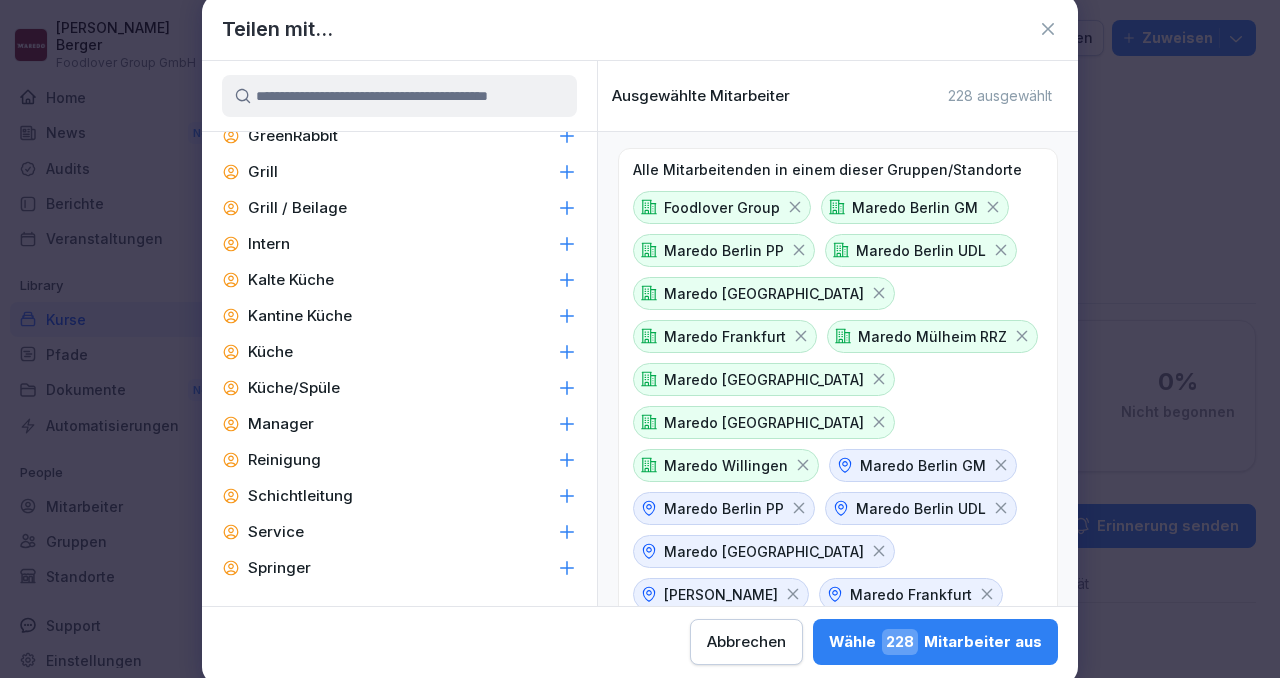 click on "Wähle  228  Mitarbeiter aus" at bounding box center [935, 642] 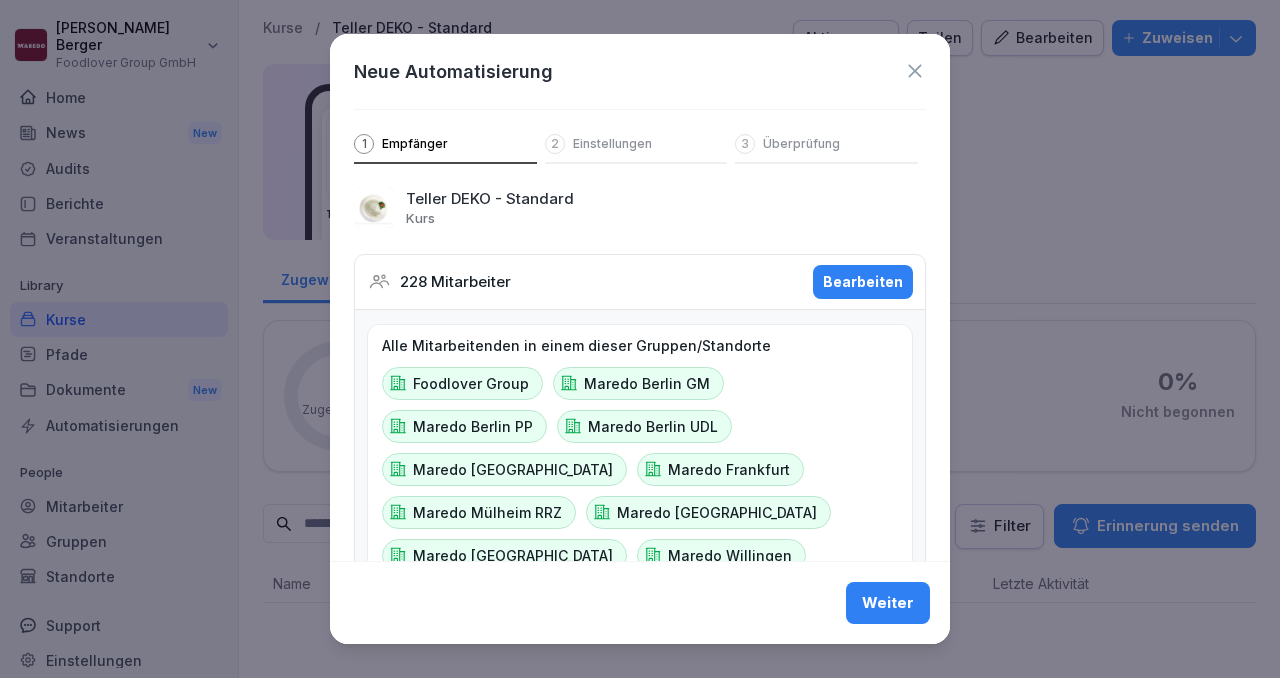 scroll, scrollTop: 172, scrollLeft: 0, axis: vertical 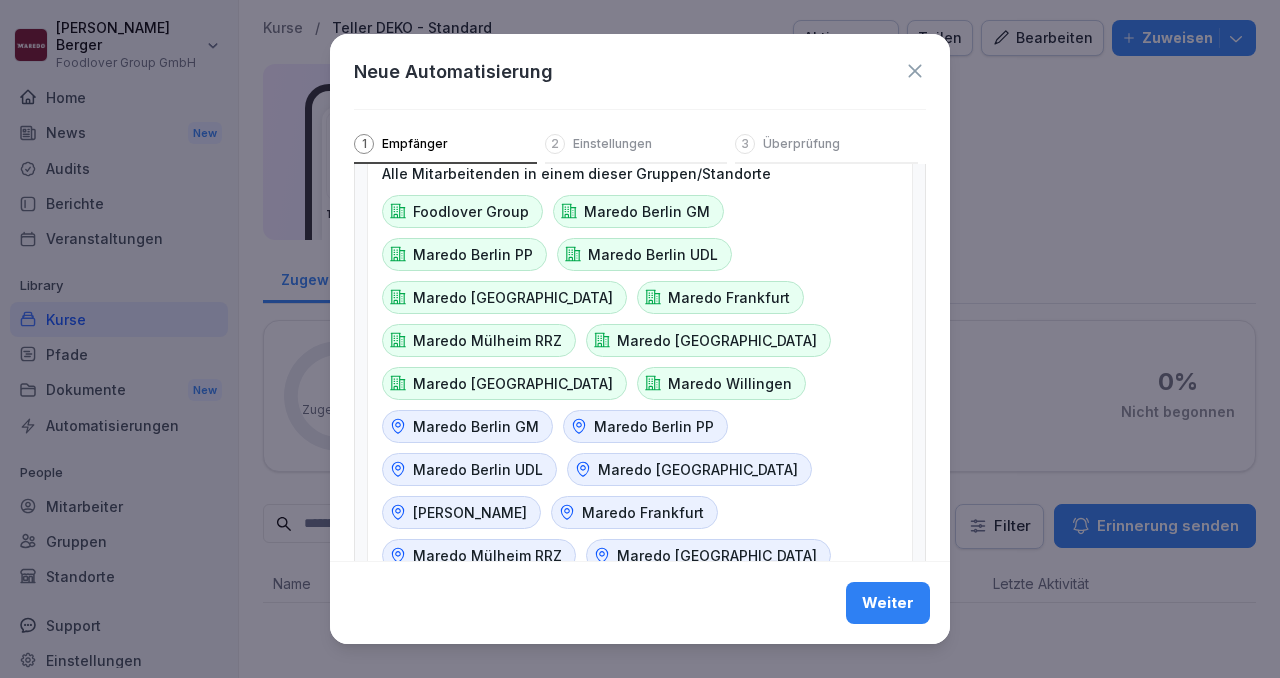 click on "Weiter" at bounding box center [888, 603] 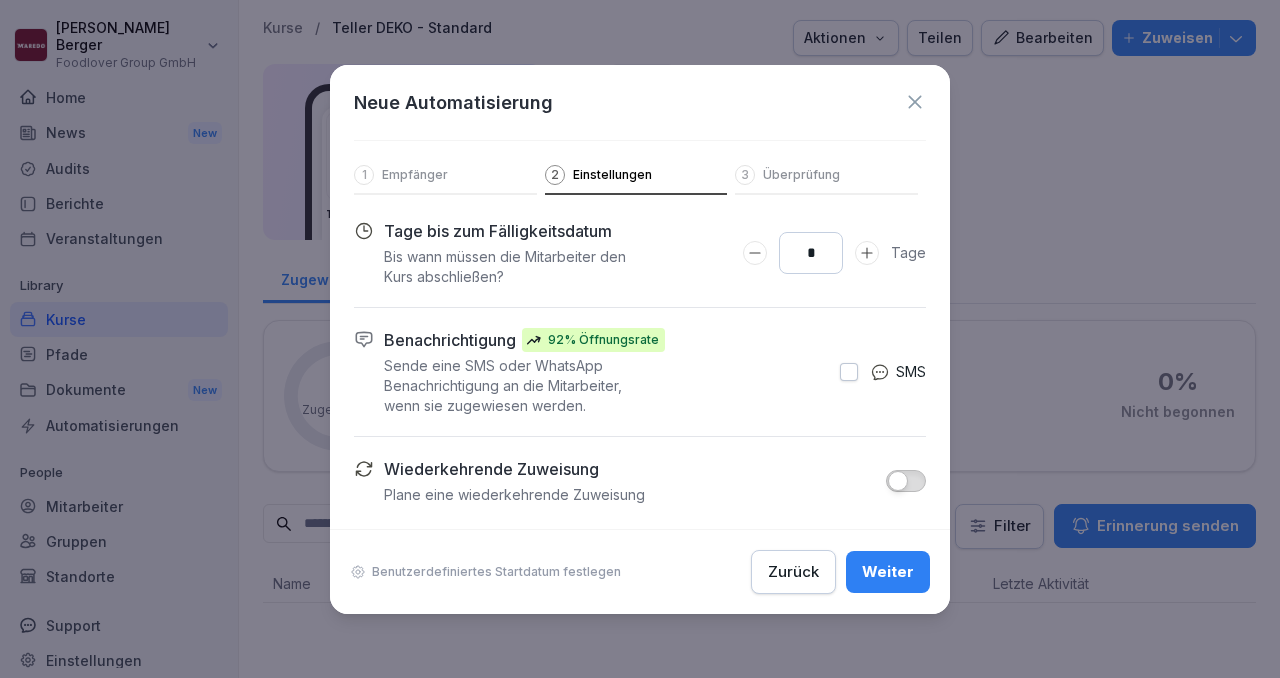 click on "Weiter" at bounding box center (888, 572) 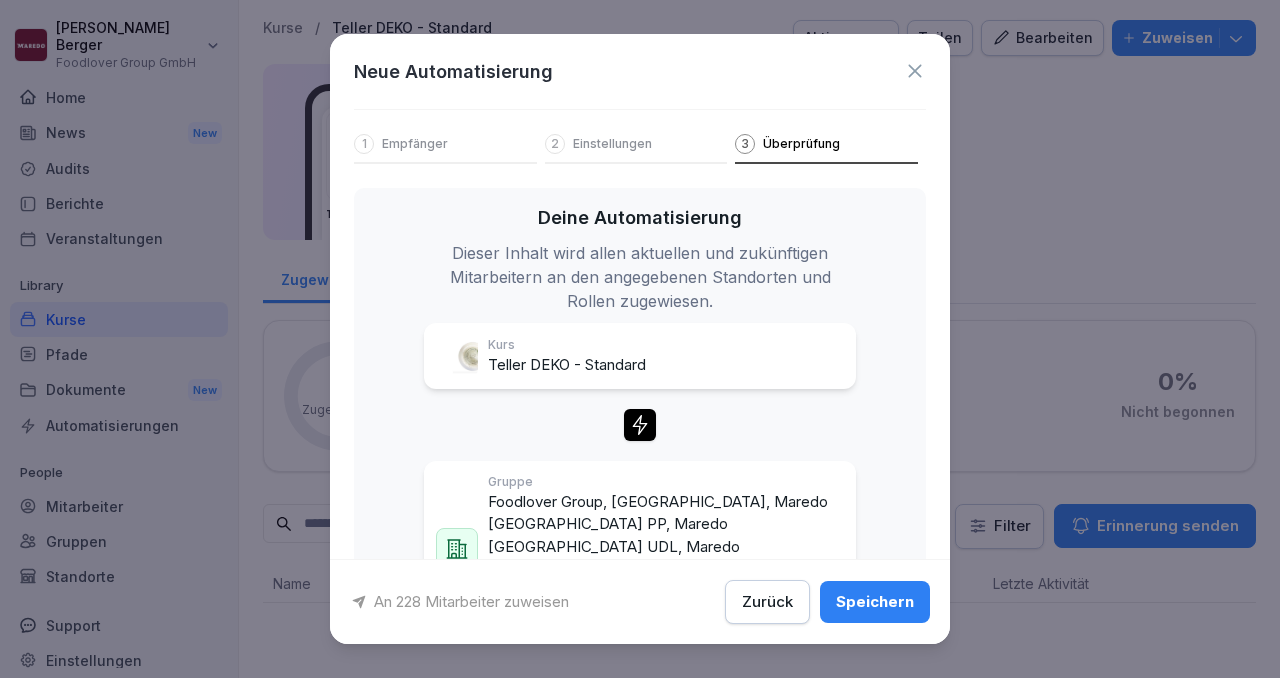 click on "Speichern" at bounding box center (875, 602) 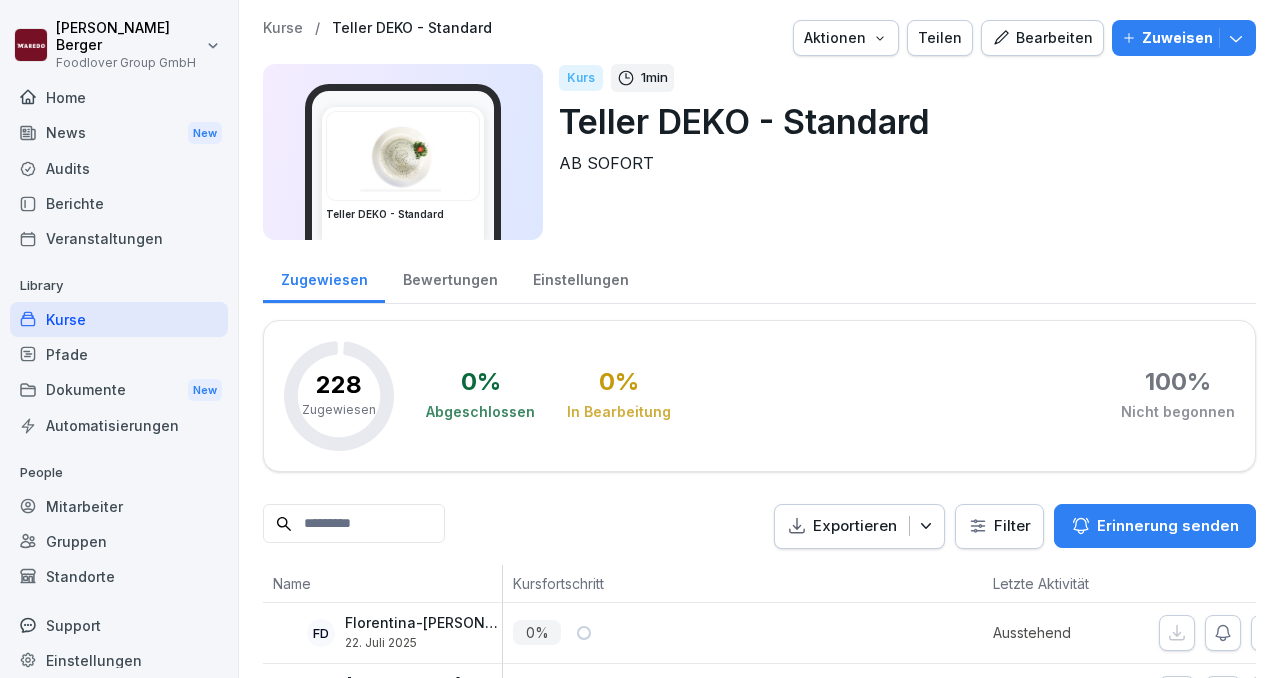 click on "Kurse" at bounding box center (119, 319) 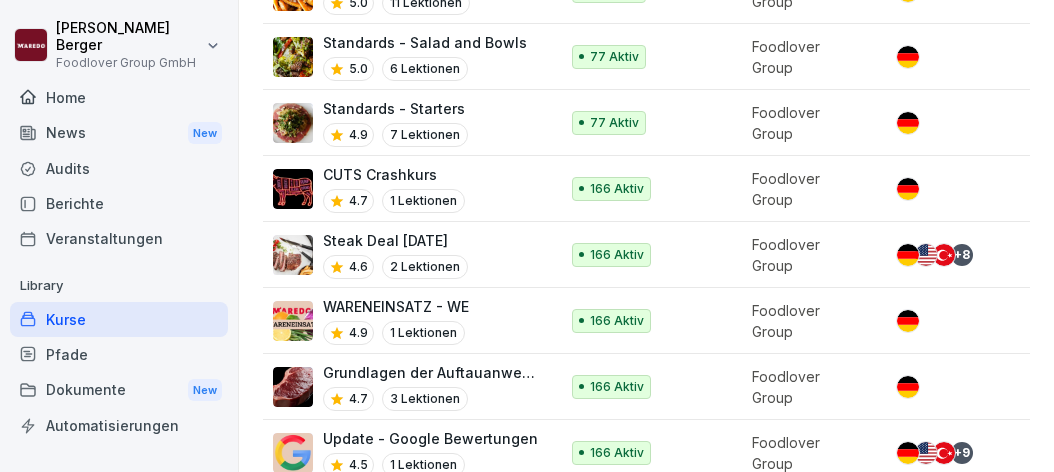 scroll, scrollTop: 1093, scrollLeft: 0, axis: vertical 